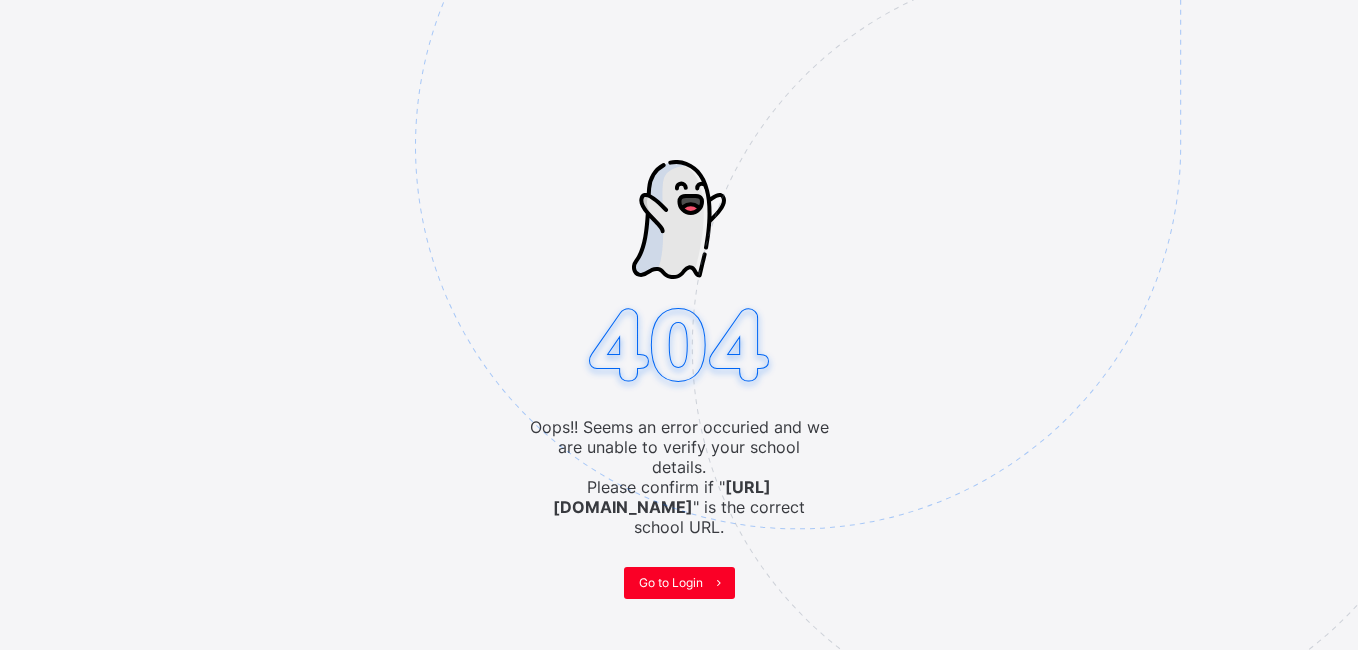scroll, scrollTop: 0, scrollLeft: 0, axis: both 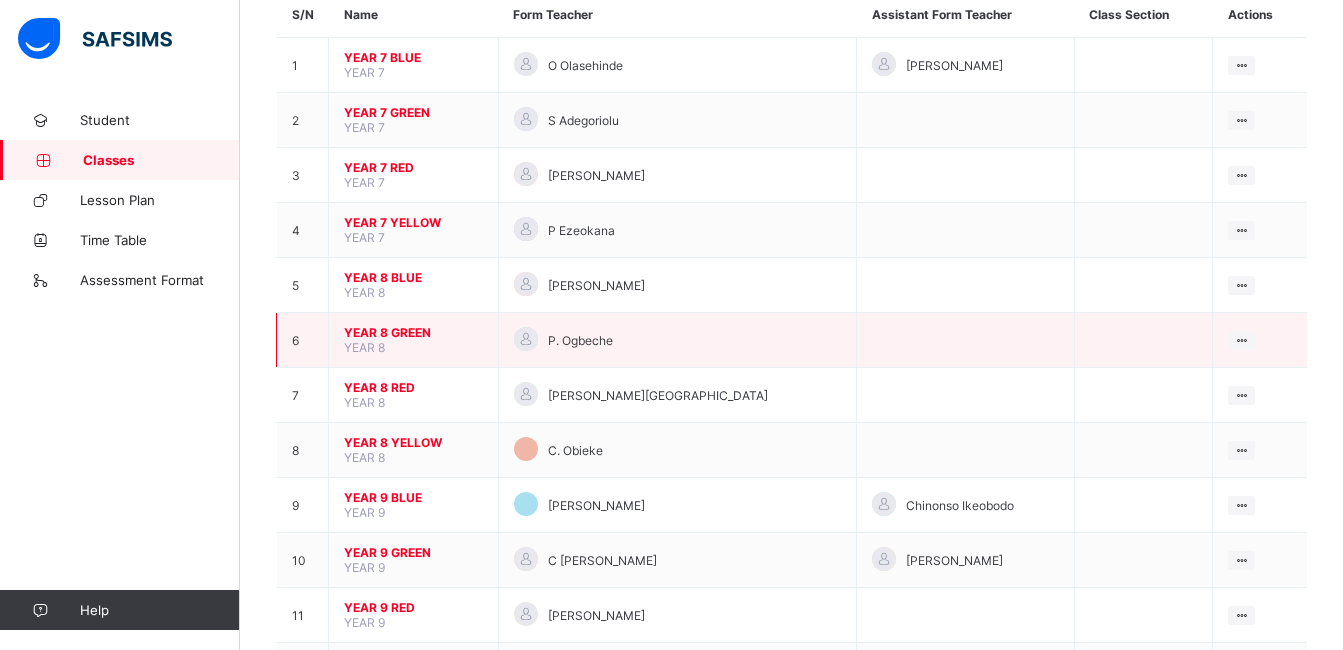 click on "P. Ogbeche" at bounding box center [677, 340] 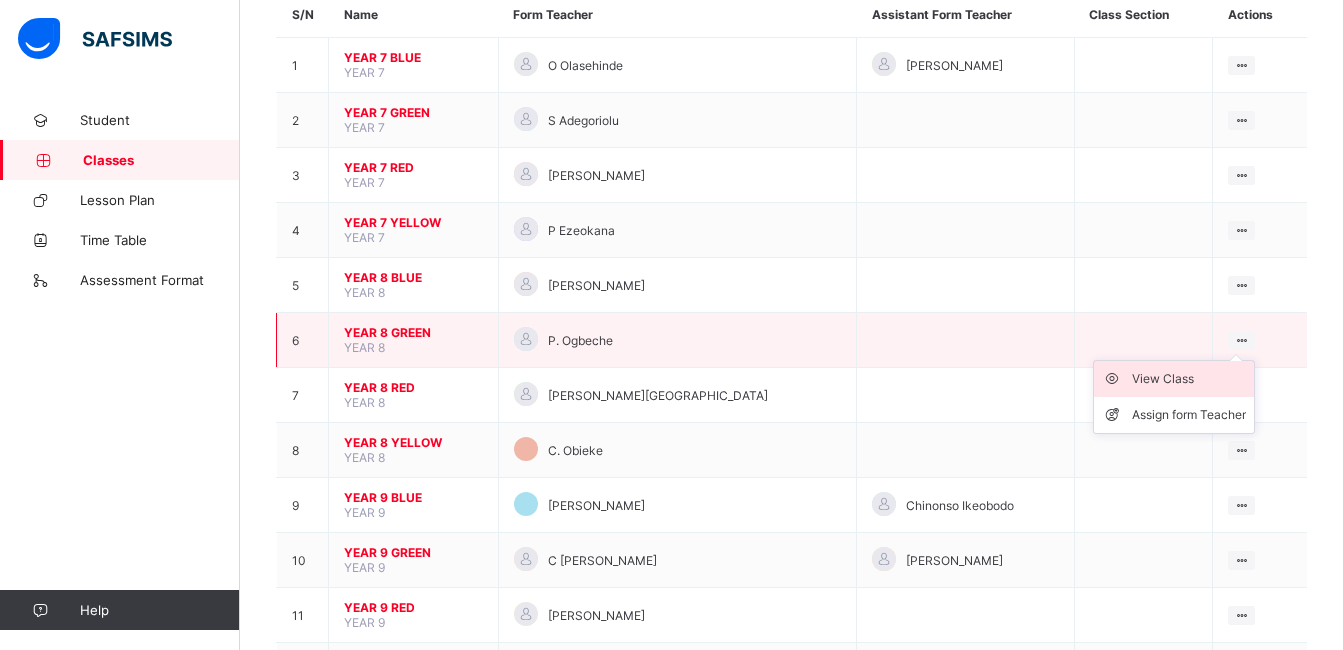 click on "View Class" at bounding box center (1189, 379) 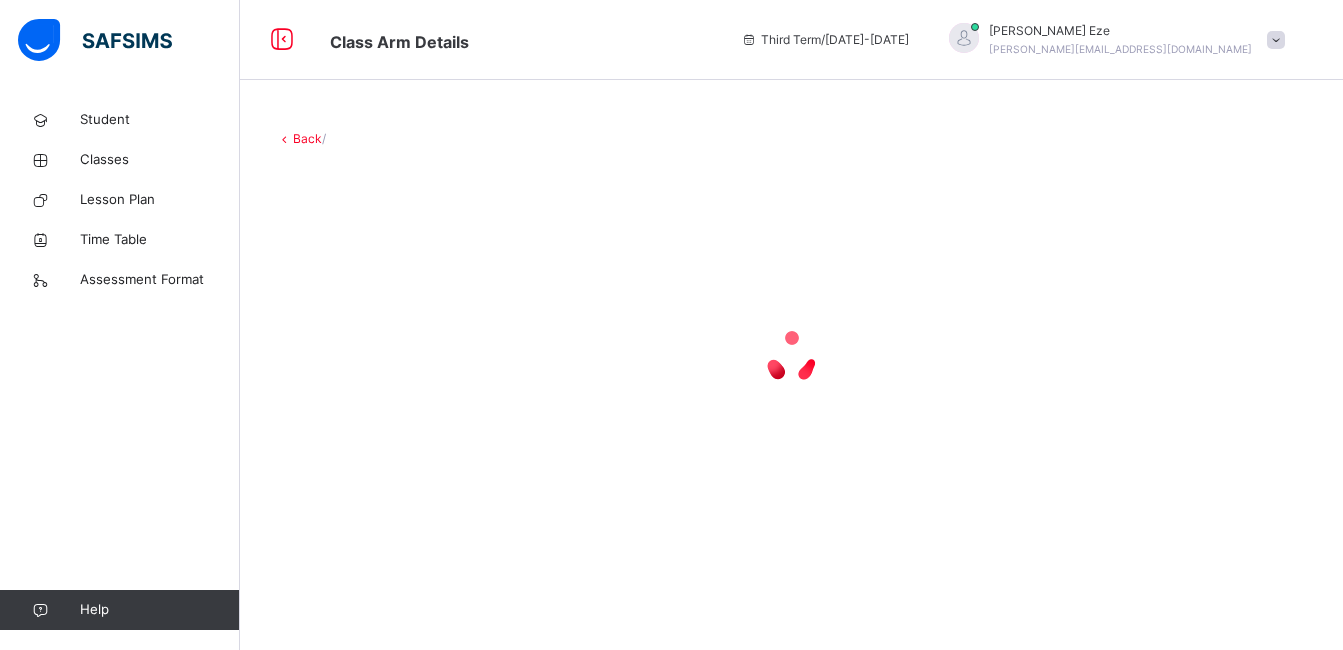 scroll, scrollTop: 0, scrollLeft: 0, axis: both 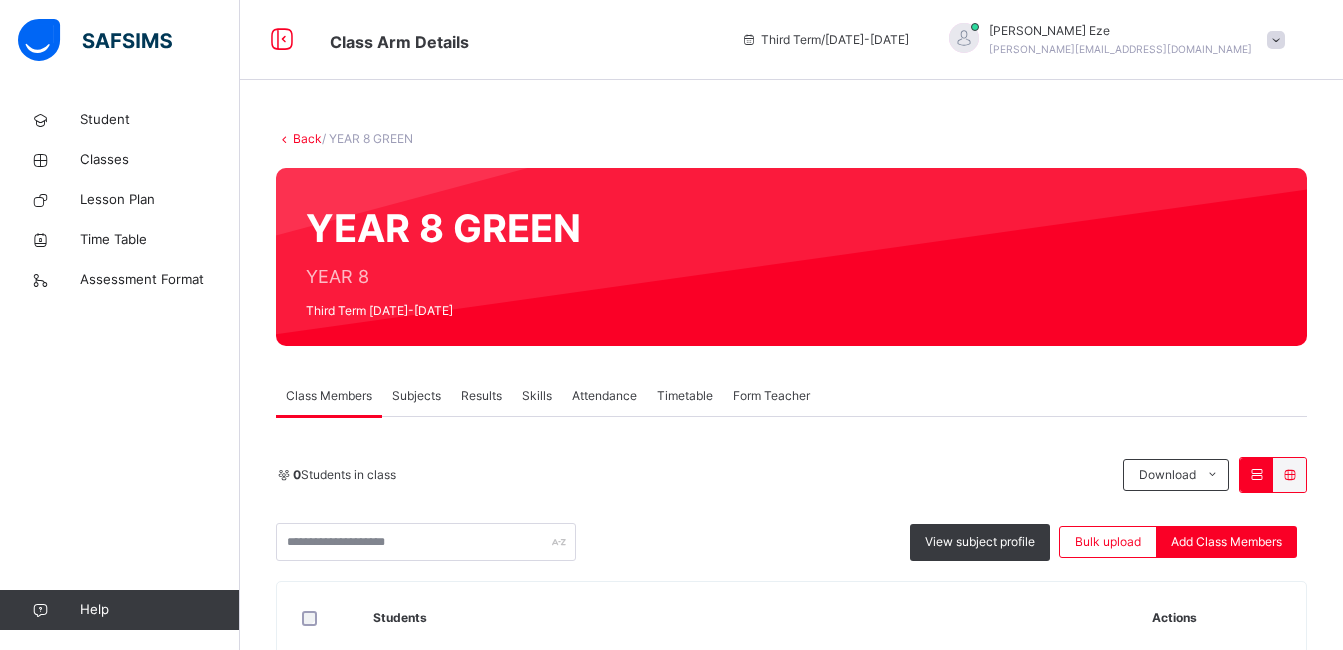 click on "Subjects" at bounding box center (416, 396) 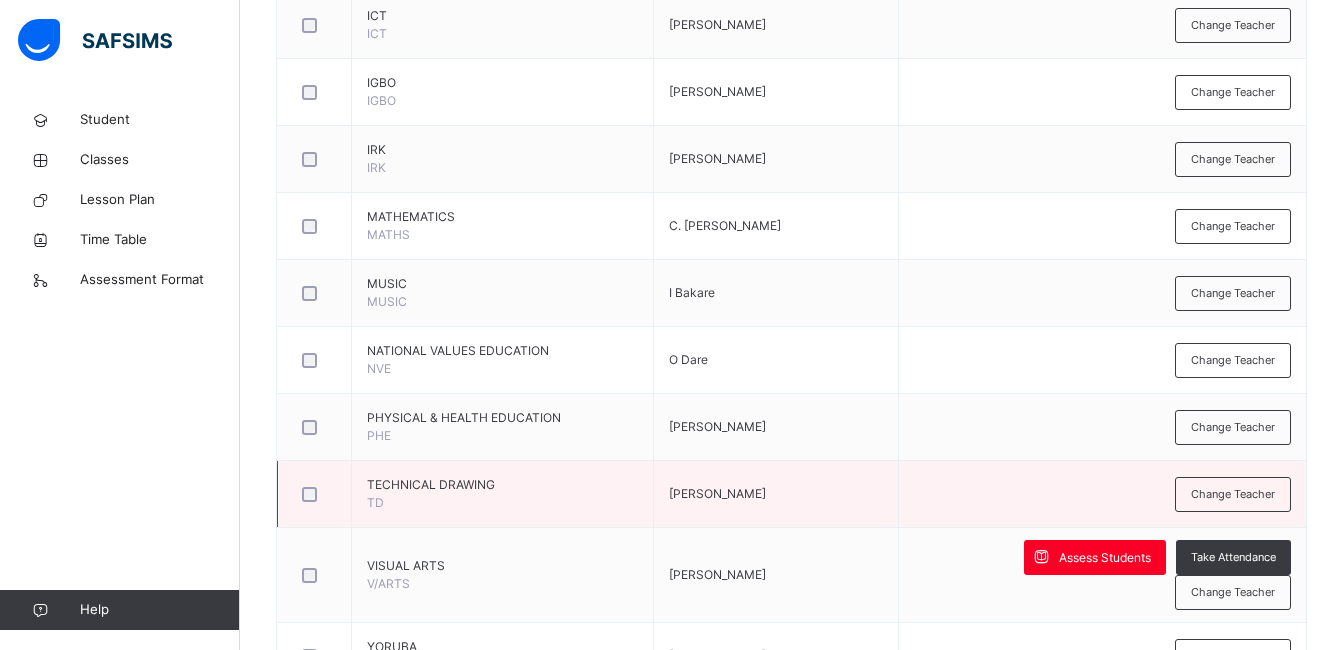 scroll, scrollTop: 1349, scrollLeft: 0, axis: vertical 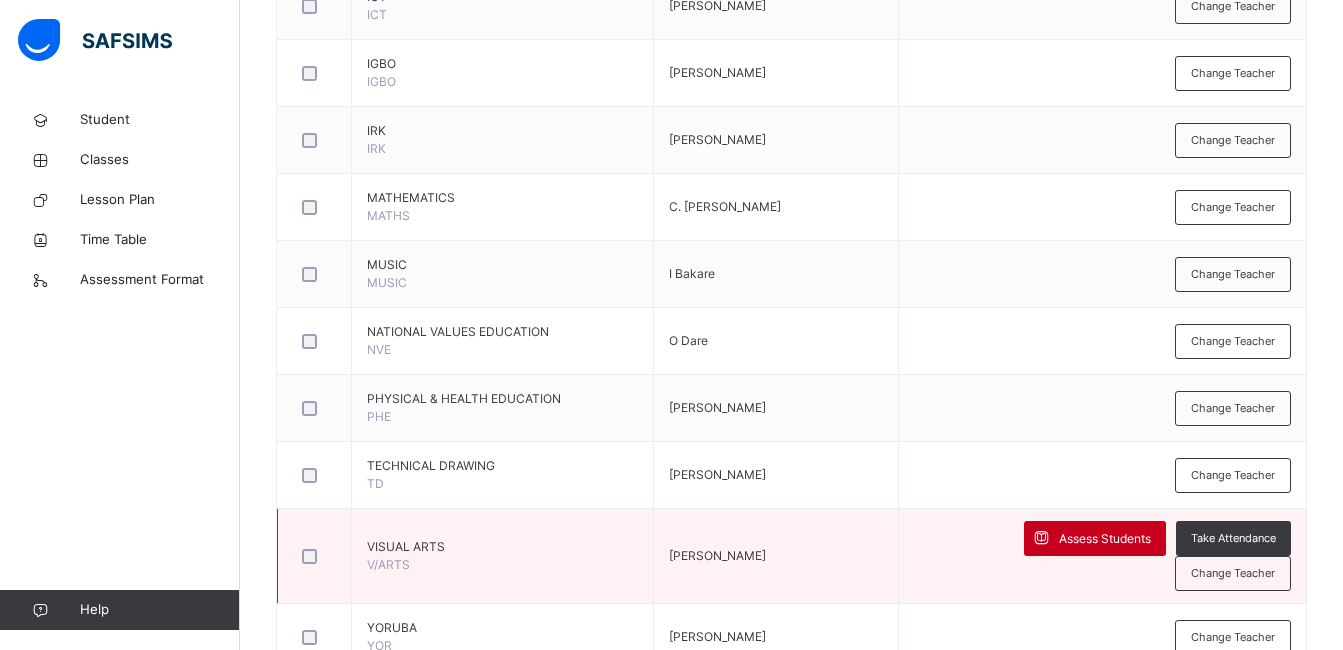 click on "Assess Students" at bounding box center (1105, 539) 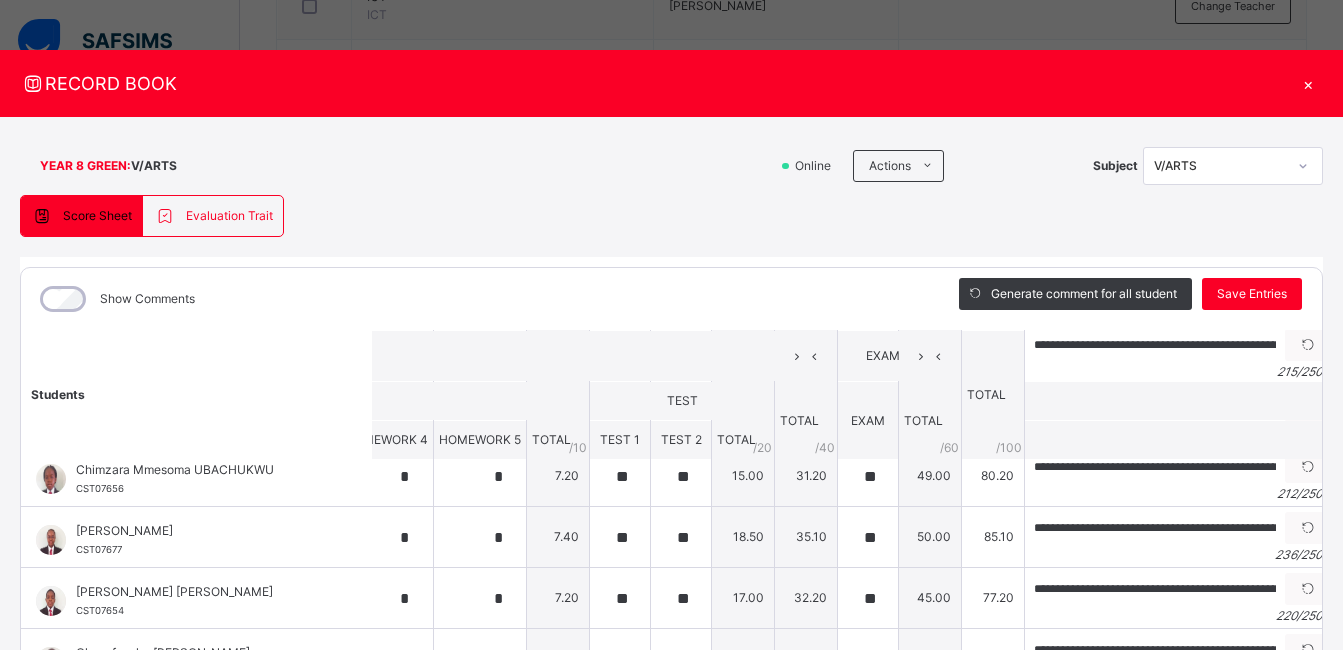 scroll, scrollTop: 438, scrollLeft: 866, axis: both 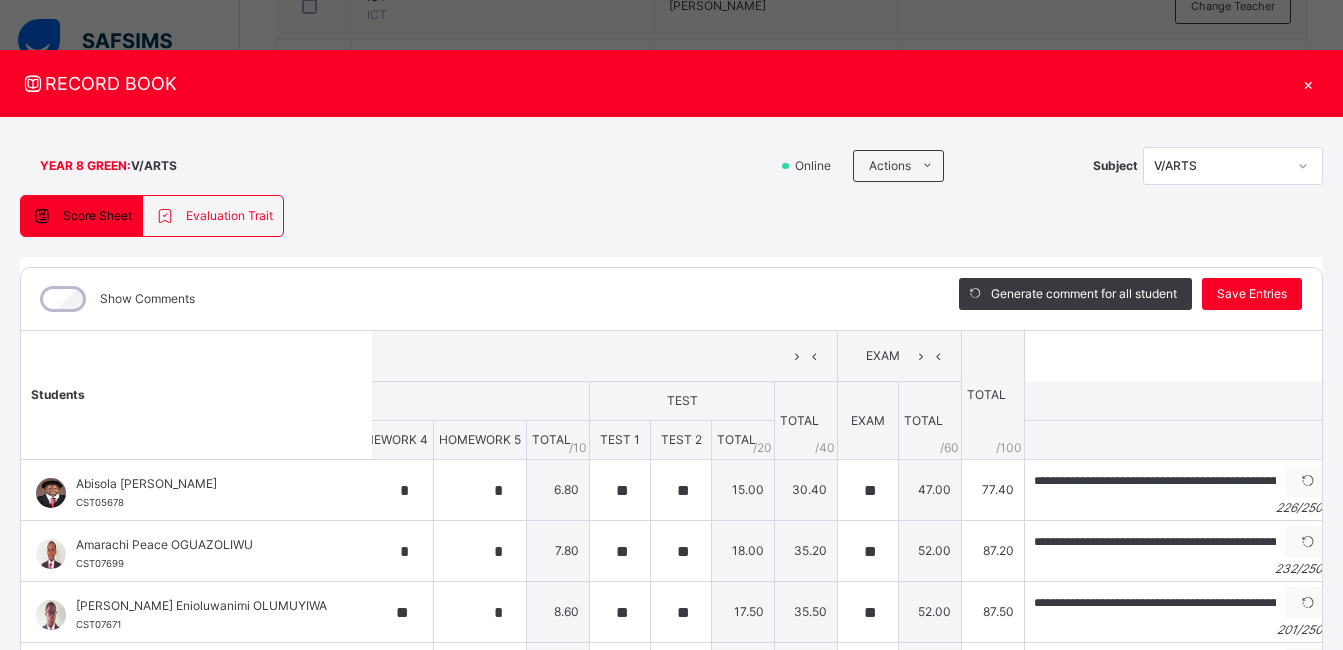 click on "×" at bounding box center [1308, 83] 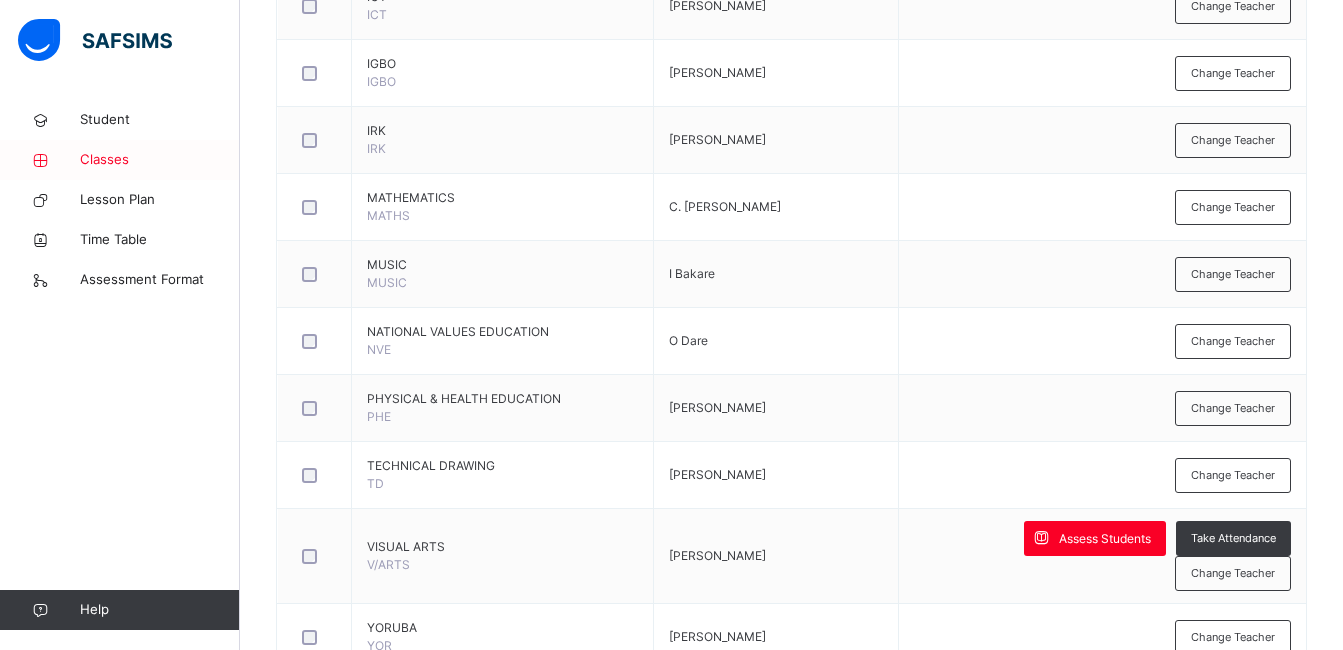 click on "Classes" at bounding box center [160, 160] 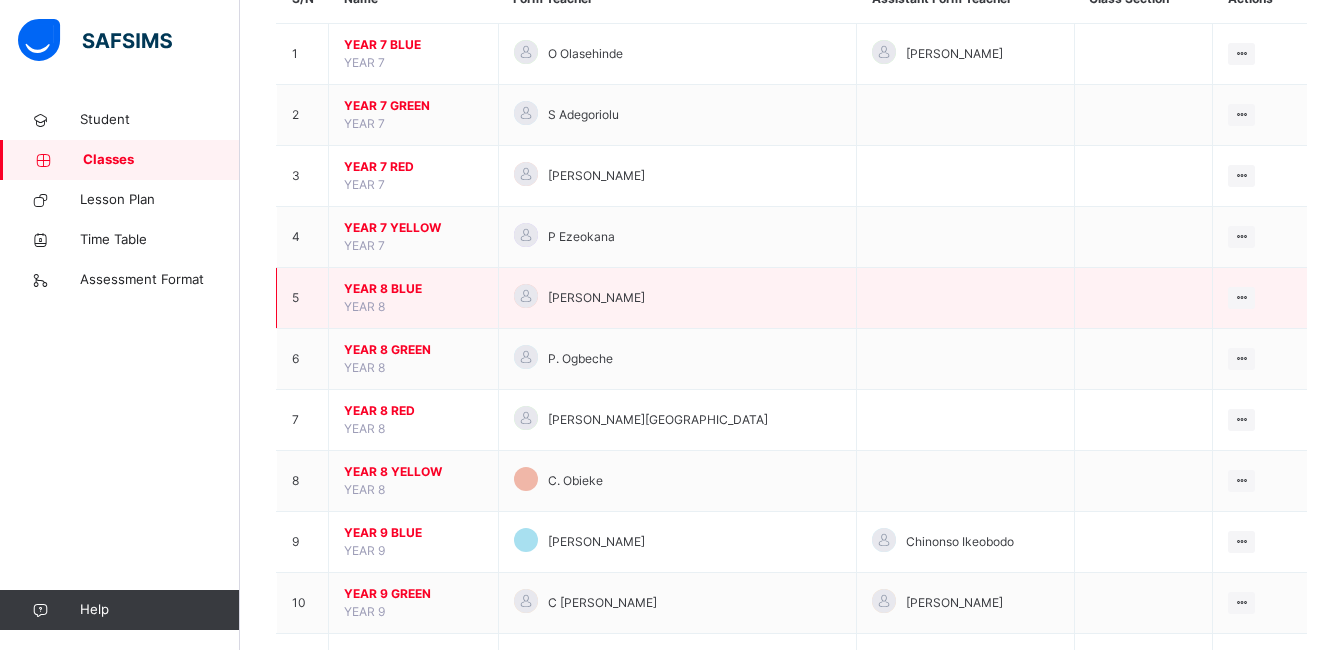 scroll, scrollTop: 234, scrollLeft: 0, axis: vertical 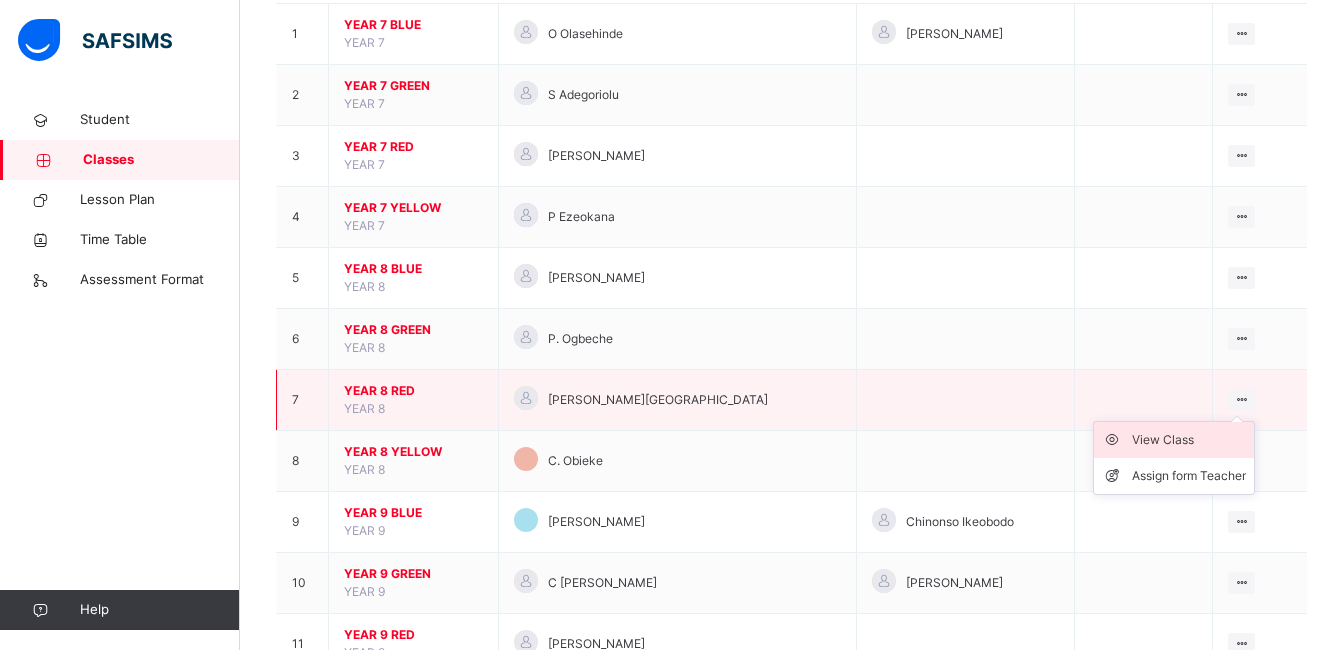 click on "View Class" at bounding box center (1189, 440) 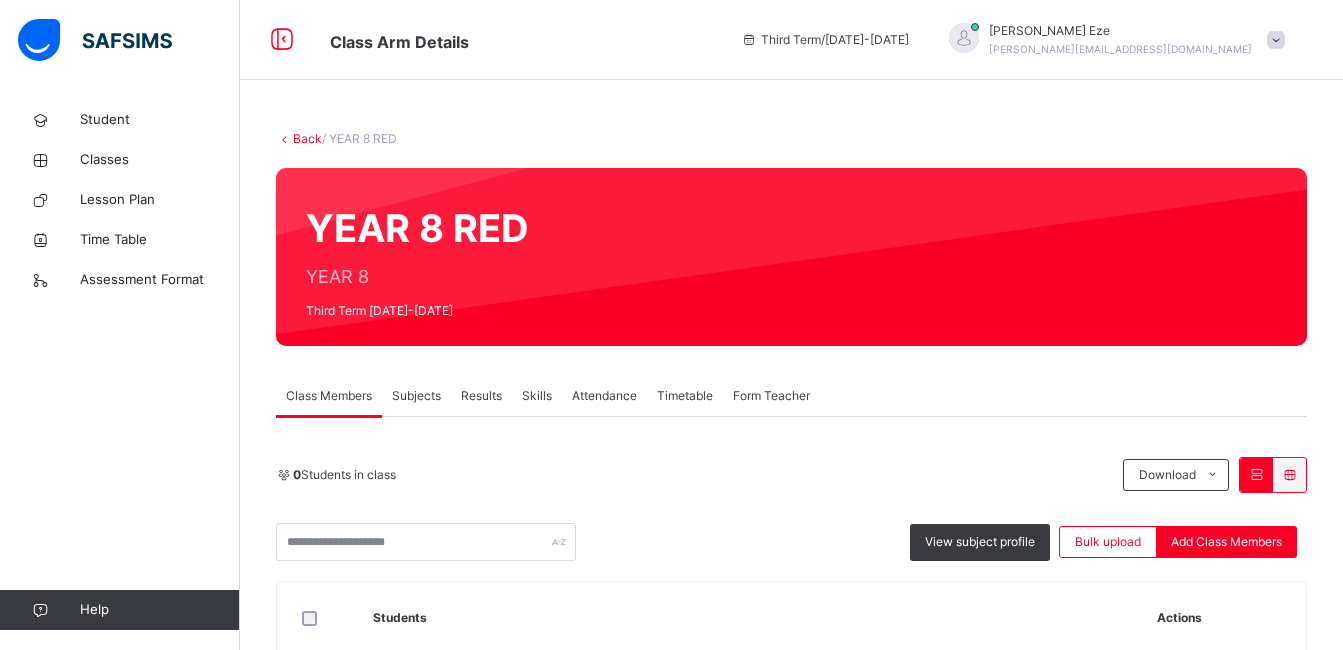 click on "Subjects" at bounding box center (416, 396) 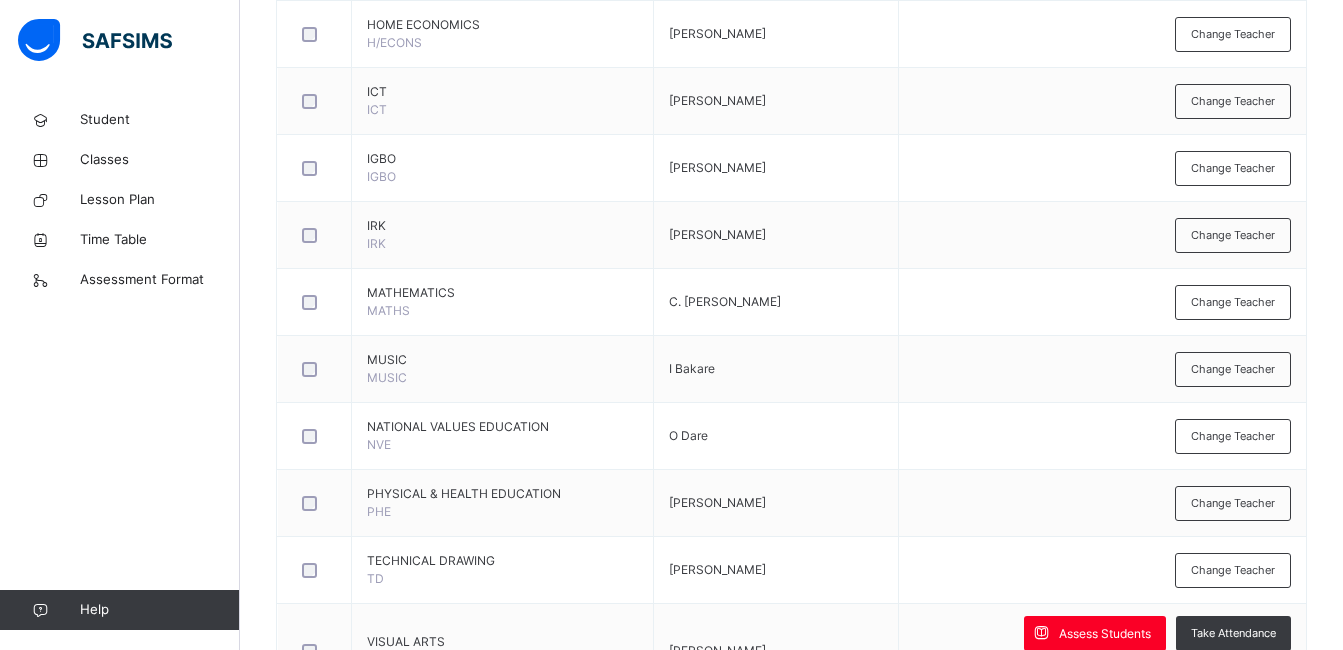 scroll, scrollTop: 1380, scrollLeft: 0, axis: vertical 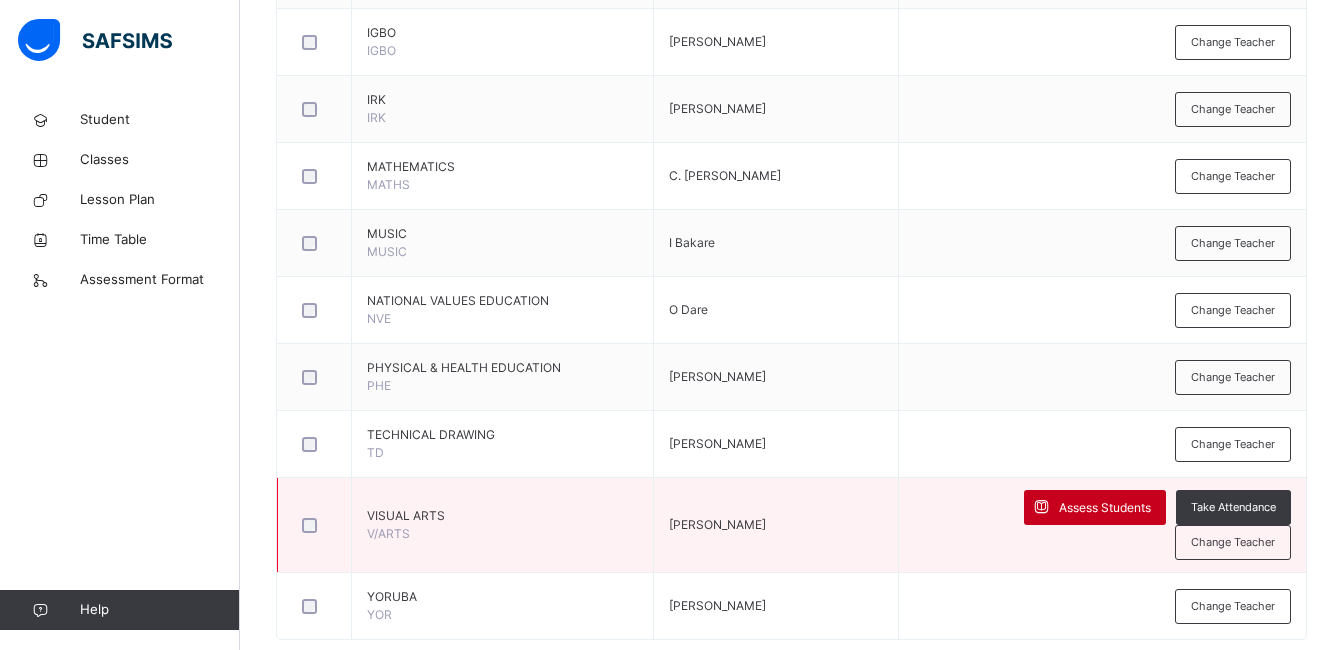 click on "Assess Students" at bounding box center (1105, 508) 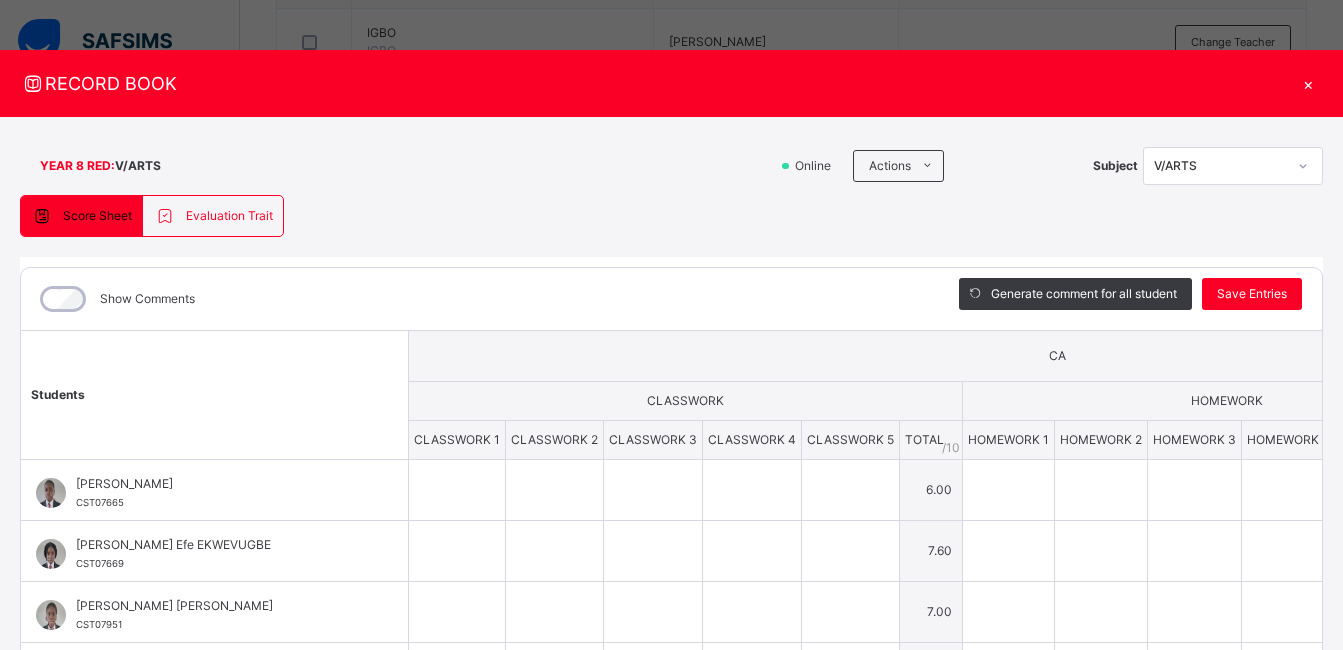 type on "*" 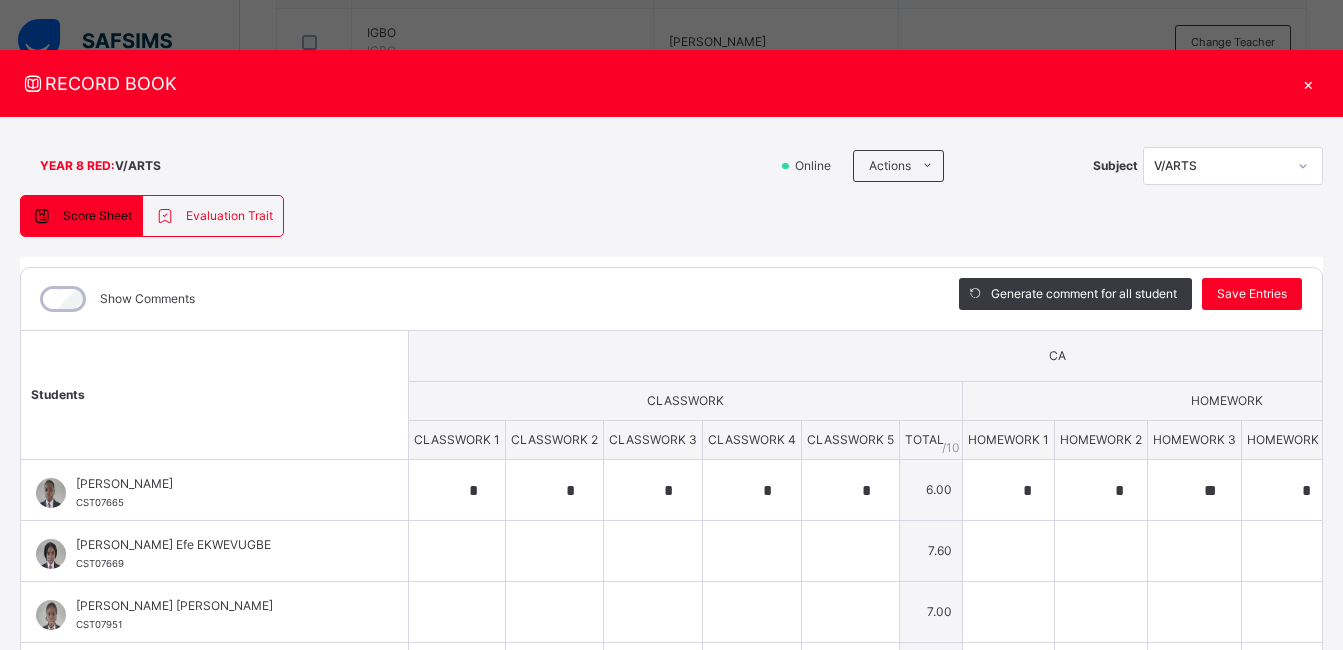 type on "**" 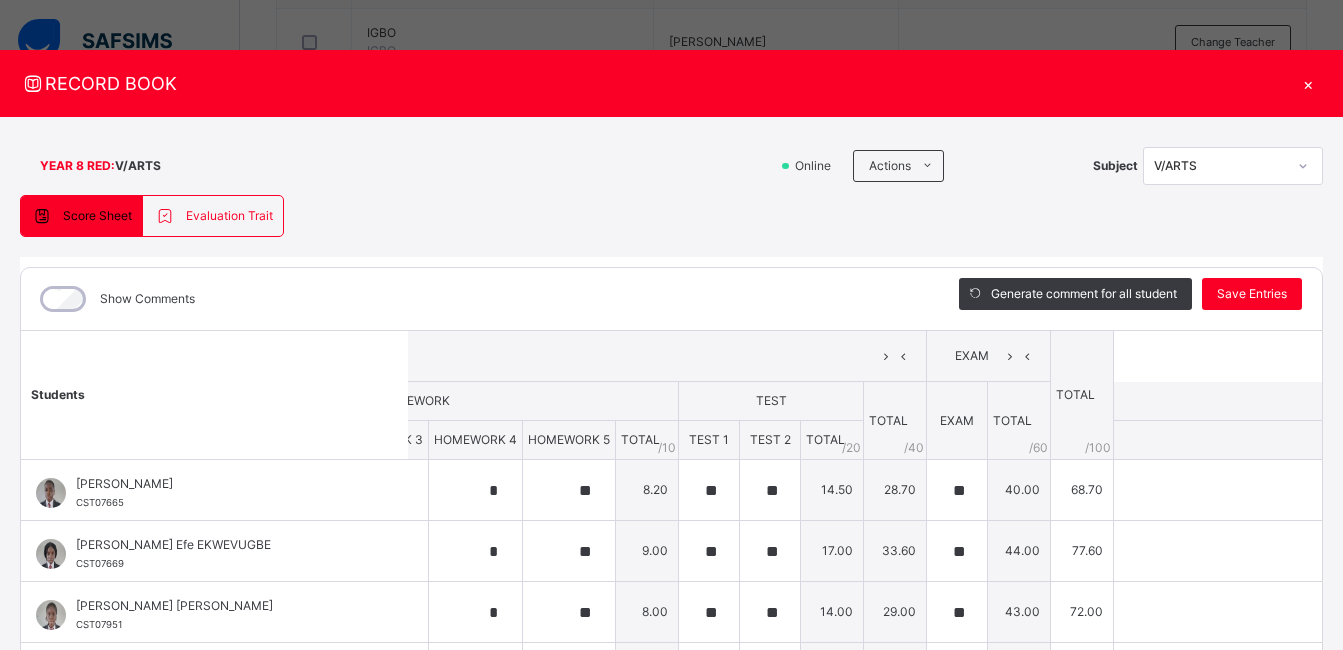 scroll, scrollTop: 0, scrollLeft: 892, axis: horizontal 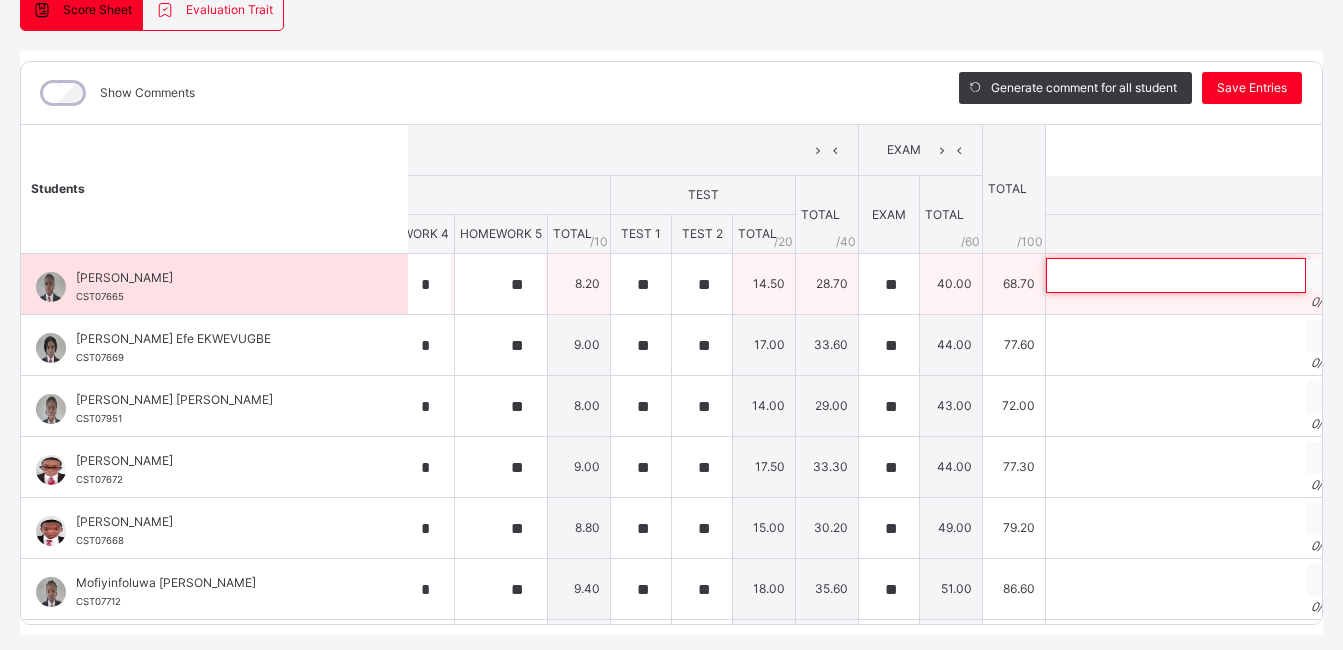click at bounding box center [1176, 275] 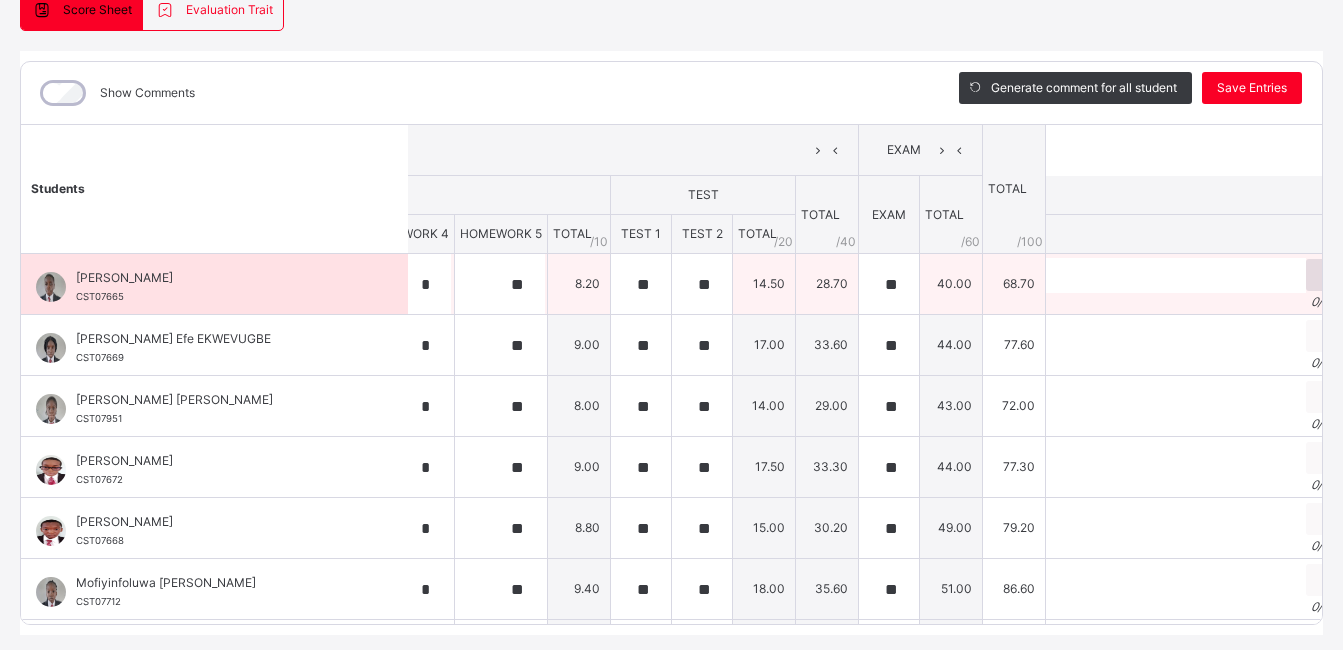 click at bounding box center (1329, 275) 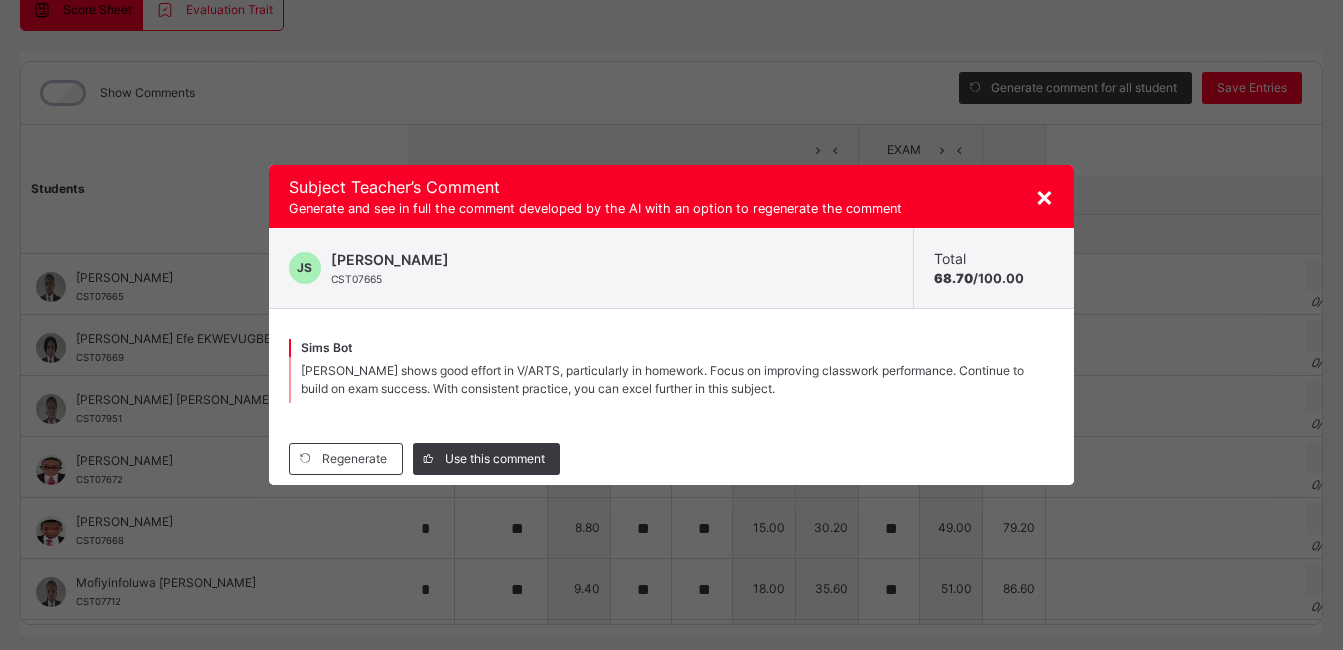 click on "Abdullahi shows good effort in V/ARTS, particularly in homework. Focus on improving classwork performance. Continue to build on exam success. With consistent practice, you can excel further in this subject." at bounding box center (662, 379) 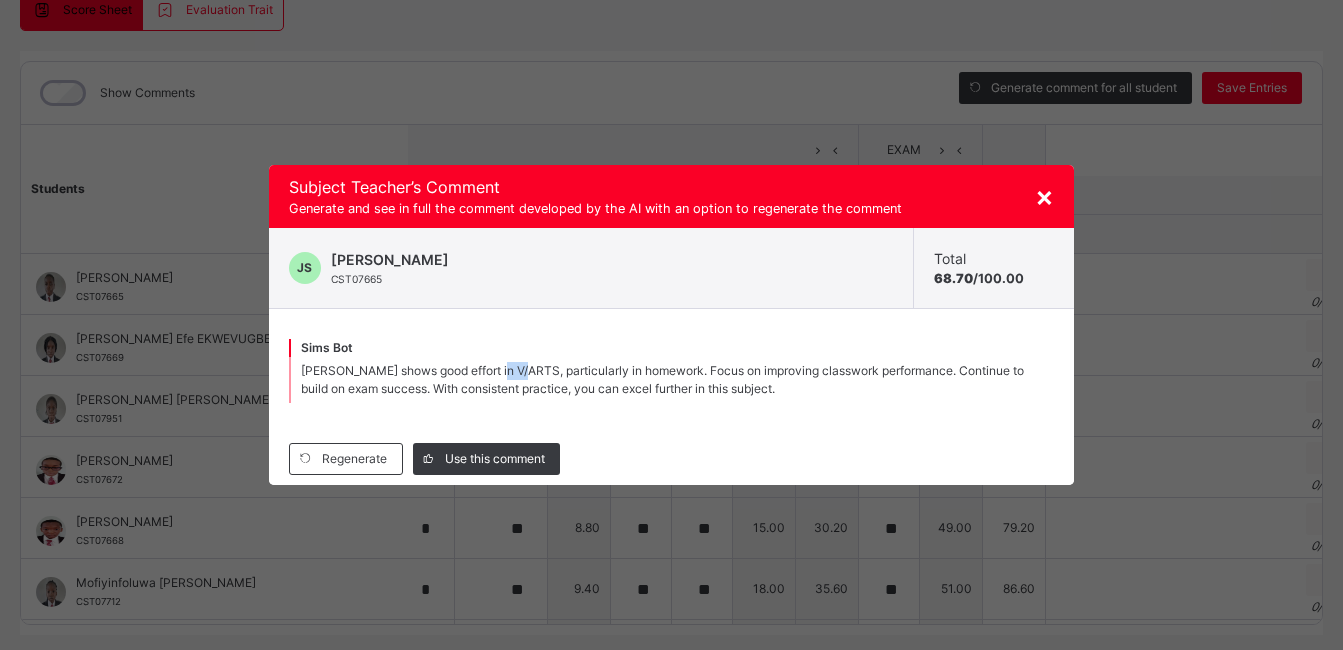 click on "Abdullahi shows good effort in V/ARTS, particularly in homework. Focus on improving classwork performance. Continue to build on exam success. With consistent practice, you can excel further in this subject." at bounding box center [662, 379] 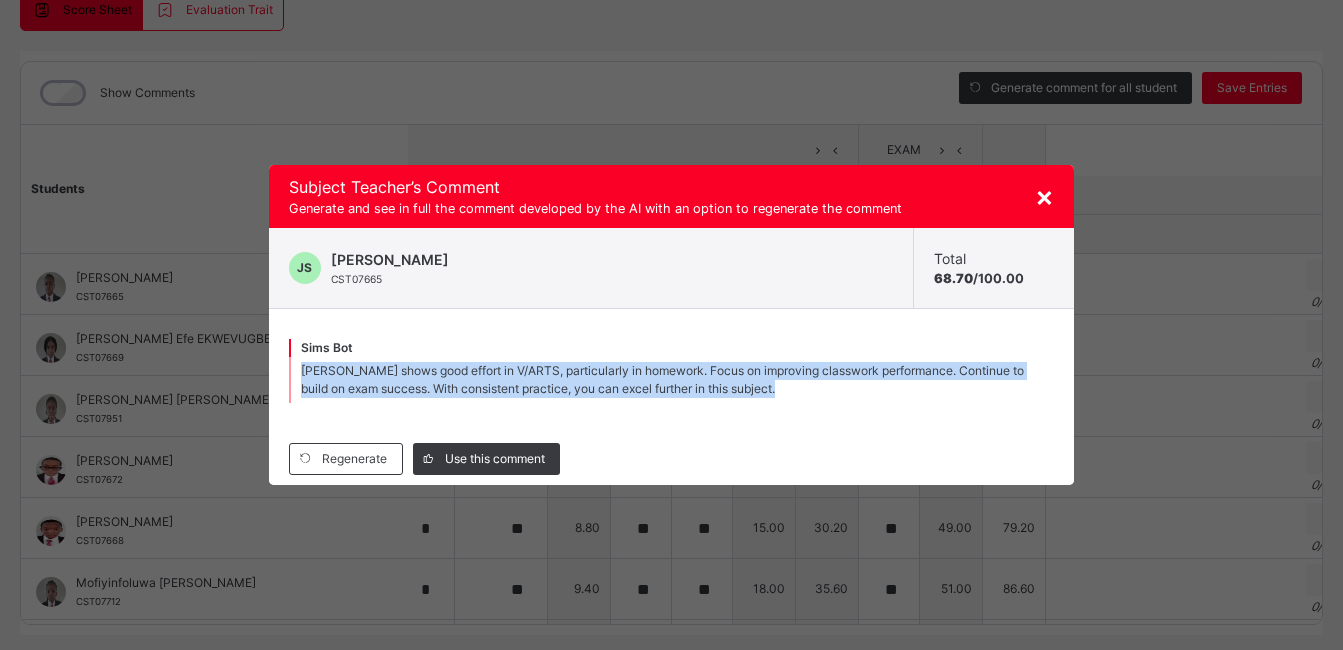 click on "Abdullahi shows good effort in V/ARTS, particularly in homework. Focus on improving classwork performance. Continue to build on exam success. With consistent practice, you can excel further in this subject." at bounding box center [662, 379] 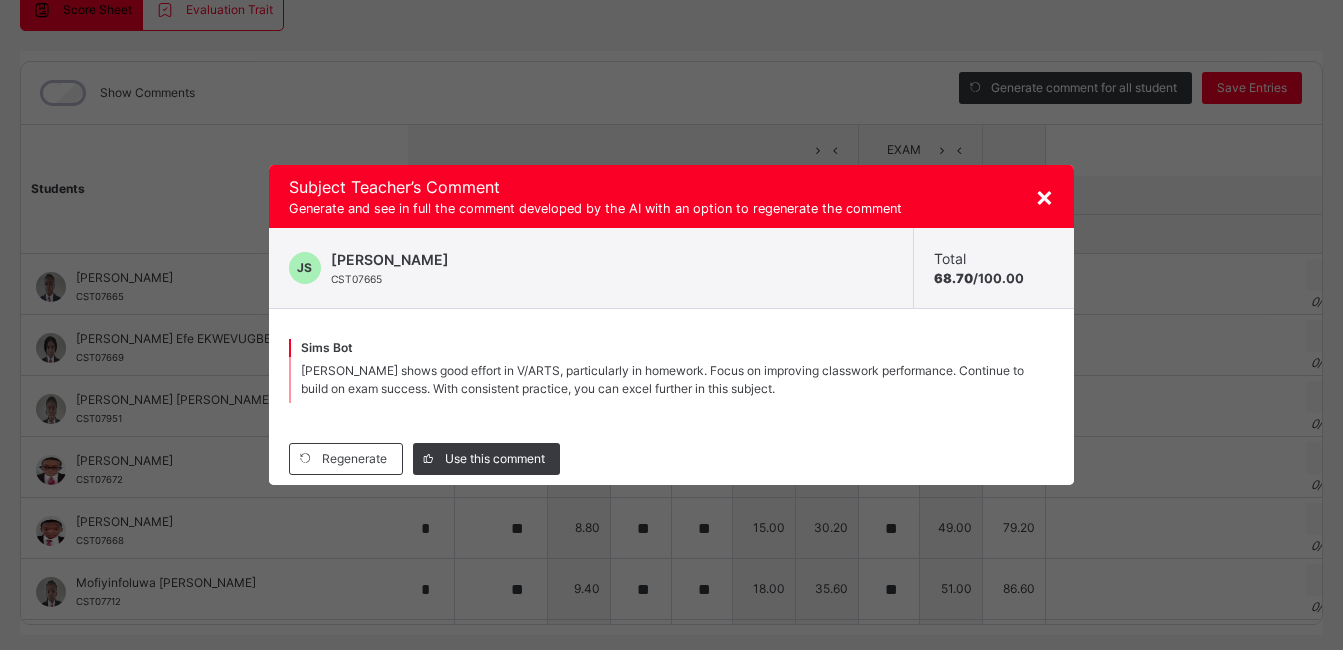 click on "Abdullahi shows good effort in V/ARTS, particularly in homework. Focus on improving classwork performance. Continue to build on exam success. With consistent practice, you can excel further in this subject." at bounding box center [662, 379] 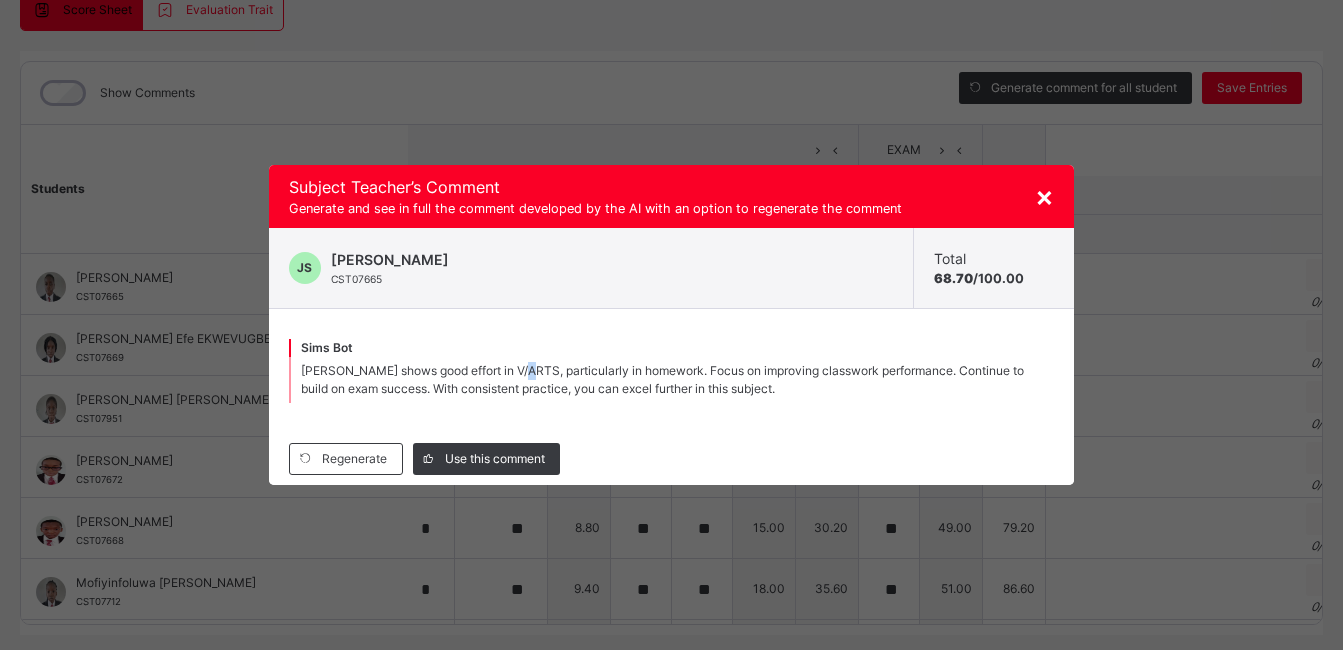click on "Abdullahi shows good effort in V/ARTS, particularly in homework. Focus on improving classwork performance. Continue to build on exam success. With consistent practice, you can excel further in this subject." at bounding box center (662, 379) 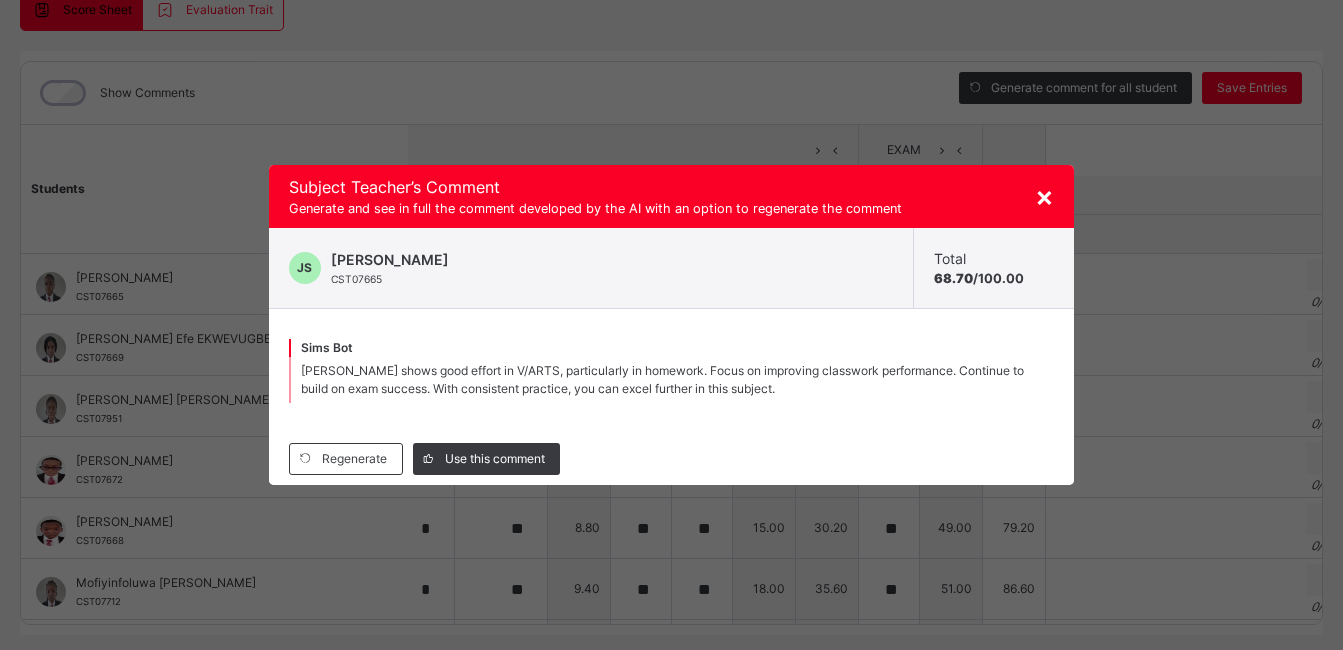 drag, startPoint x: 518, startPoint y: 369, endPoint x: 547, endPoint y: 418, distance: 56.938564 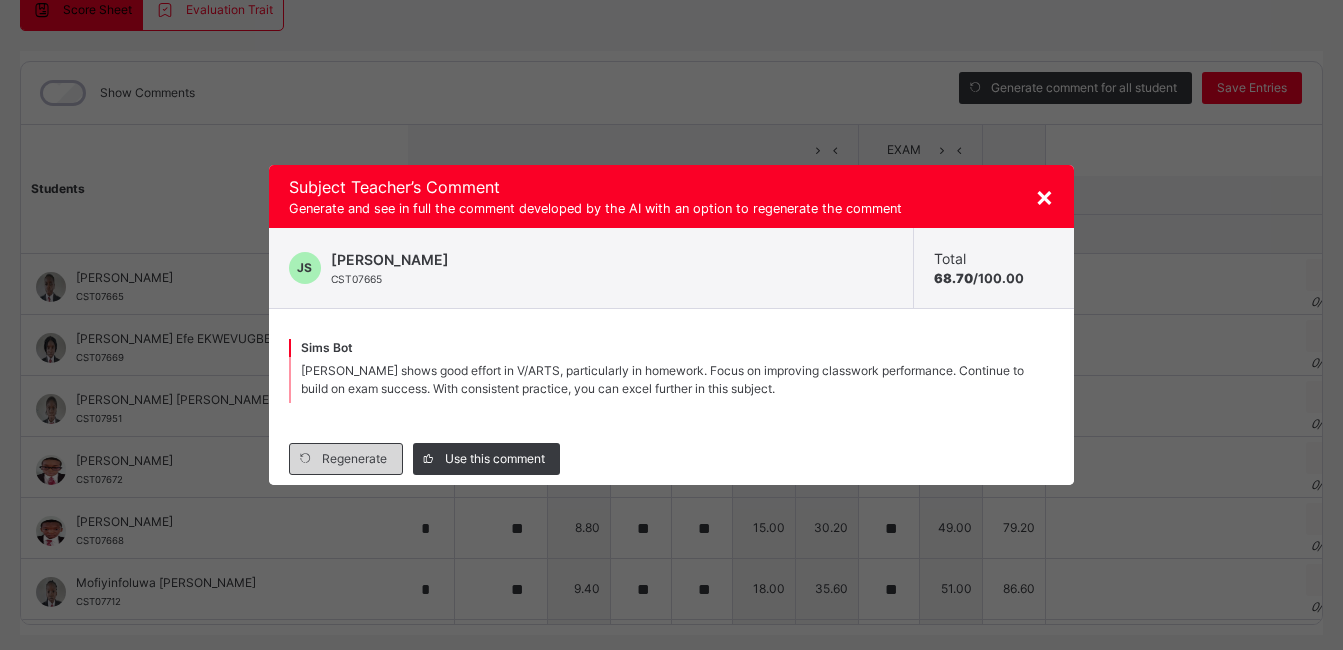 click on "Regenerate" at bounding box center [346, 459] 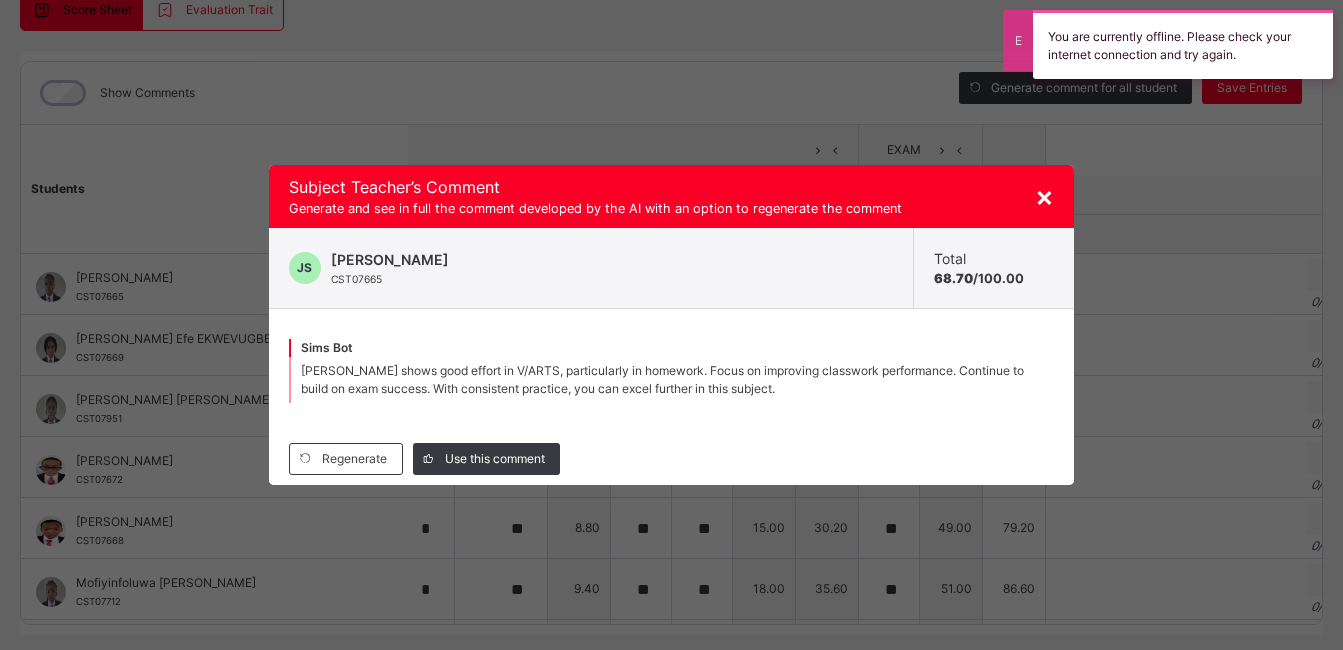 click on "×" at bounding box center (1044, 196) 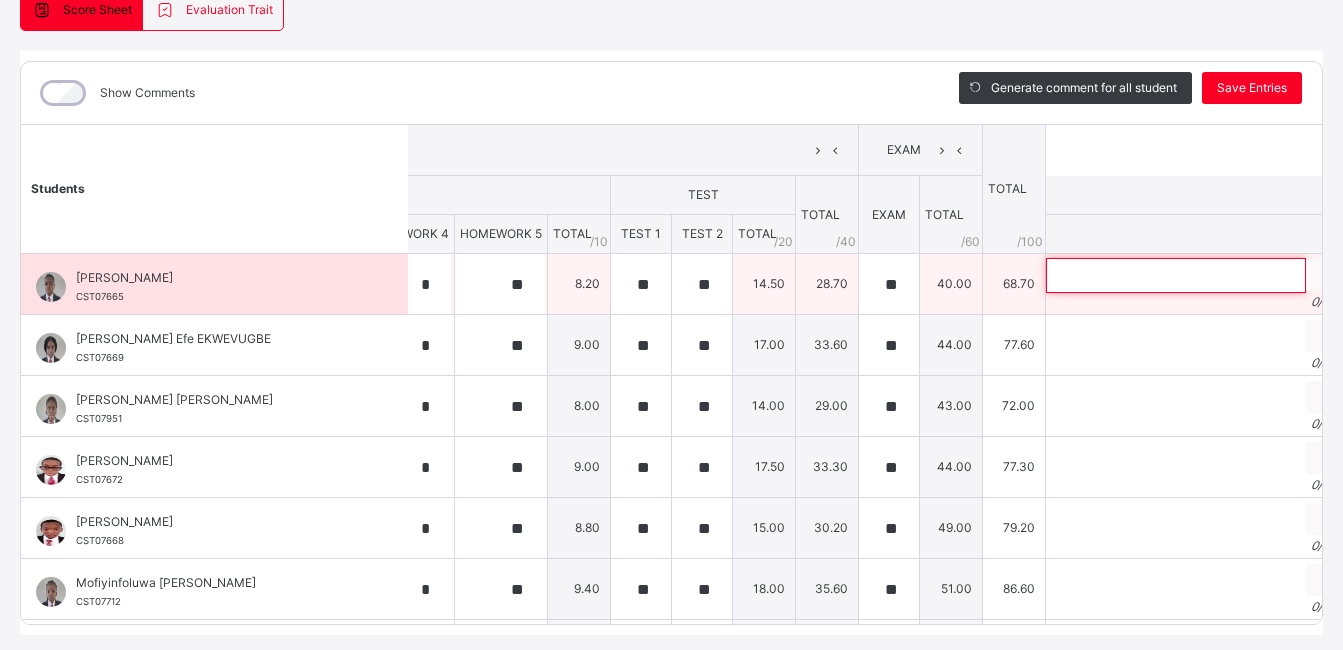 click at bounding box center [1176, 275] 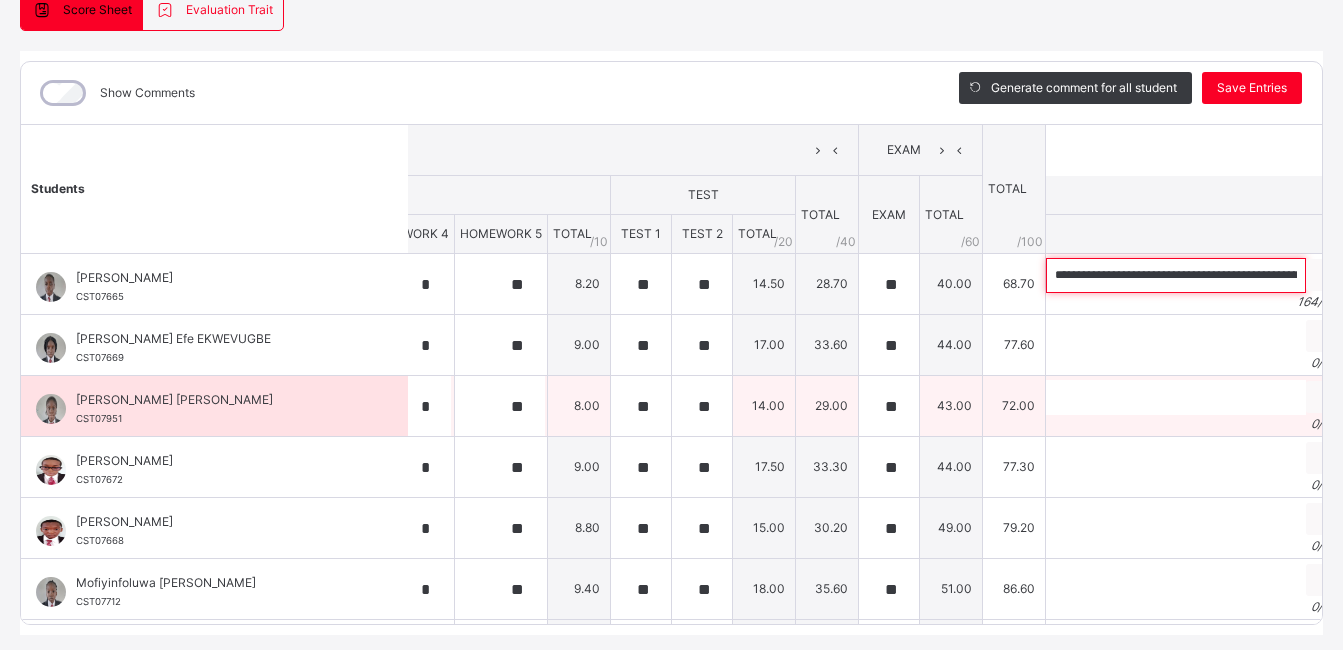 scroll, scrollTop: 0, scrollLeft: 666, axis: horizontal 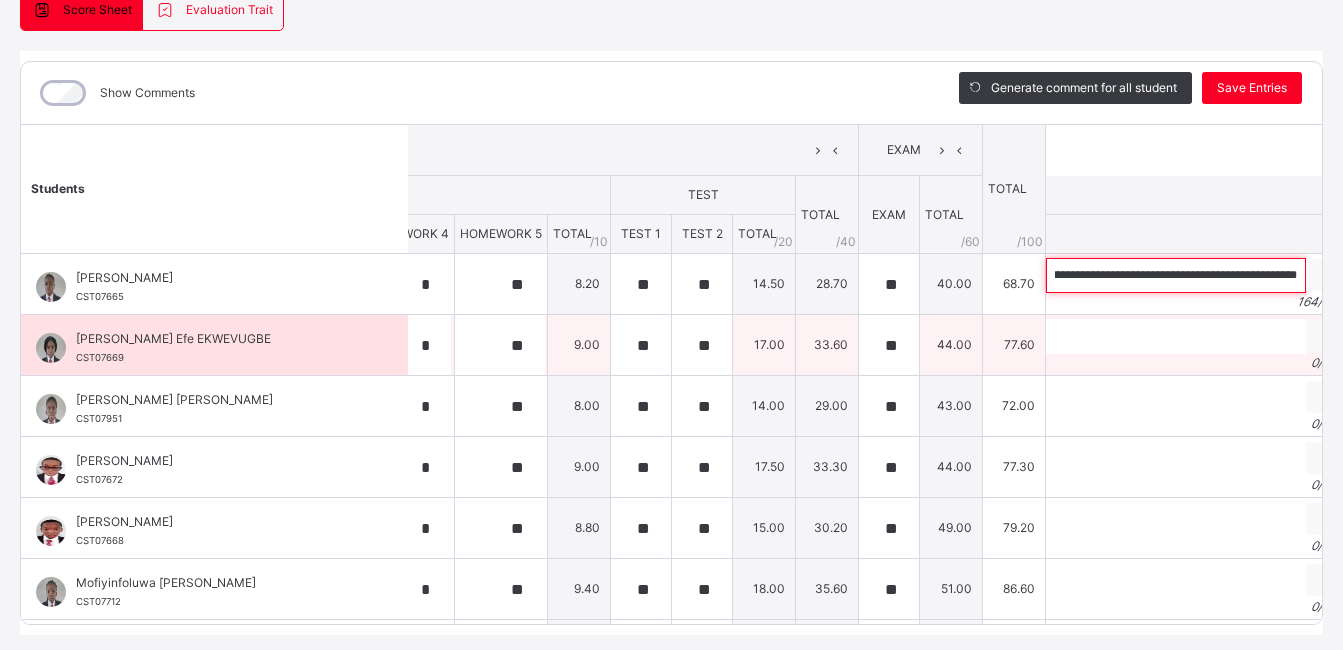 type on "**********" 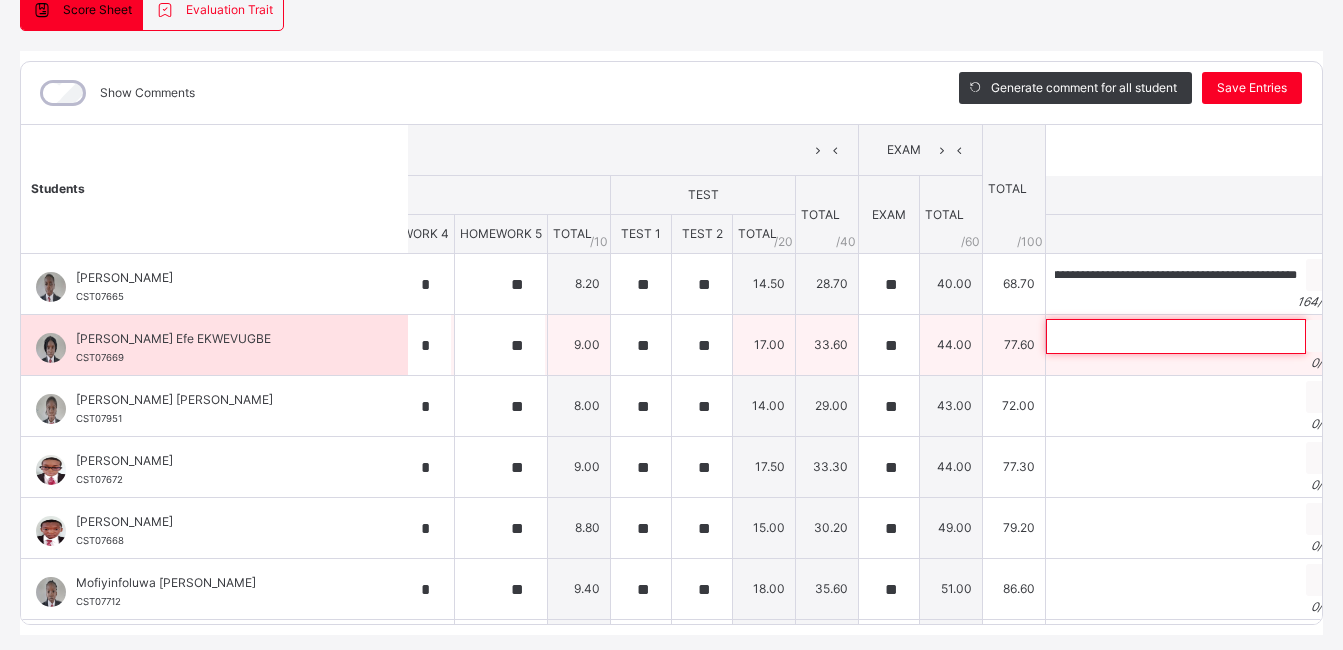 scroll, scrollTop: 0, scrollLeft: 0, axis: both 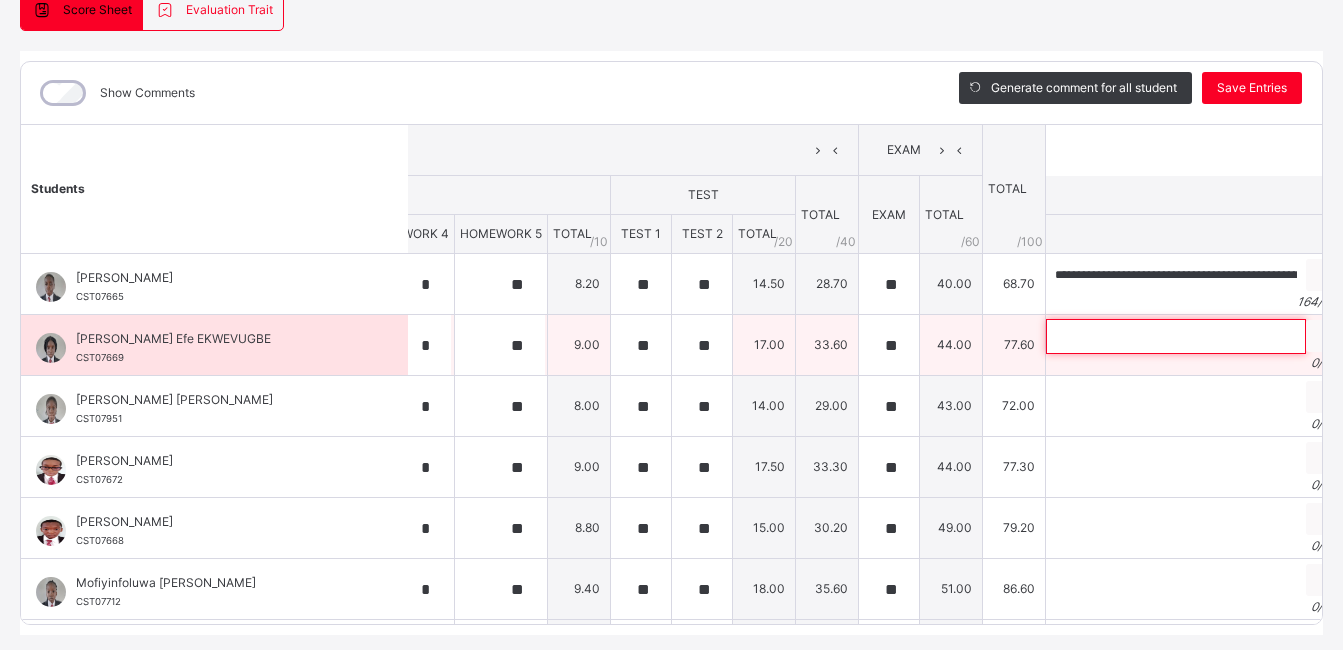 click at bounding box center [1176, 336] 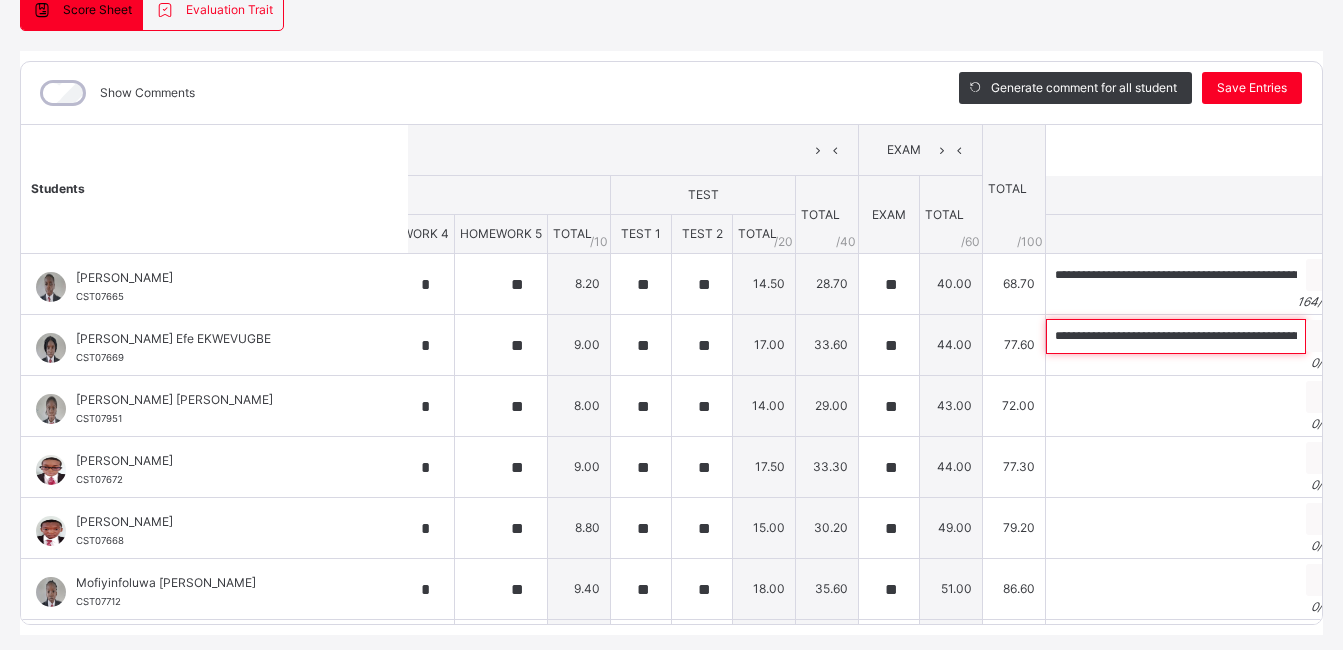 scroll, scrollTop: 0, scrollLeft: 952, axis: horizontal 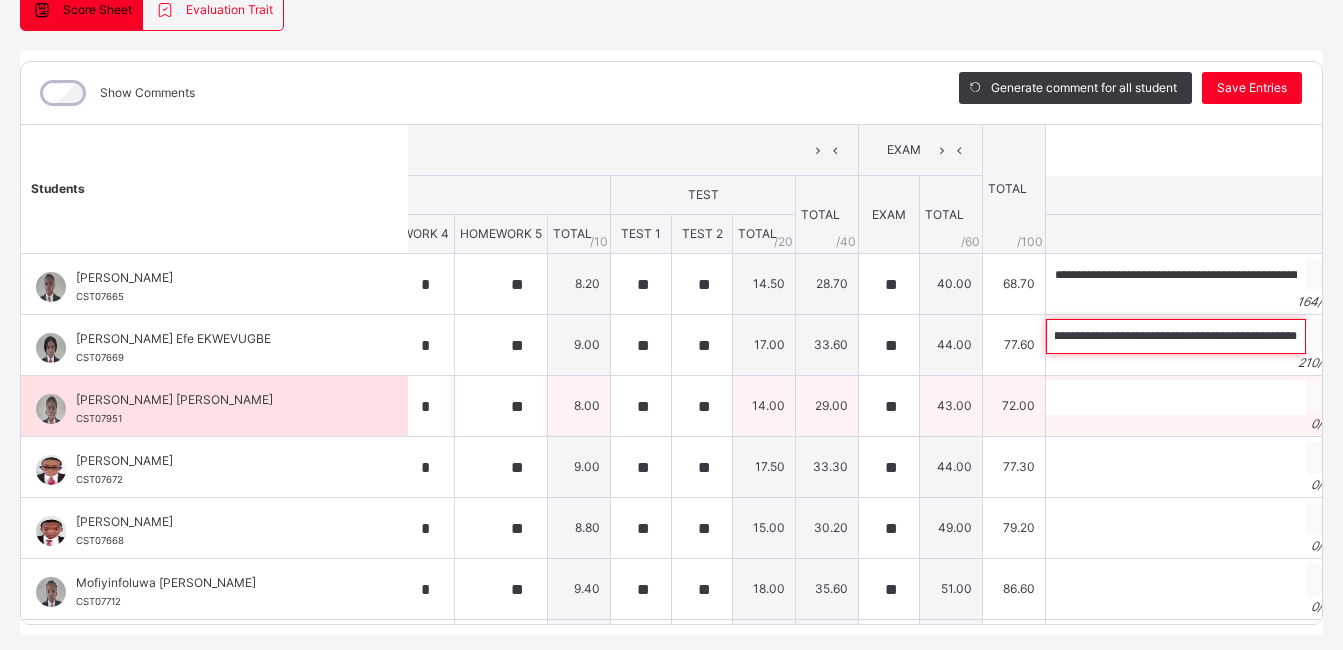 type on "**********" 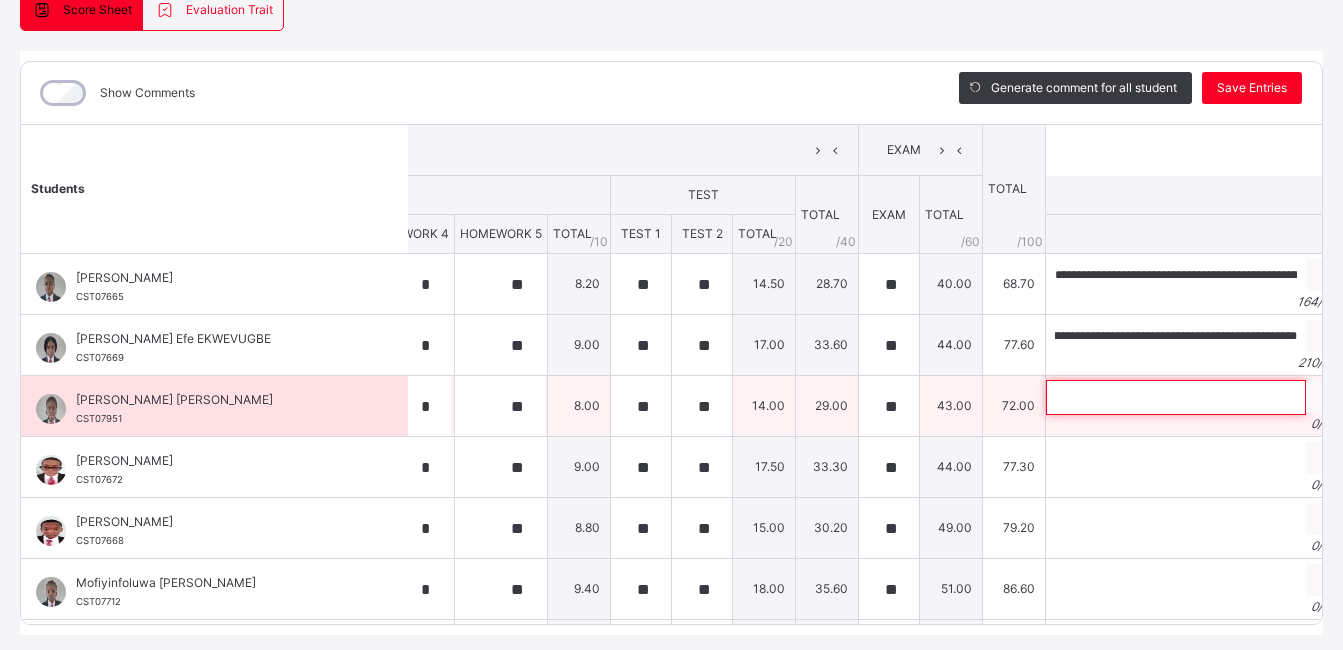 scroll, scrollTop: 0, scrollLeft: 0, axis: both 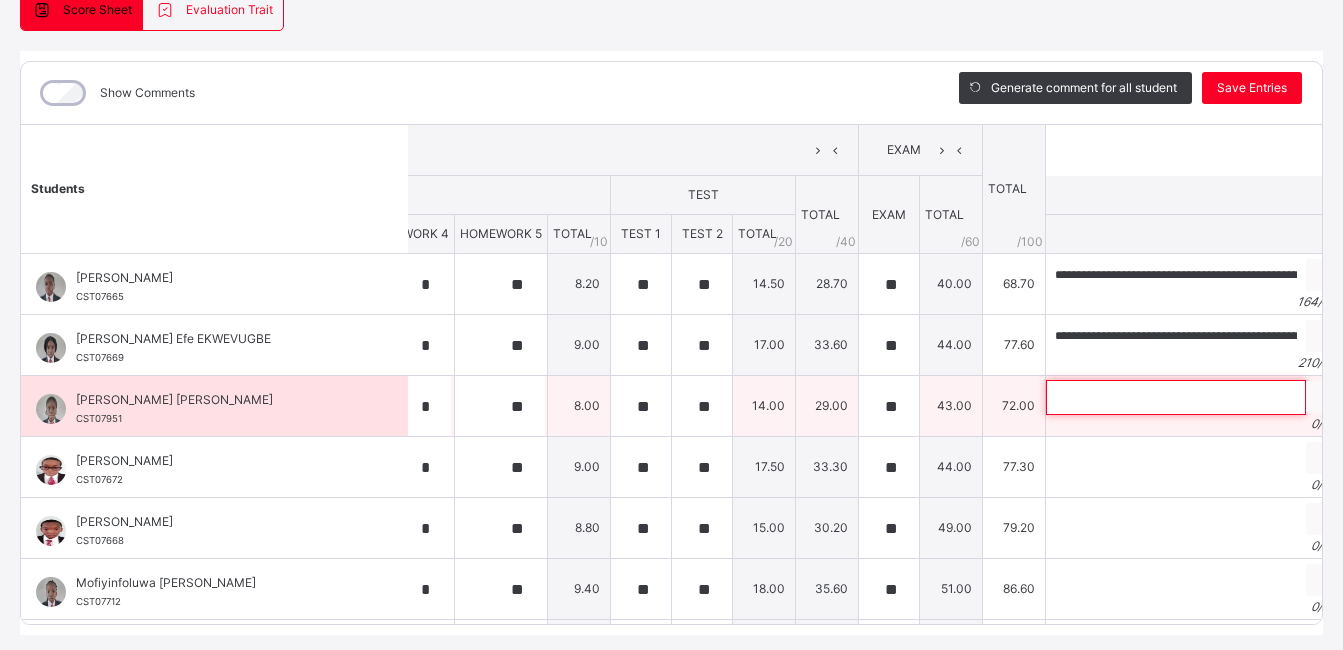 click at bounding box center (1176, 397) 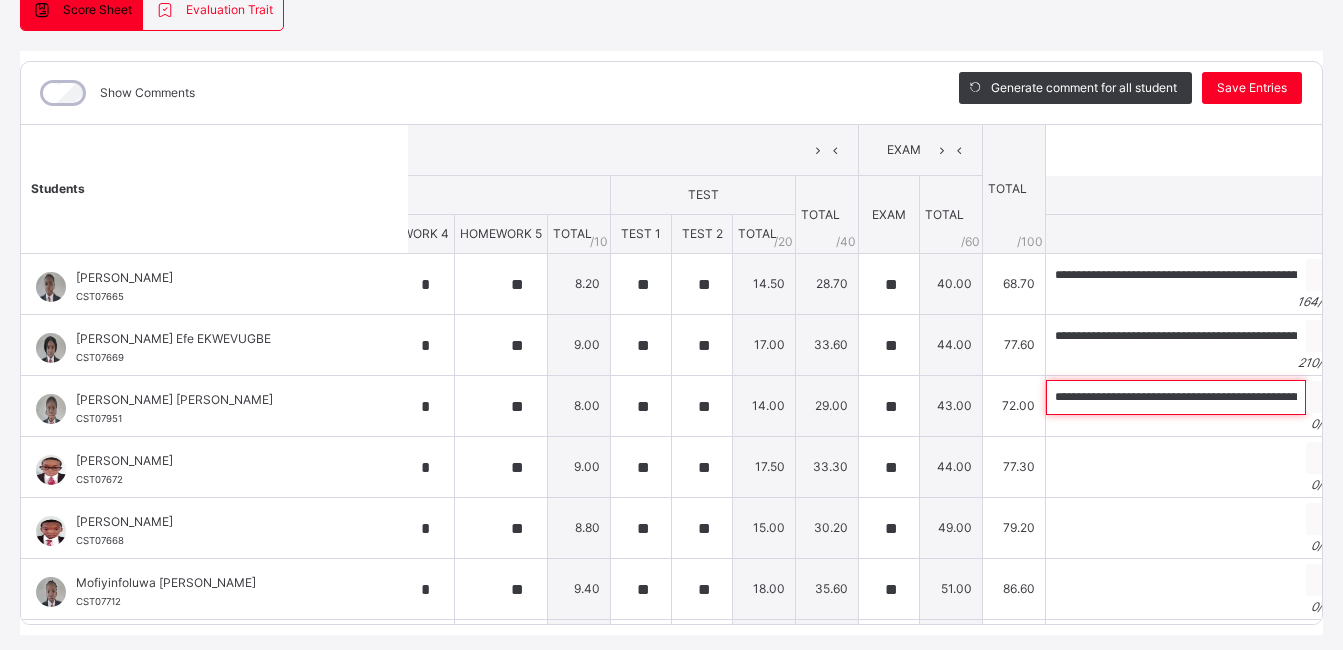 scroll, scrollTop: 0, scrollLeft: 960, axis: horizontal 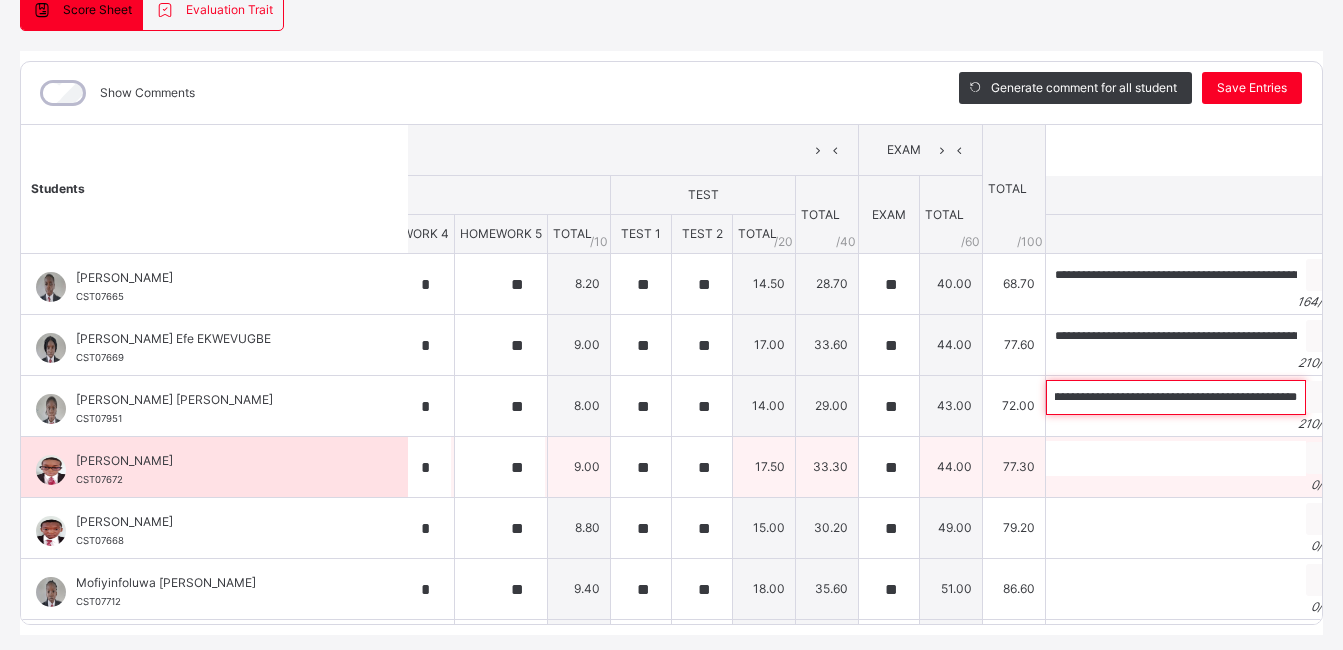 type on "**********" 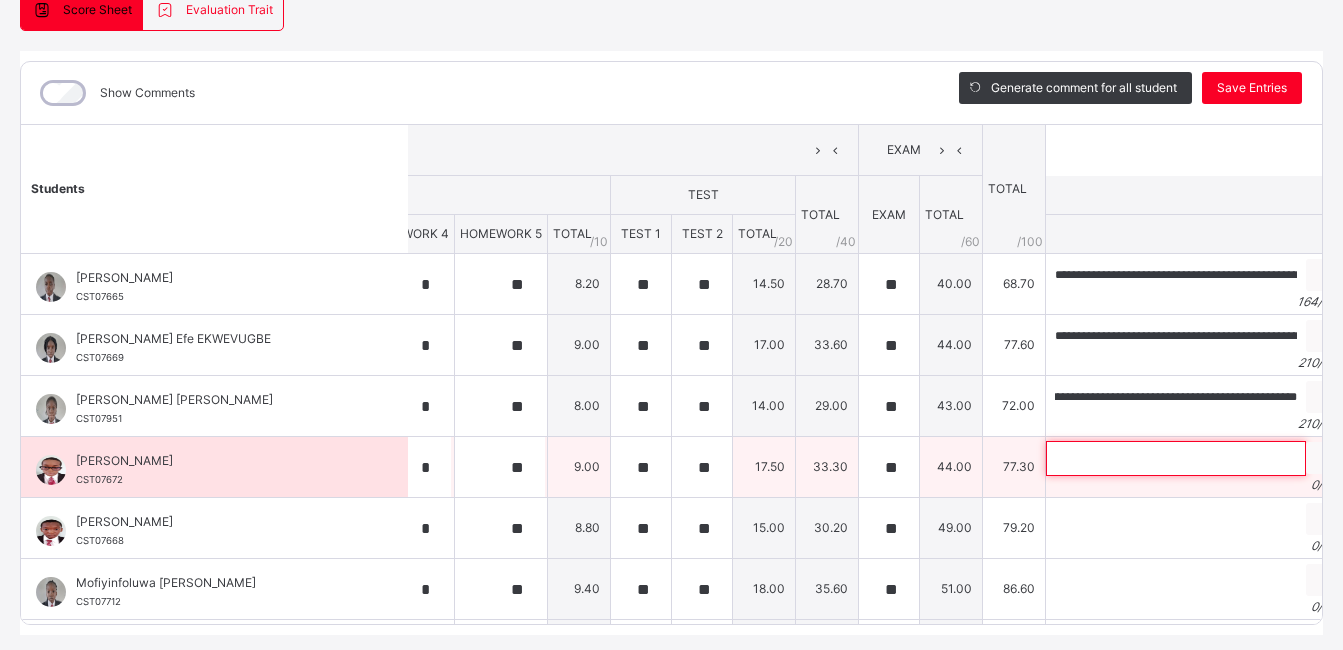 scroll, scrollTop: 0, scrollLeft: 0, axis: both 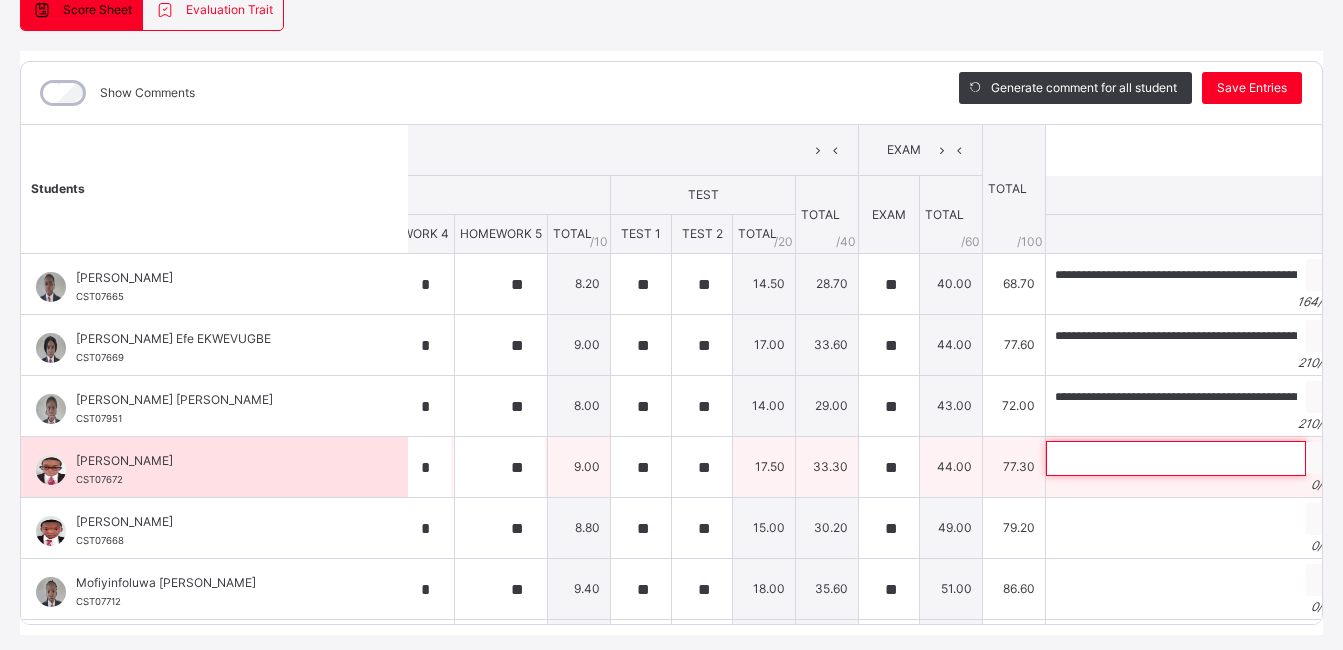 click at bounding box center (1176, 458) 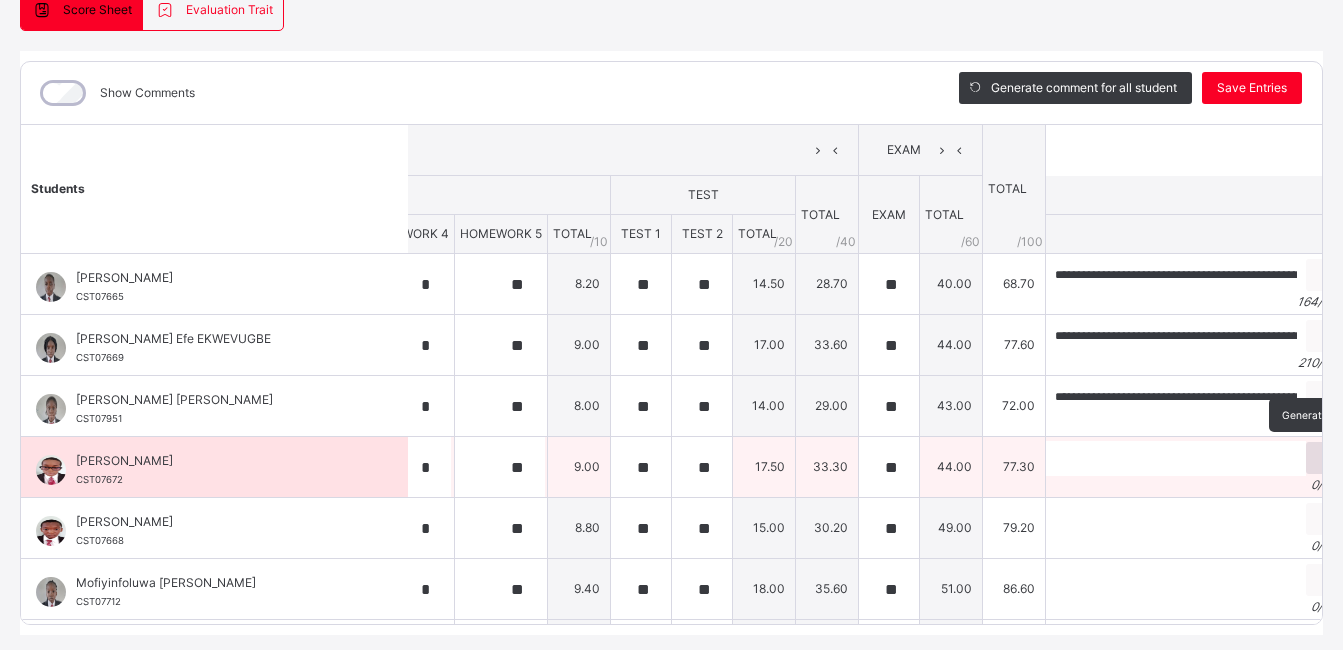click at bounding box center (1329, 458) 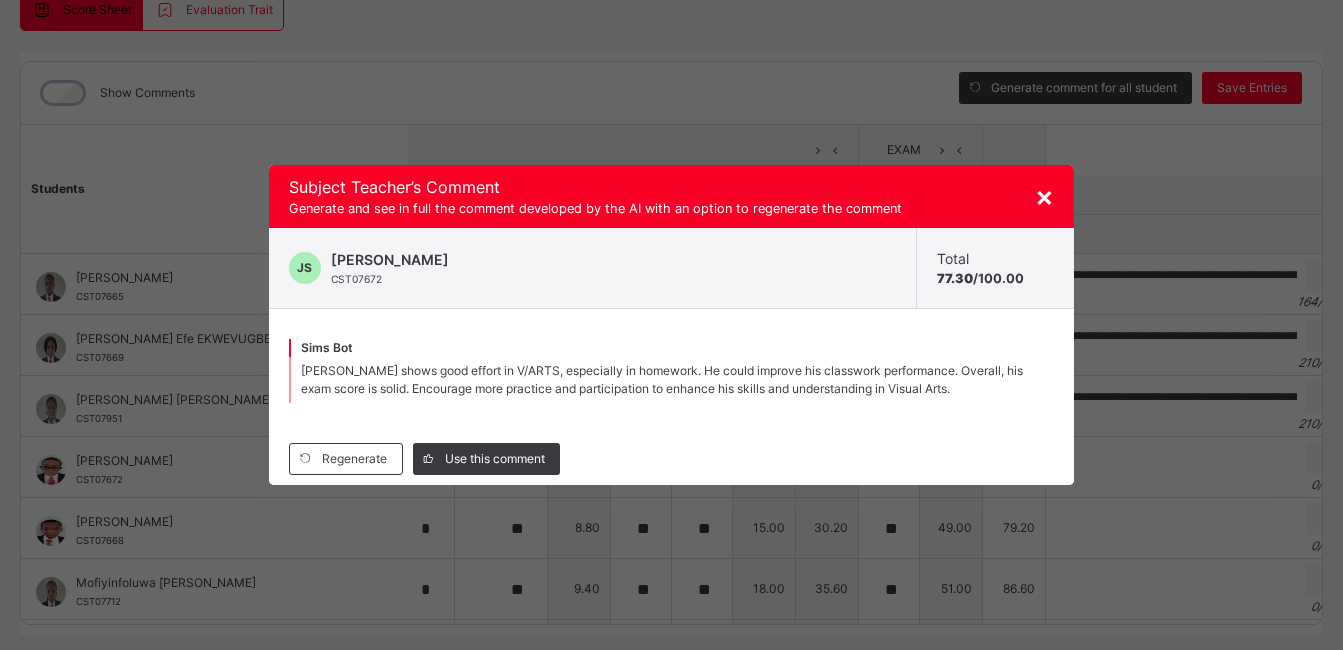click on "John shows good effort in V/ARTS, especially in homework. He could improve his classwork performance. Overall, his exam score is solid. Encourage more practice and participation to enhance his skills and understanding in Visual Arts." at bounding box center (662, 379) 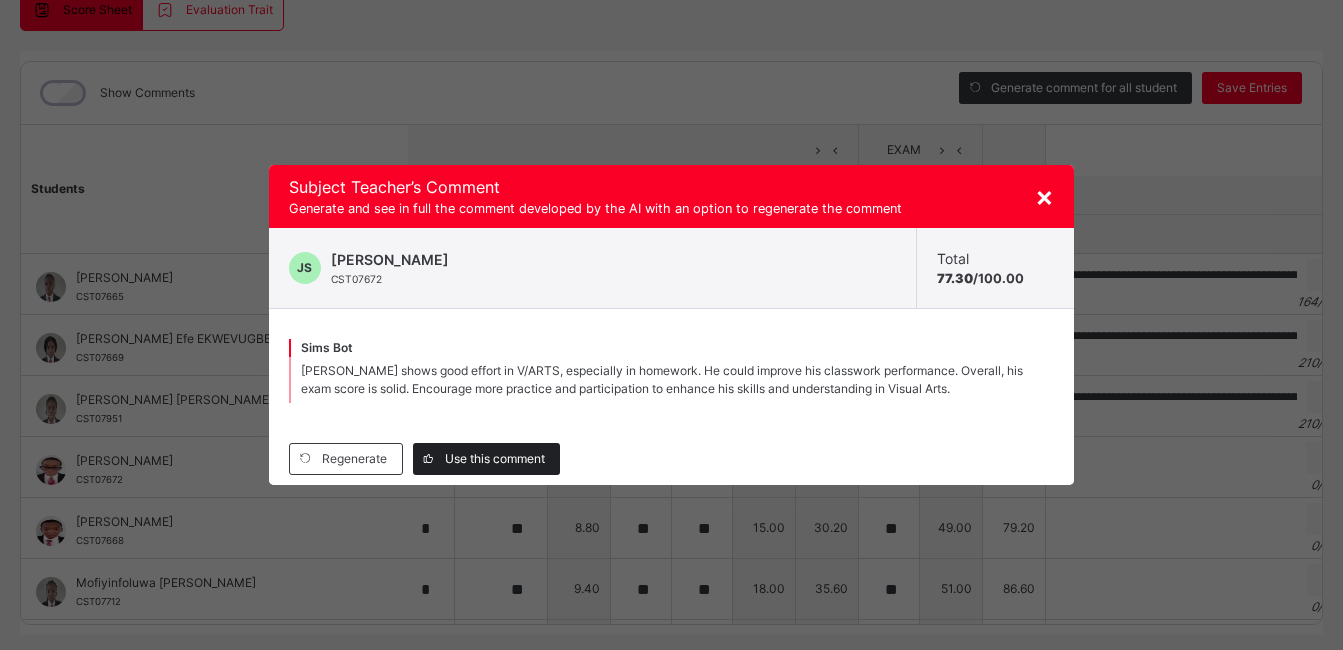 click on "Use this comment" at bounding box center [495, 459] 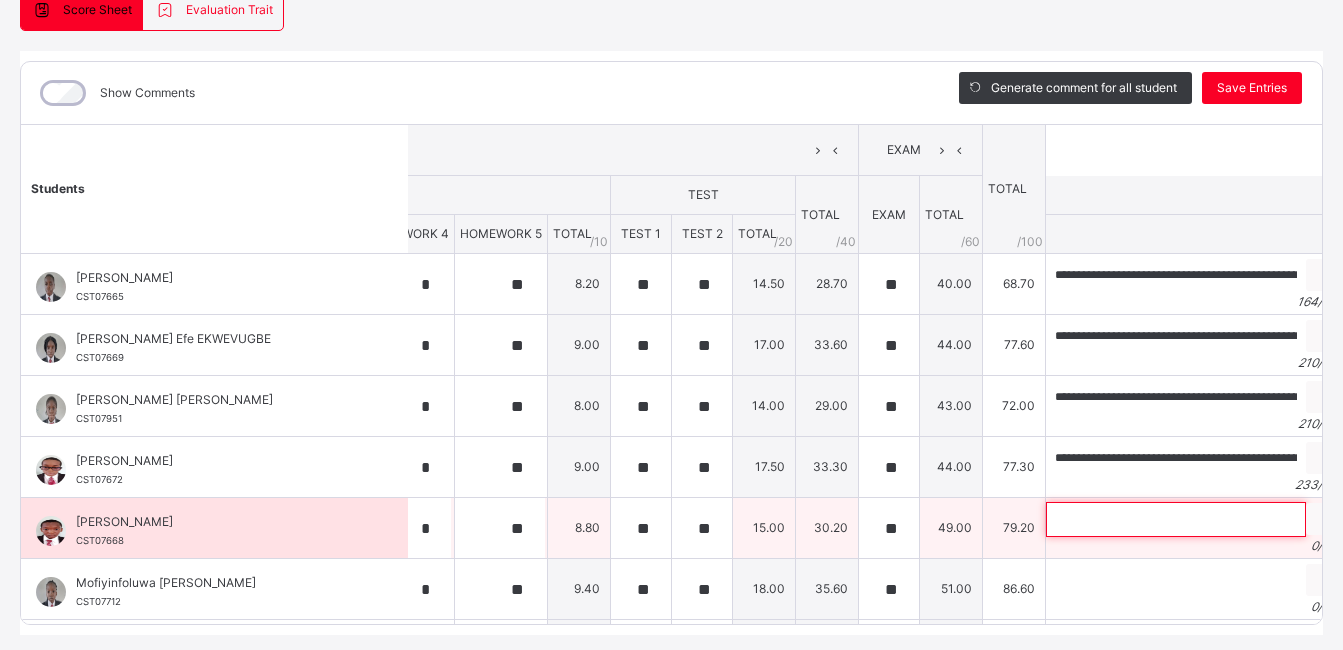 click at bounding box center [1176, 519] 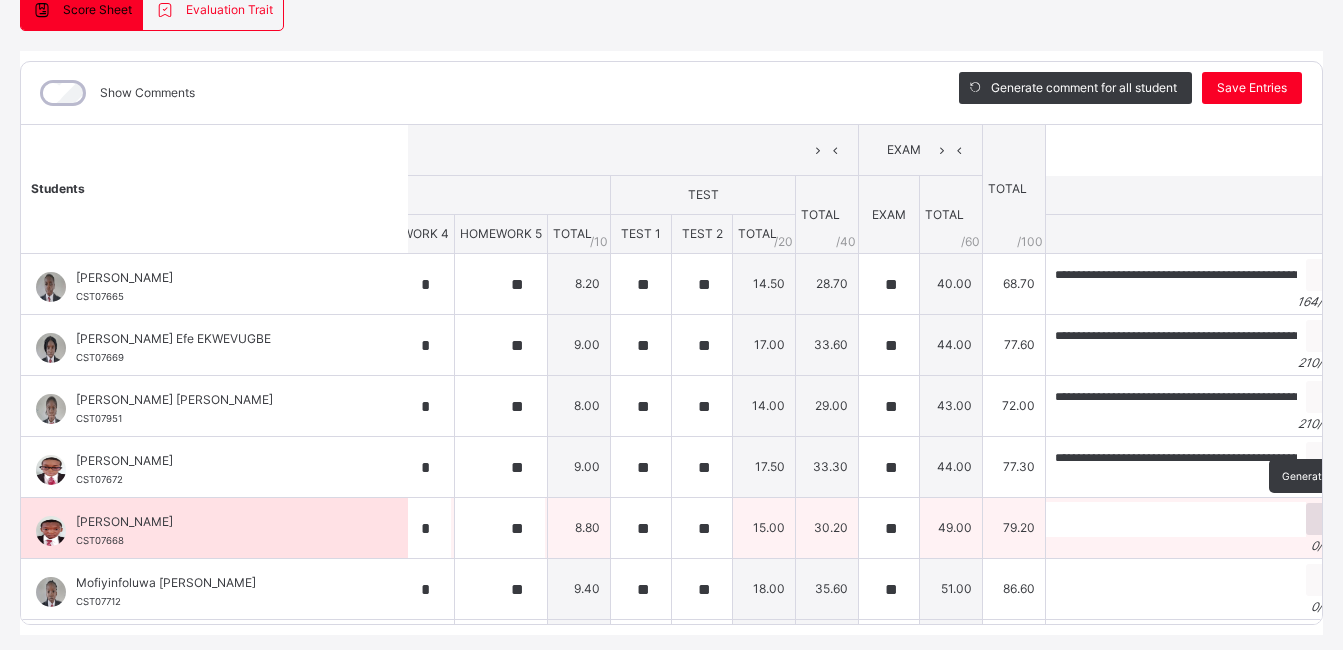 click at bounding box center [1329, 519] 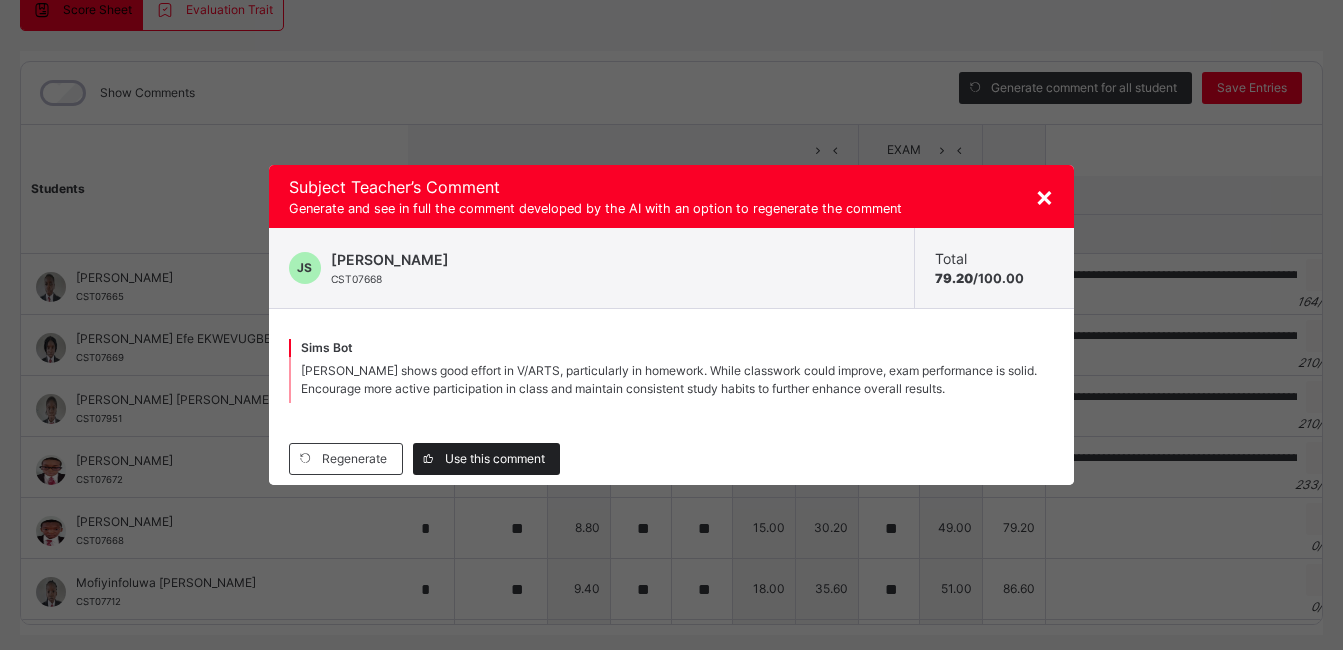 click on "Use this comment" at bounding box center [495, 459] 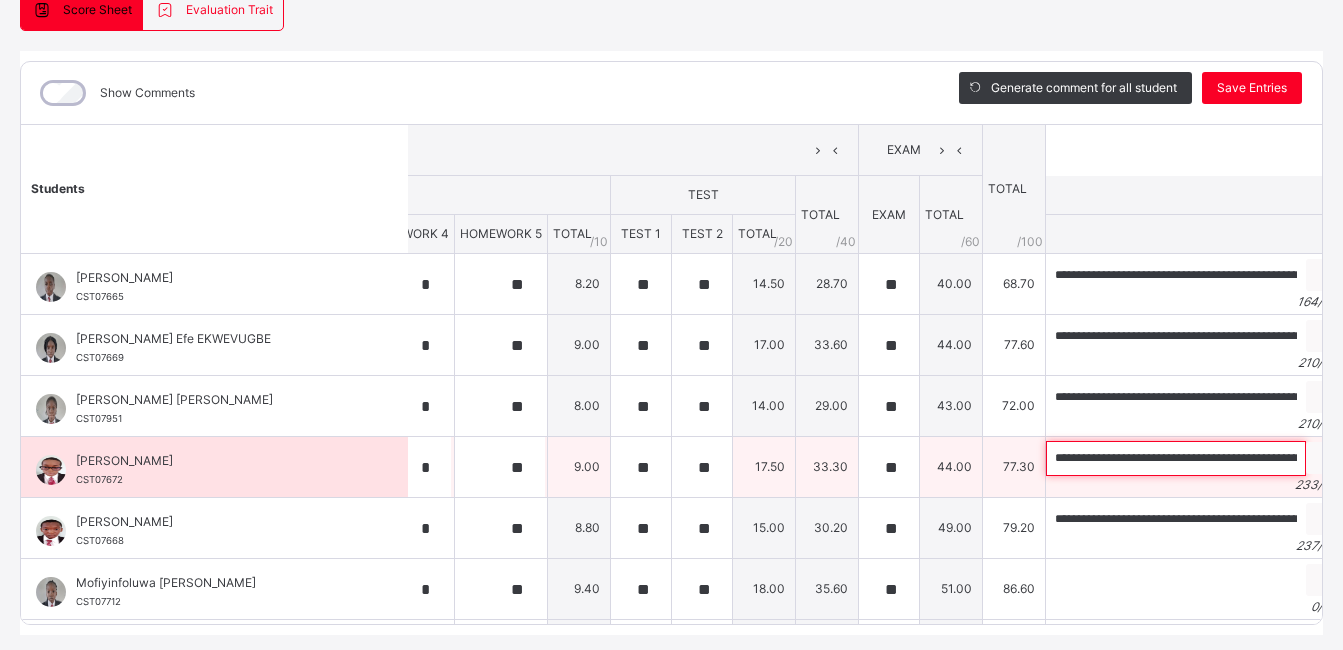 click on "**********" at bounding box center (1176, 458) 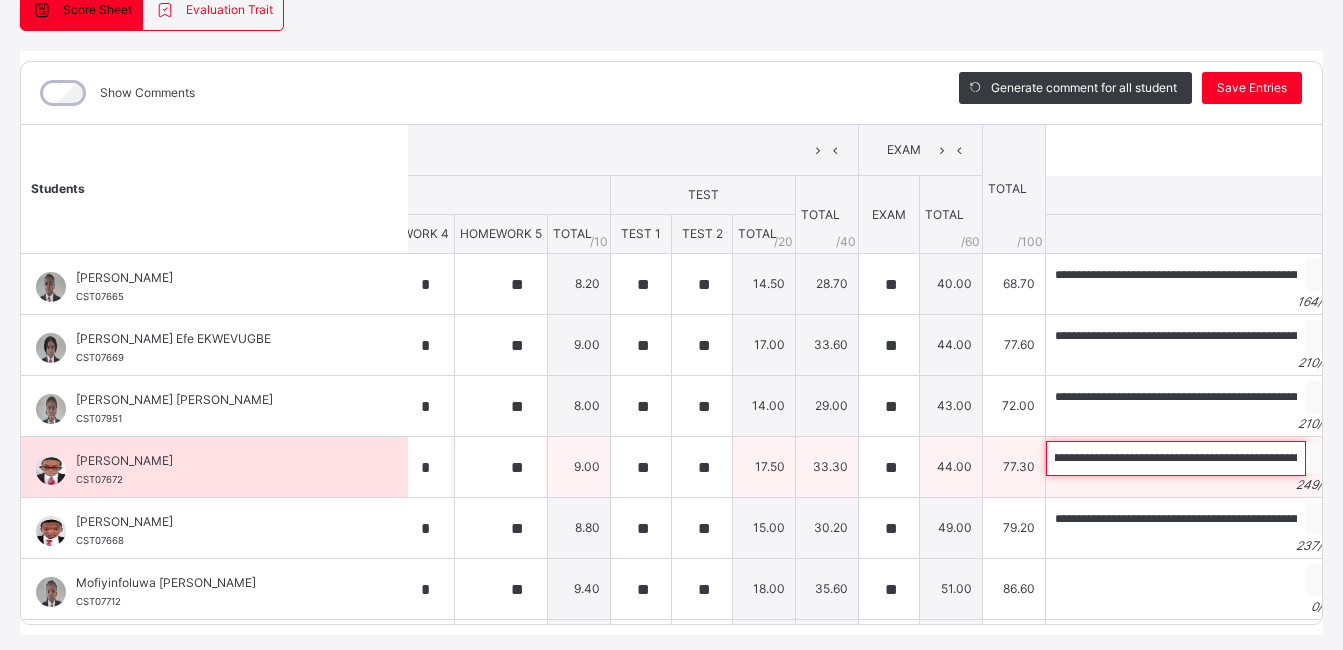 scroll, scrollTop: 0, scrollLeft: 44, axis: horizontal 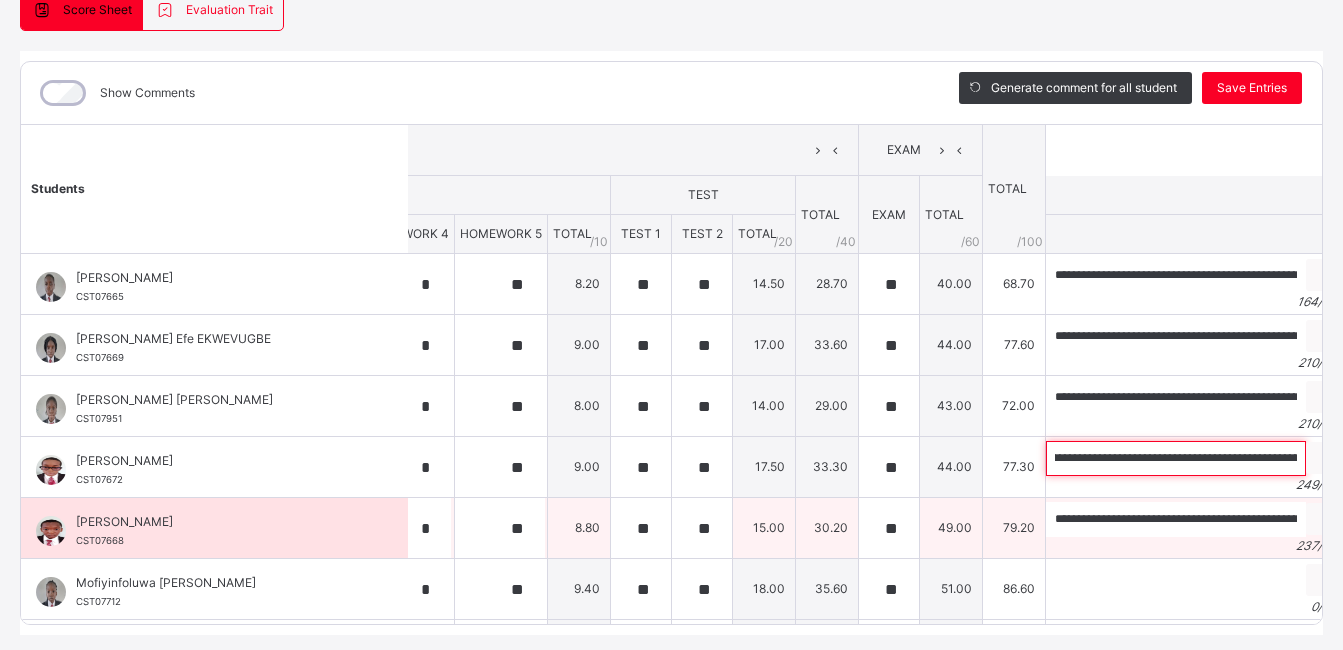 type on "**********" 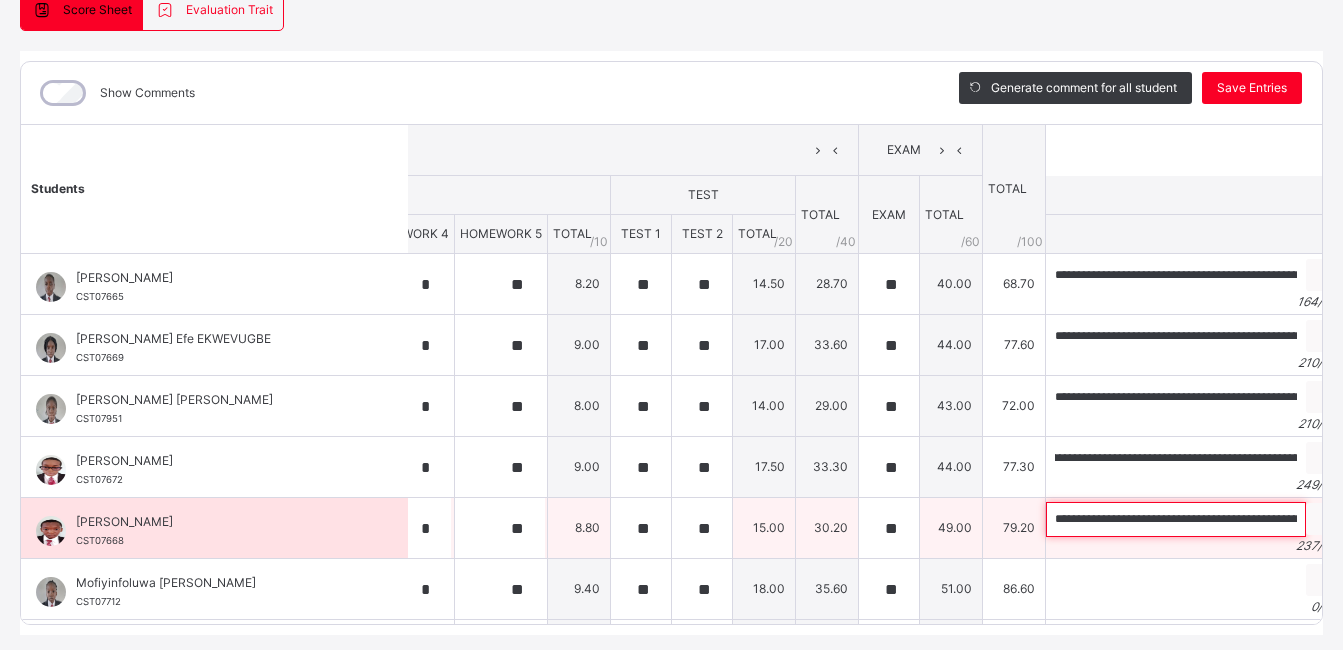 scroll, scrollTop: 0, scrollLeft: 0, axis: both 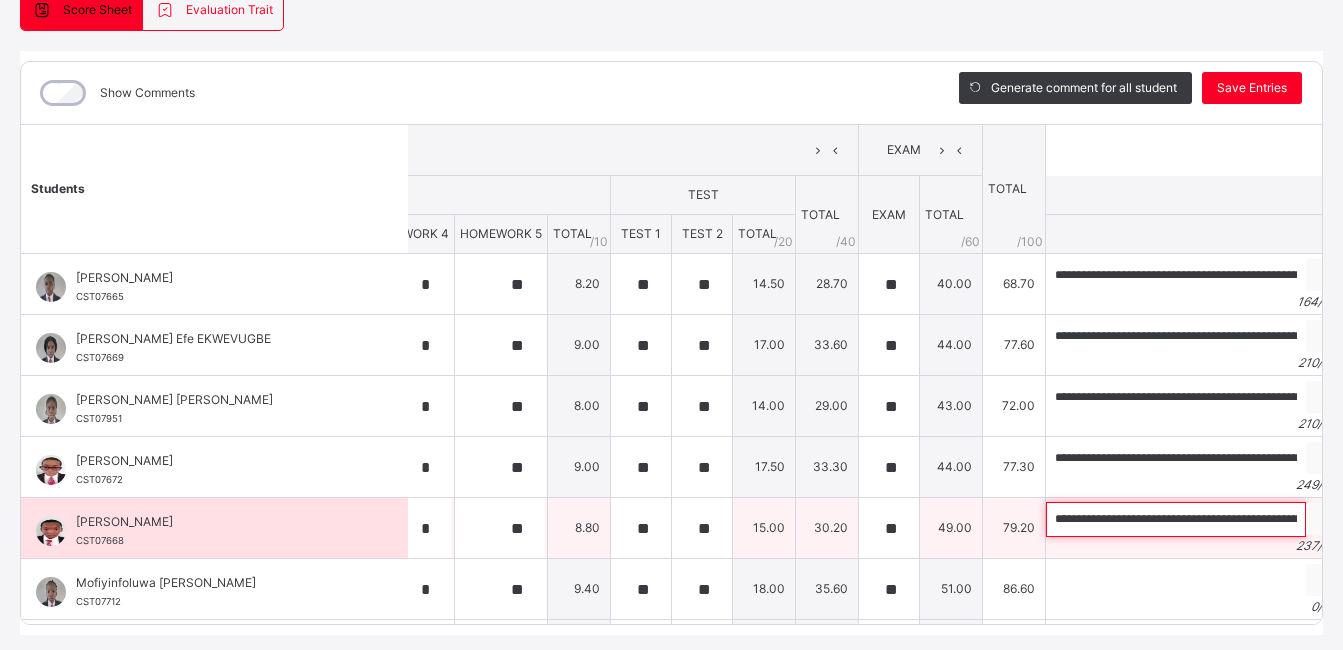 click on "**********" at bounding box center [1176, 519] 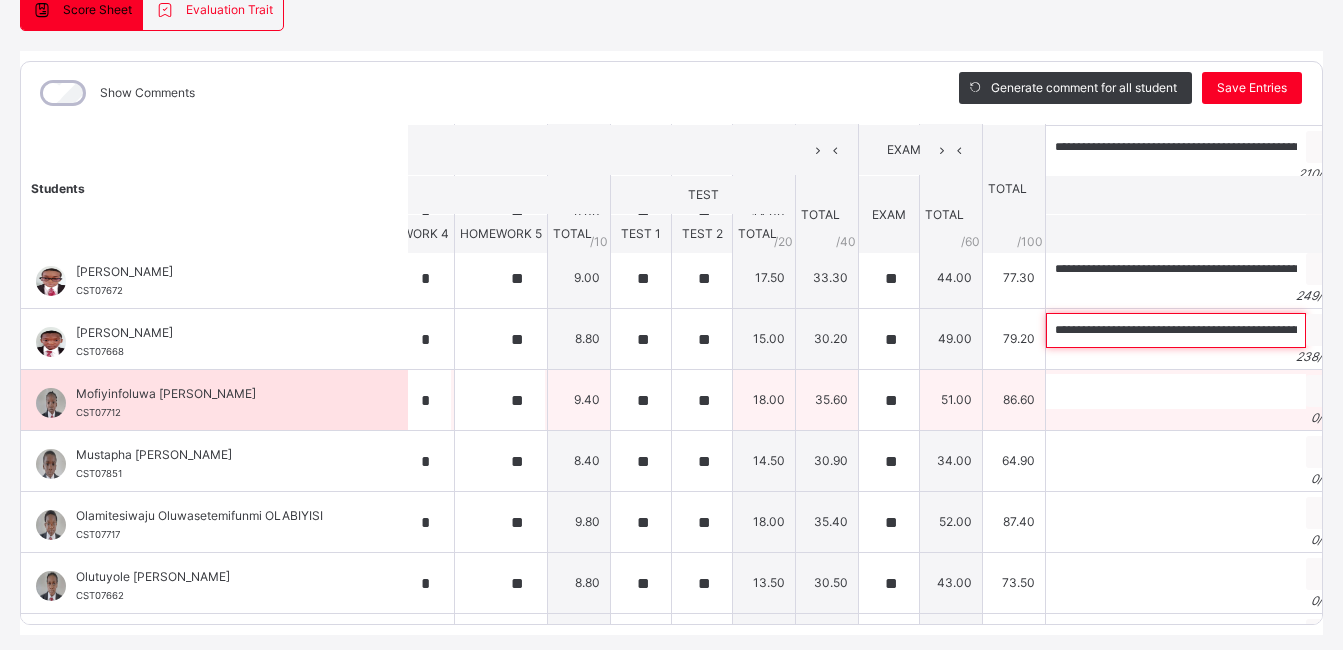scroll, scrollTop: 201, scrollLeft: 881, axis: both 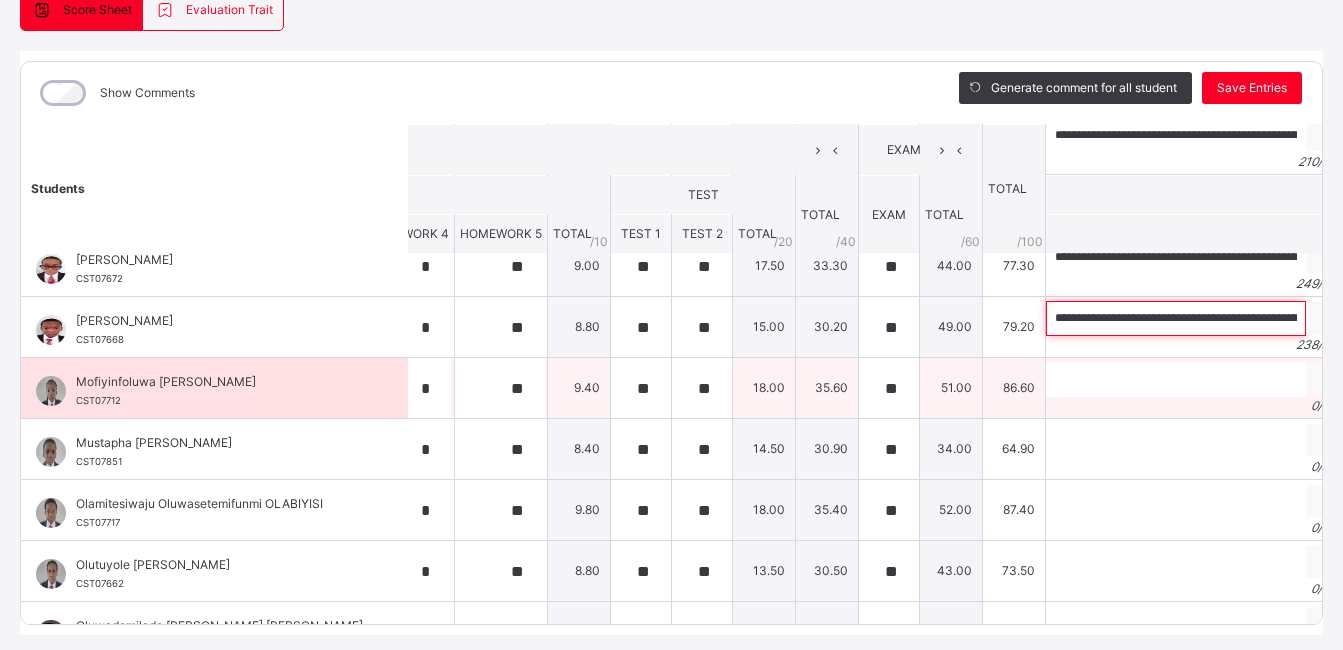 type on "**********" 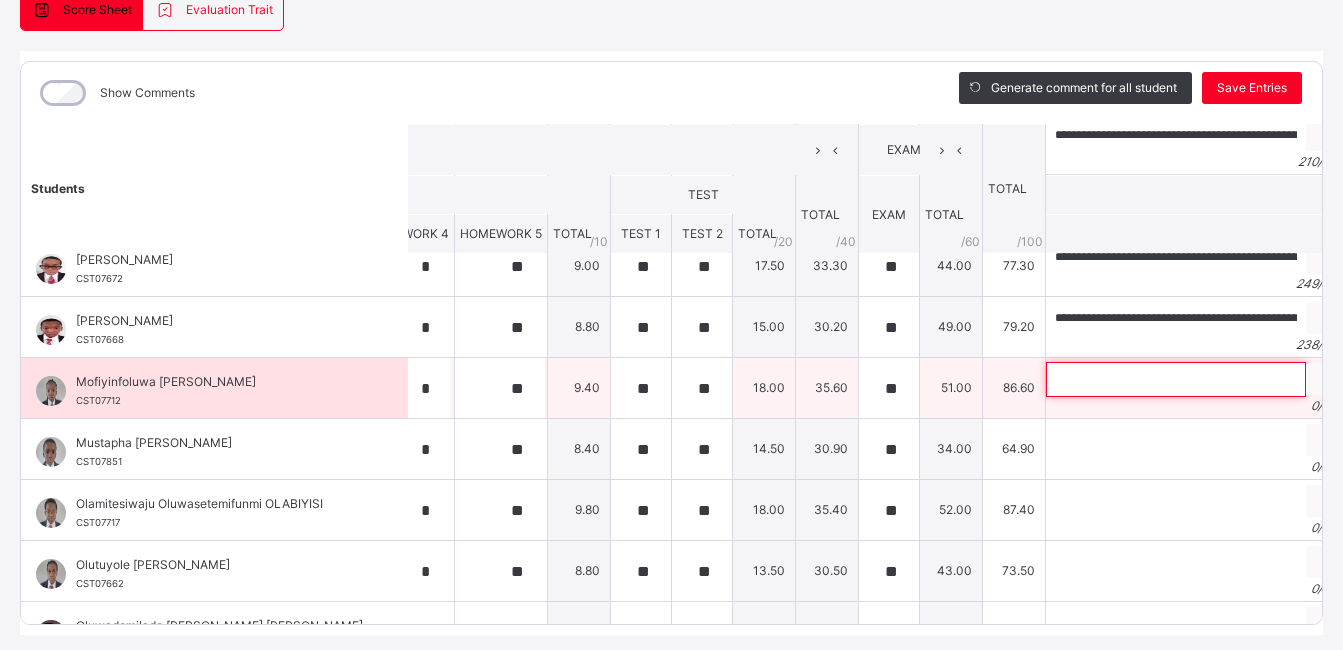 click at bounding box center (1176, 379) 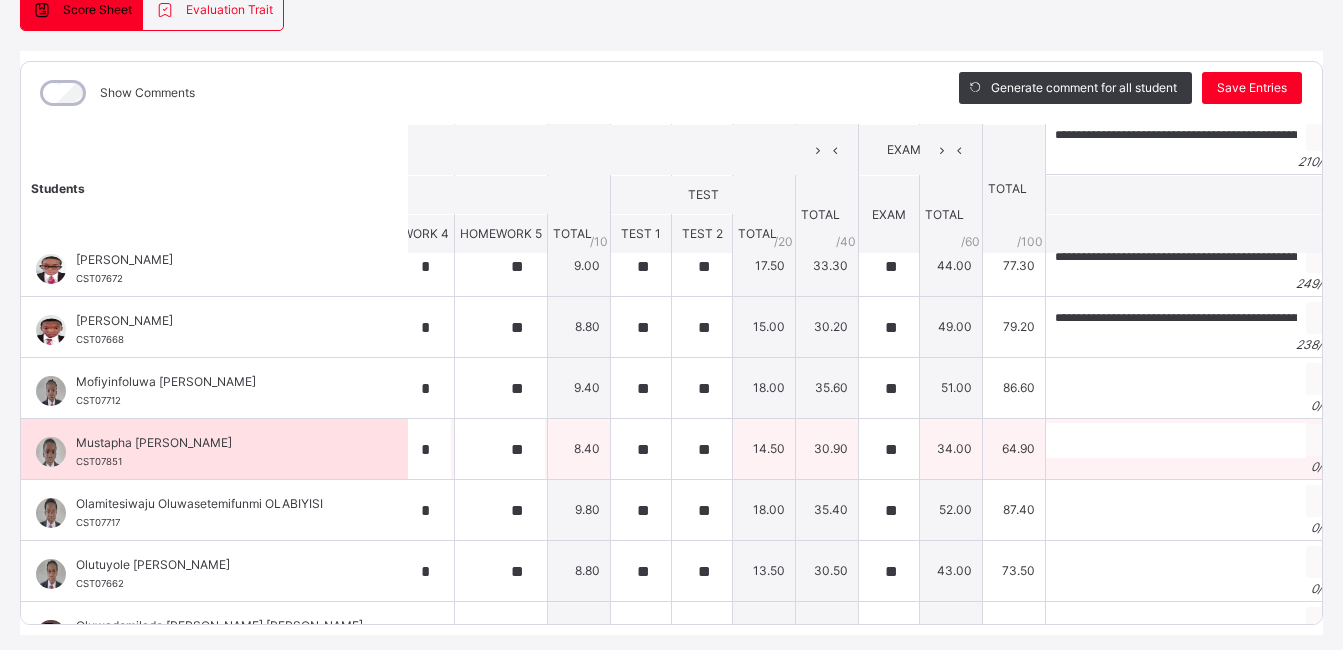 click on "0 / 250" at bounding box center (1199, 467) 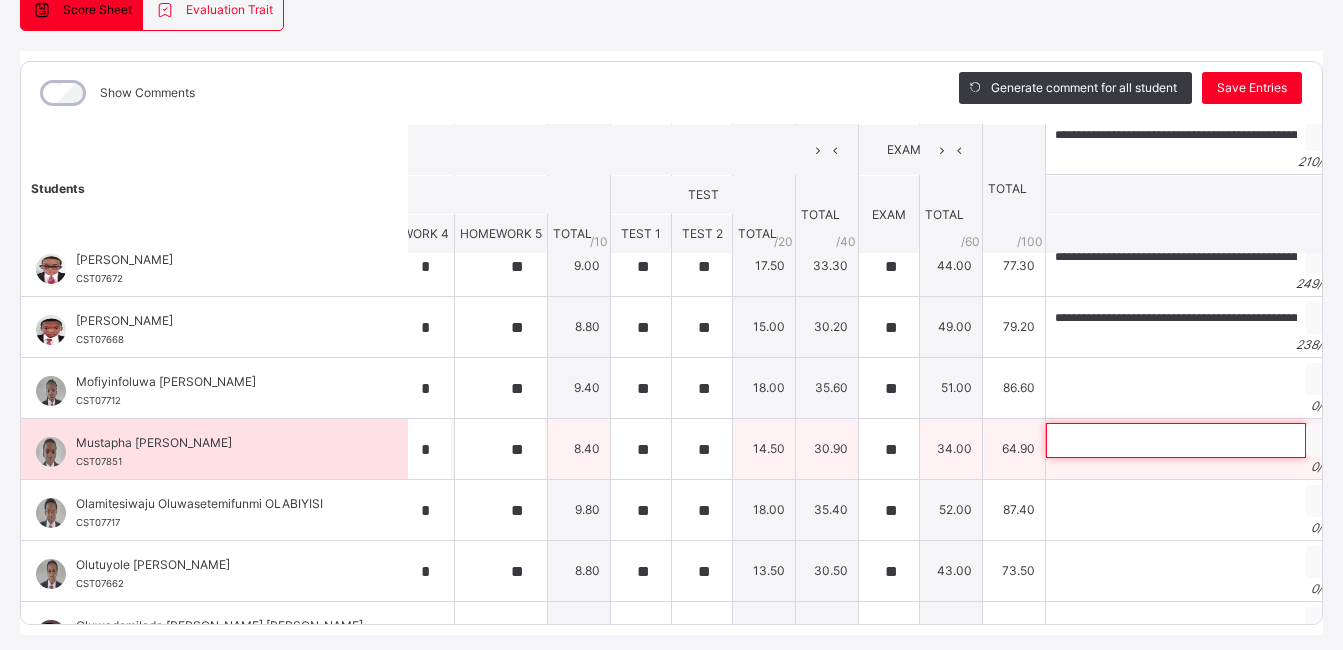 paste on "**********" 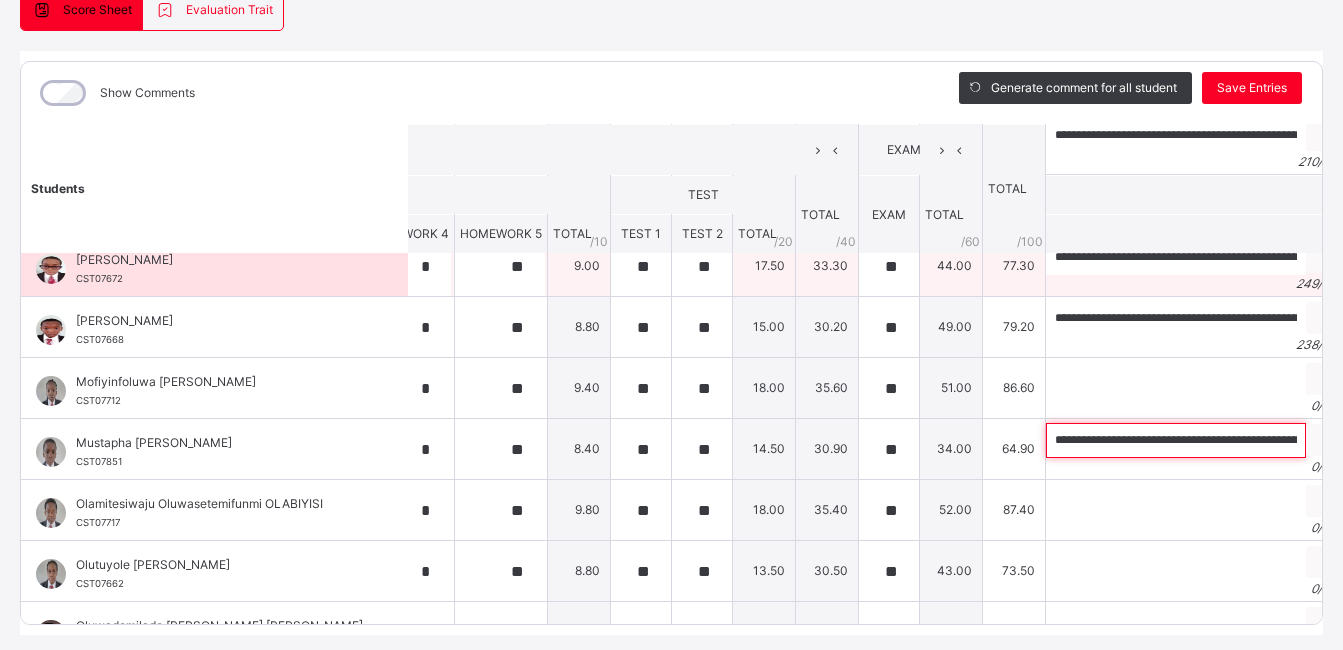 scroll, scrollTop: 0, scrollLeft: 906, axis: horizontal 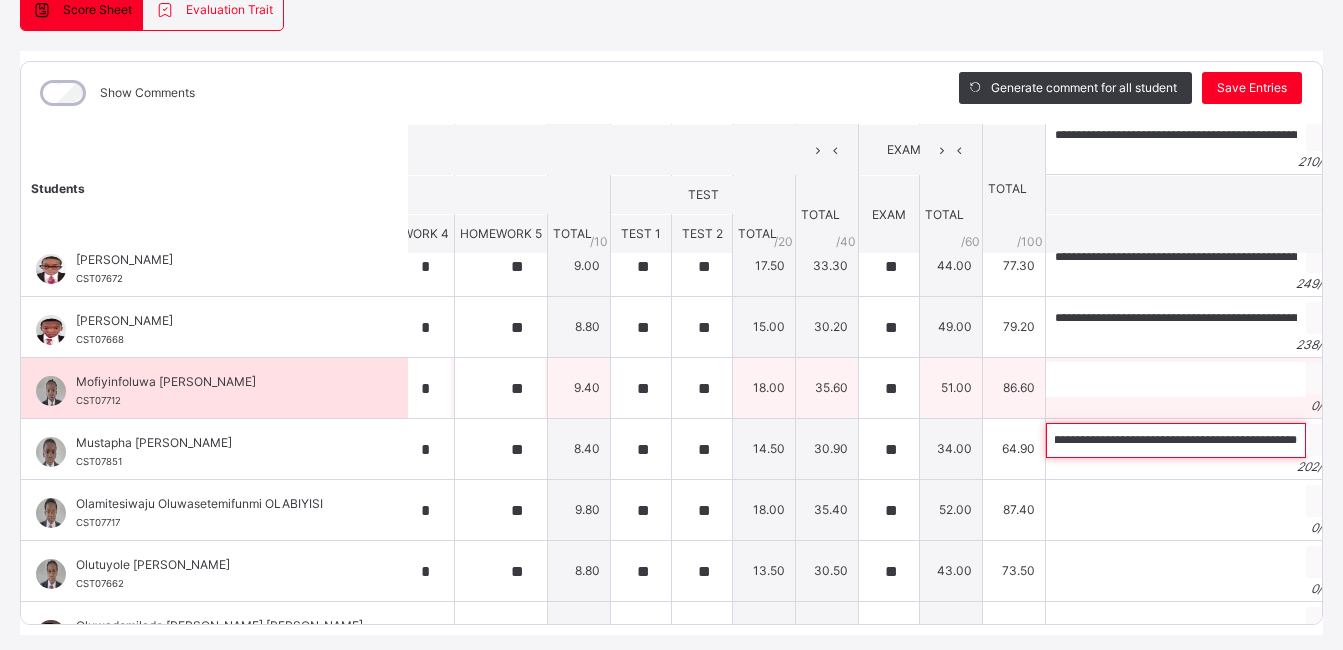 type on "**********" 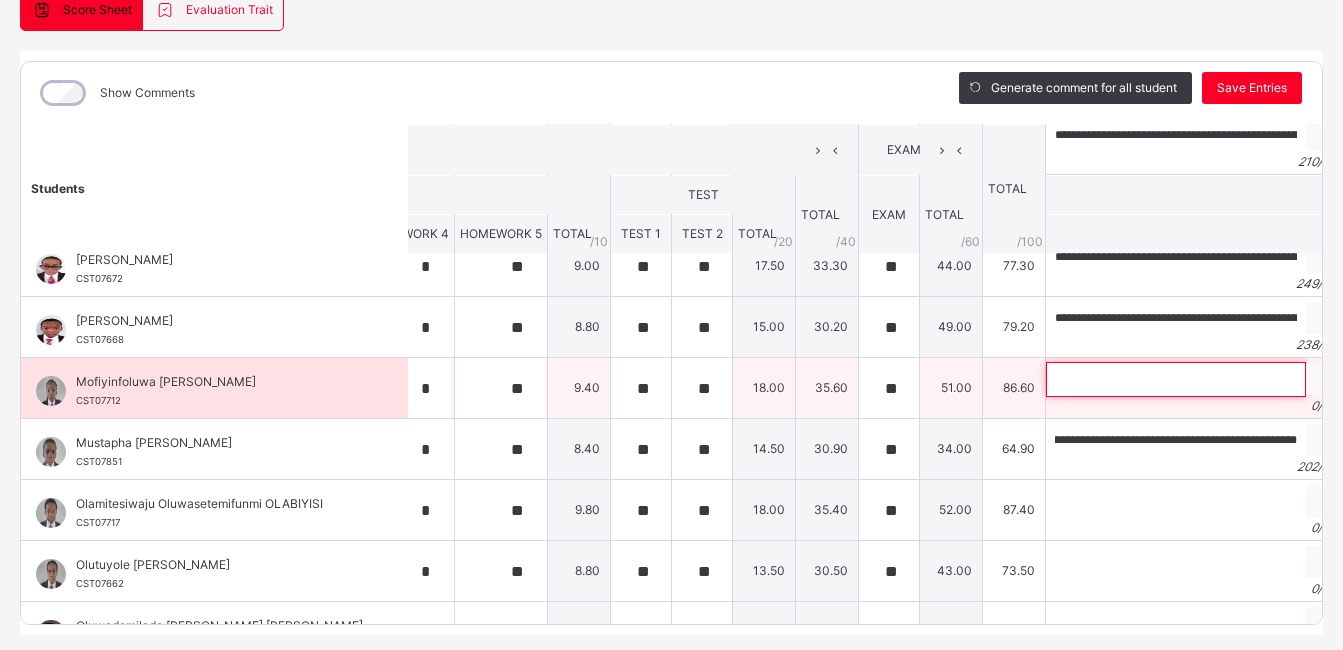 scroll, scrollTop: 0, scrollLeft: 0, axis: both 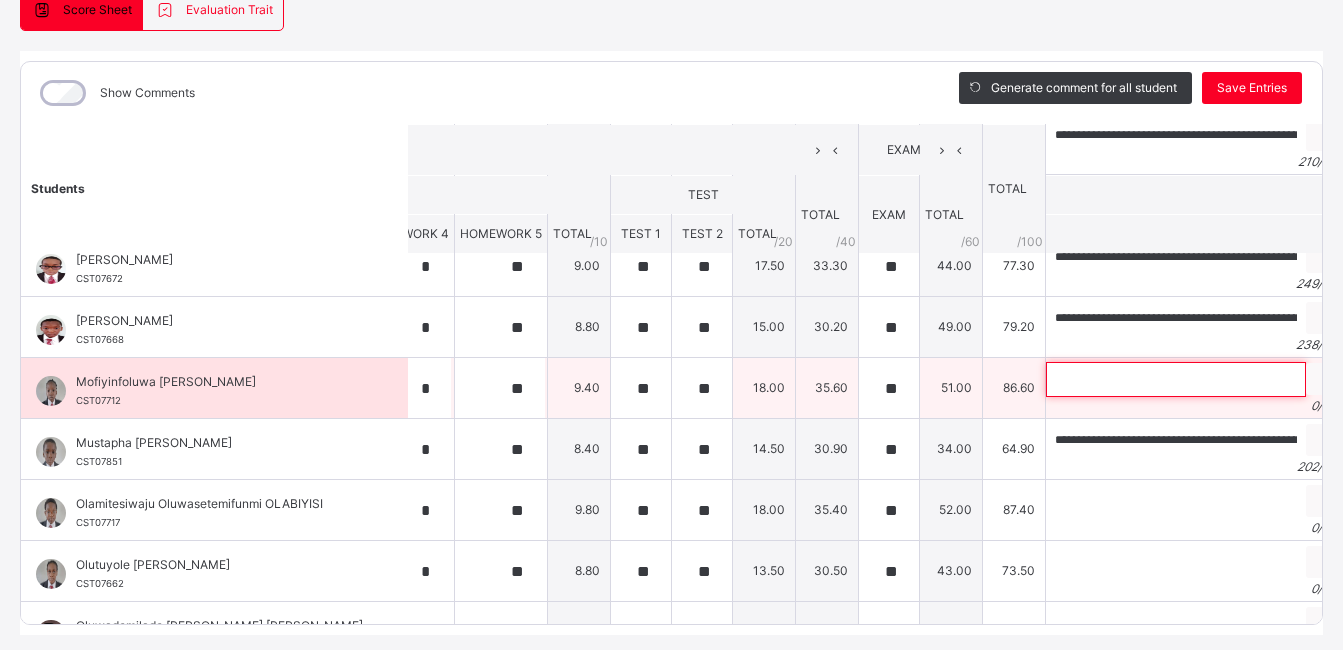 click at bounding box center [1176, 379] 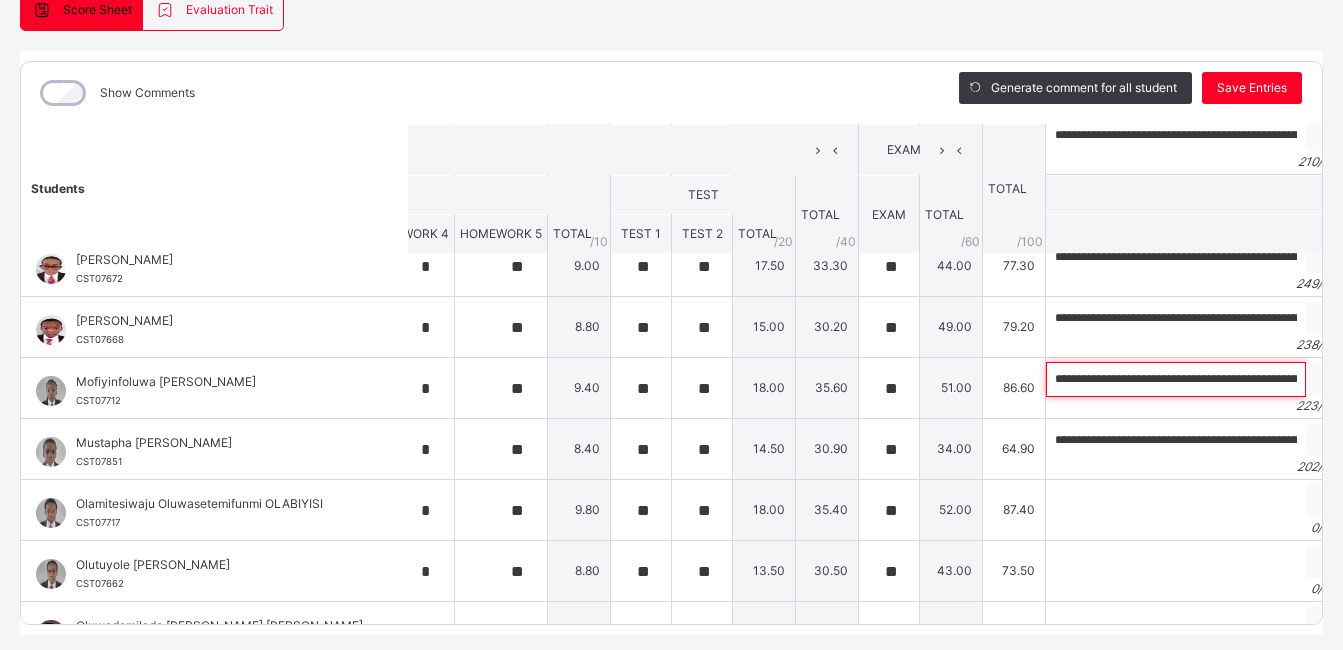 scroll, scrollTop: 0, scrollLeft: 1029, axis: horizontal 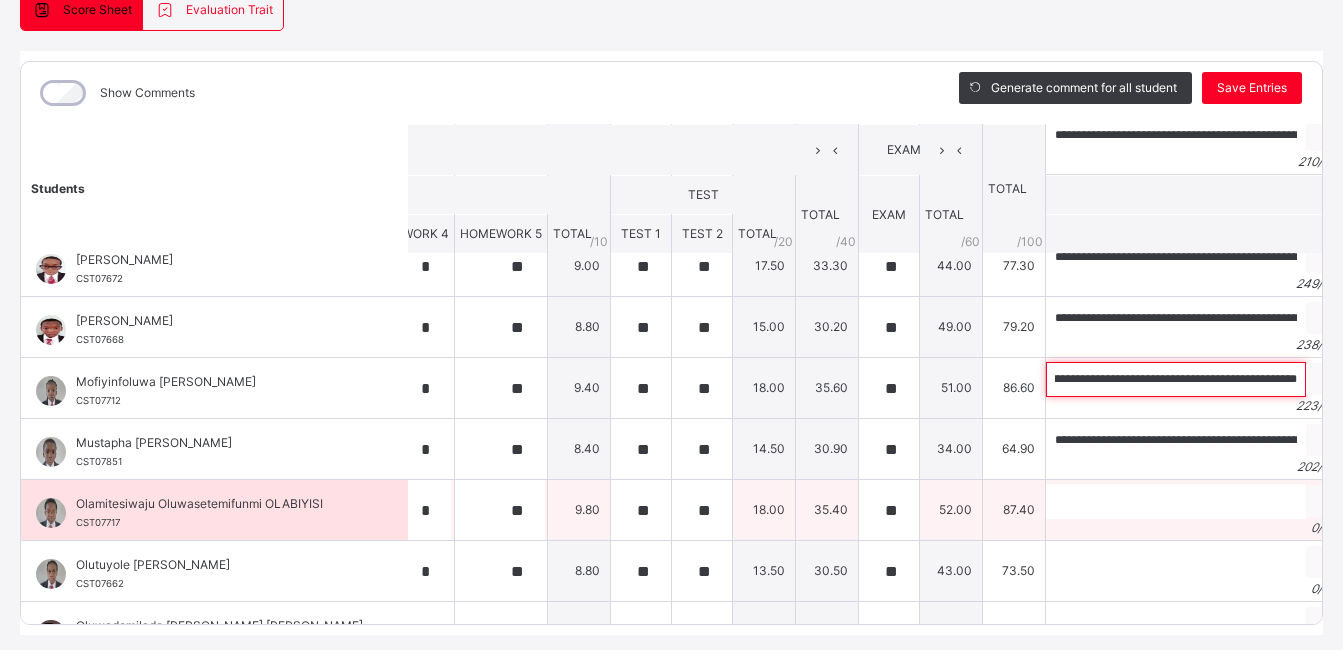 type on "**********" 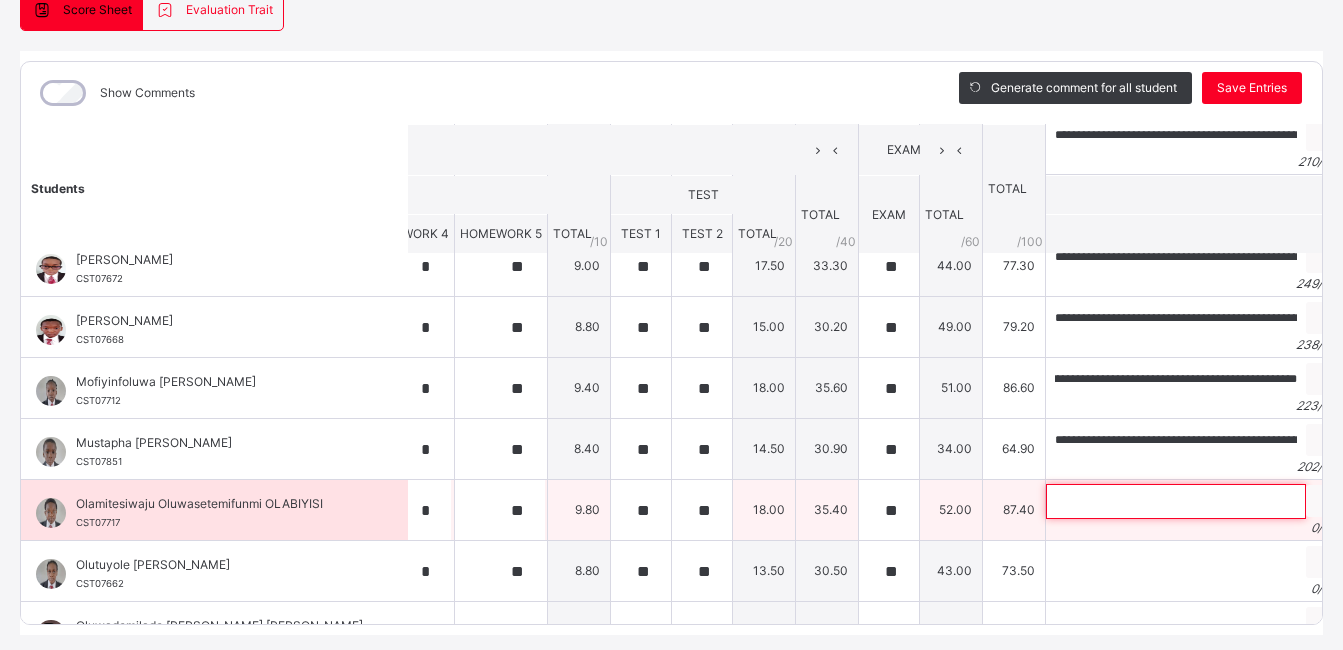 scroll, scrollTop: 0, scrollLeft: 0, axis: both 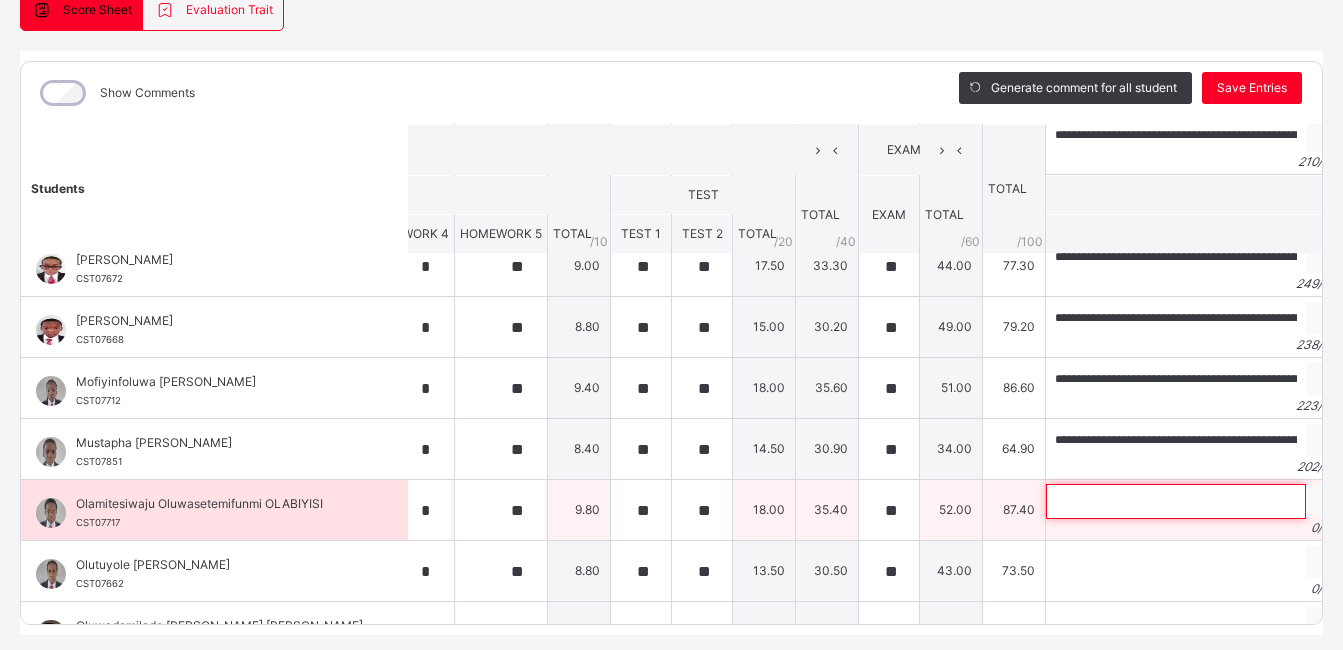 click at bounding box center [1176, 501] 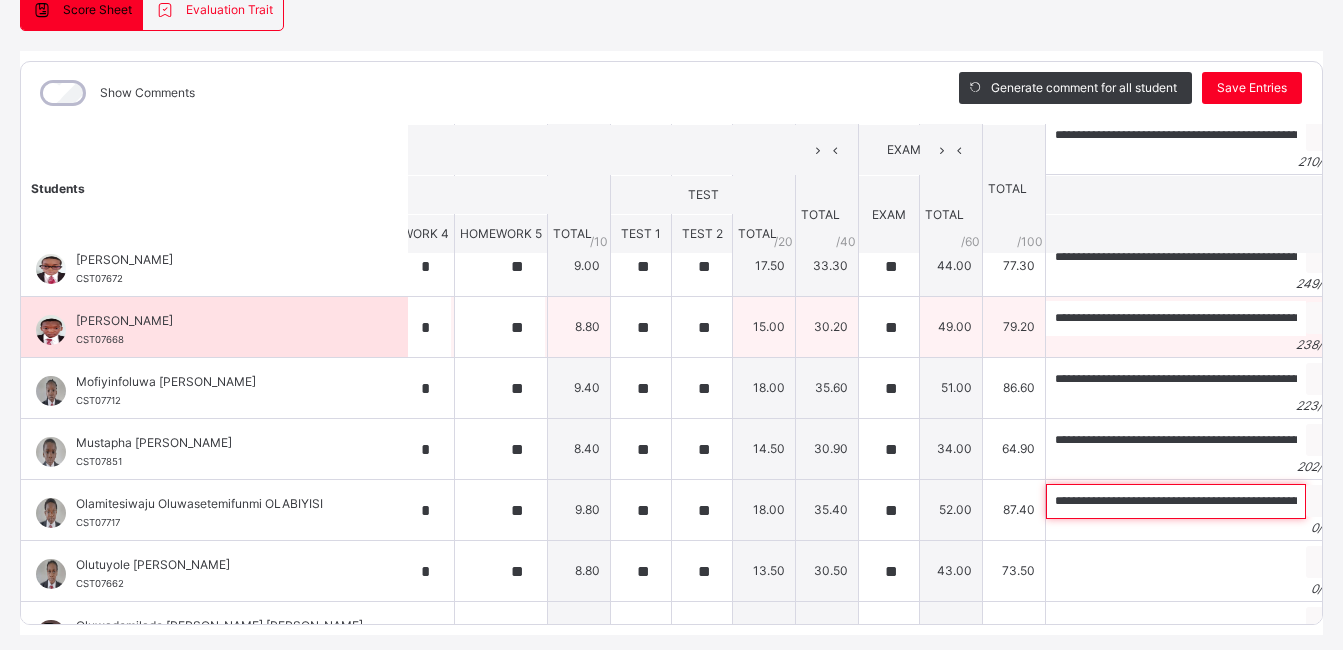 scroll, scrollTop: 0, scrollLeft: 1022, axis: horizontal 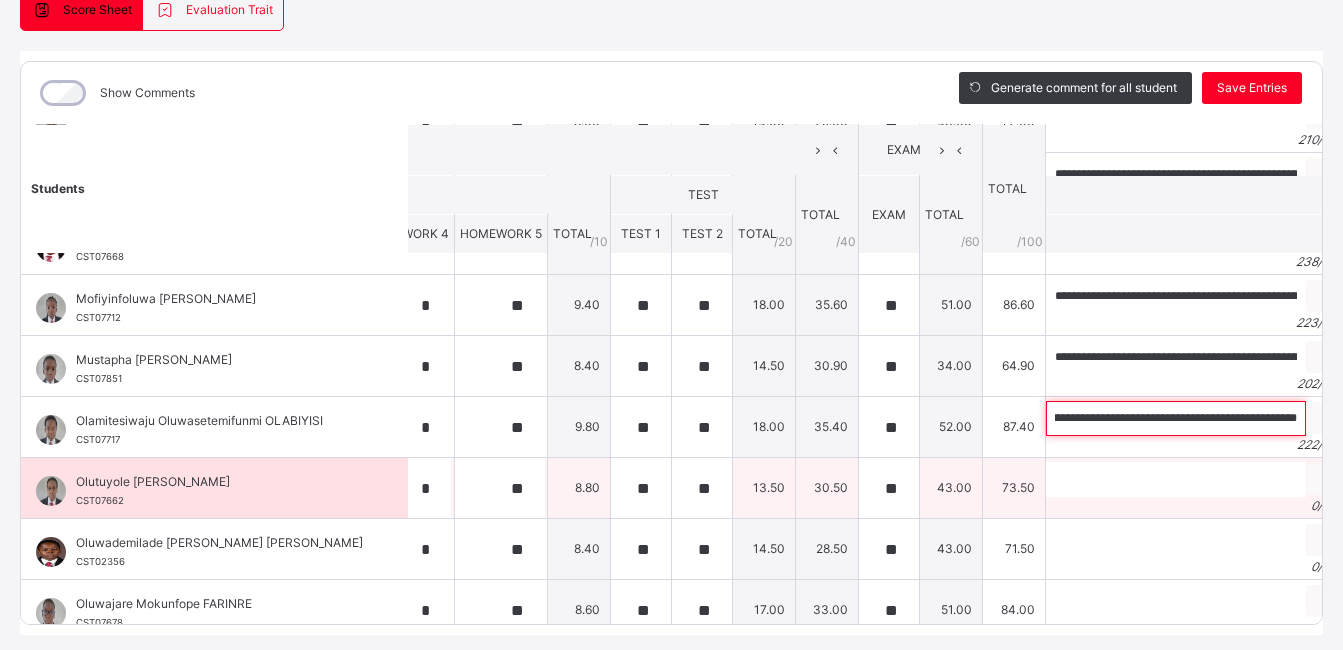type on "**********" 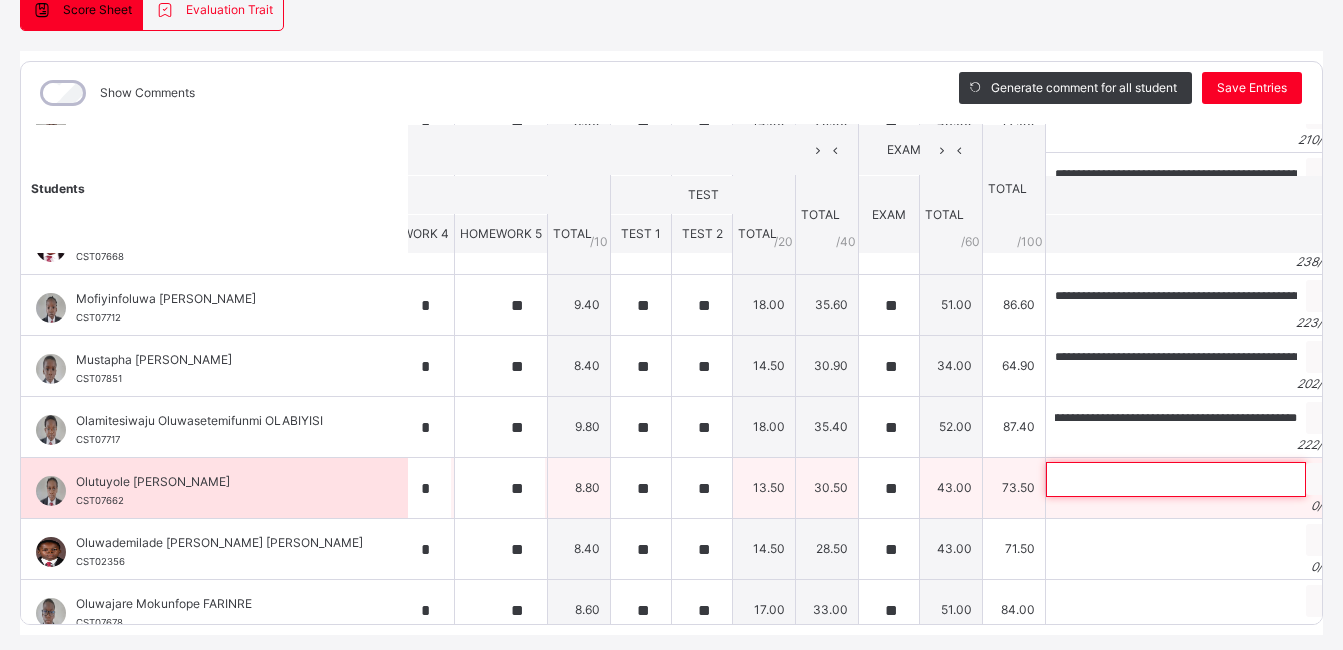 scroll, scrollTop: 0, scrollLeft: 0, axis: both 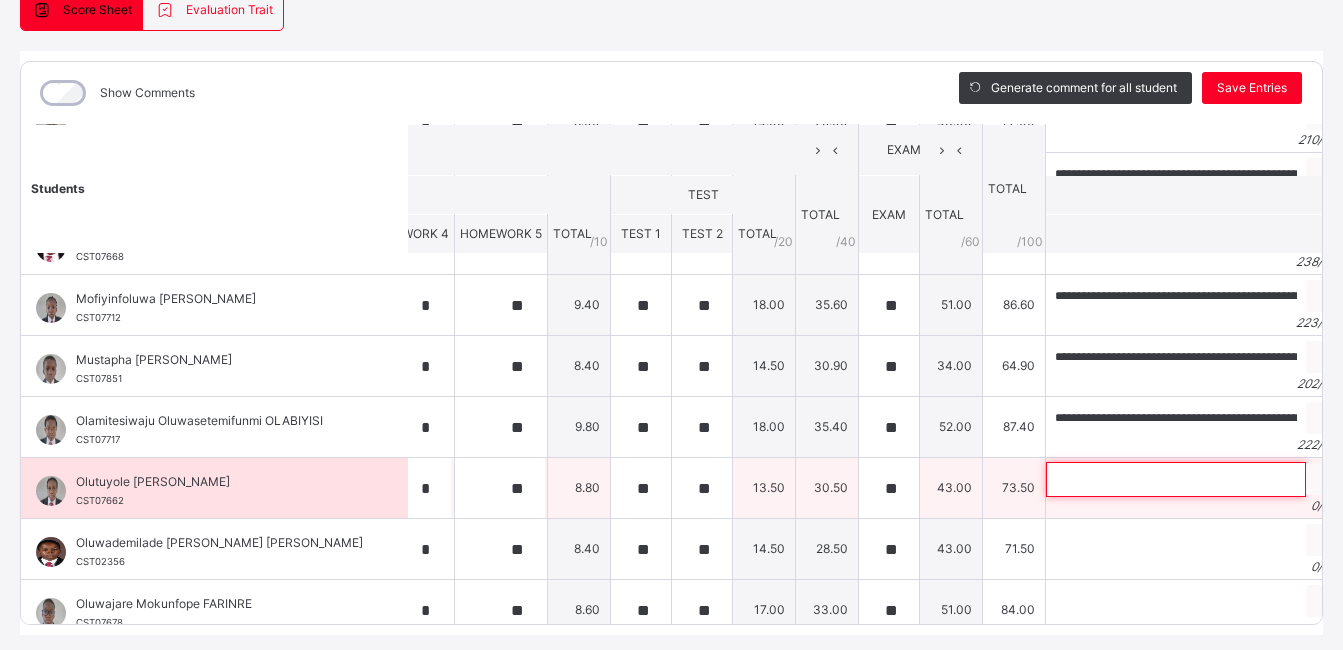 click at bounding box center (1176, 479) 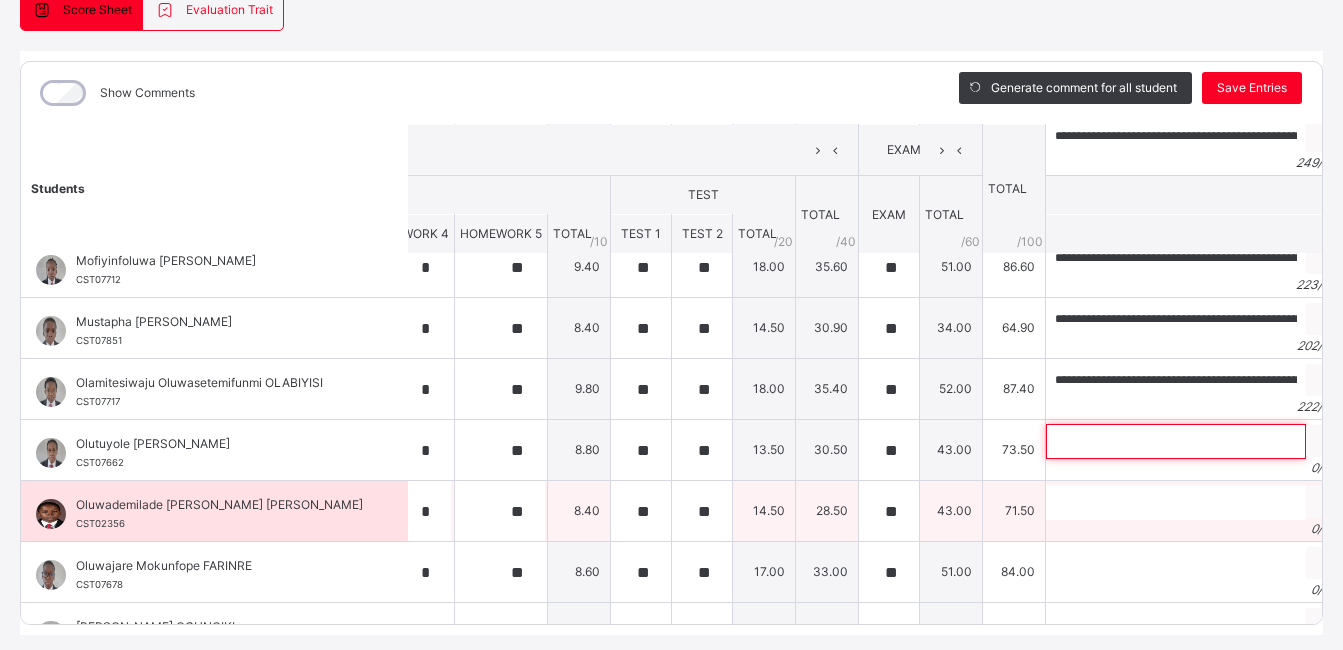 scroll, scrollTop: 321, scrollLeft: 881, axis: both 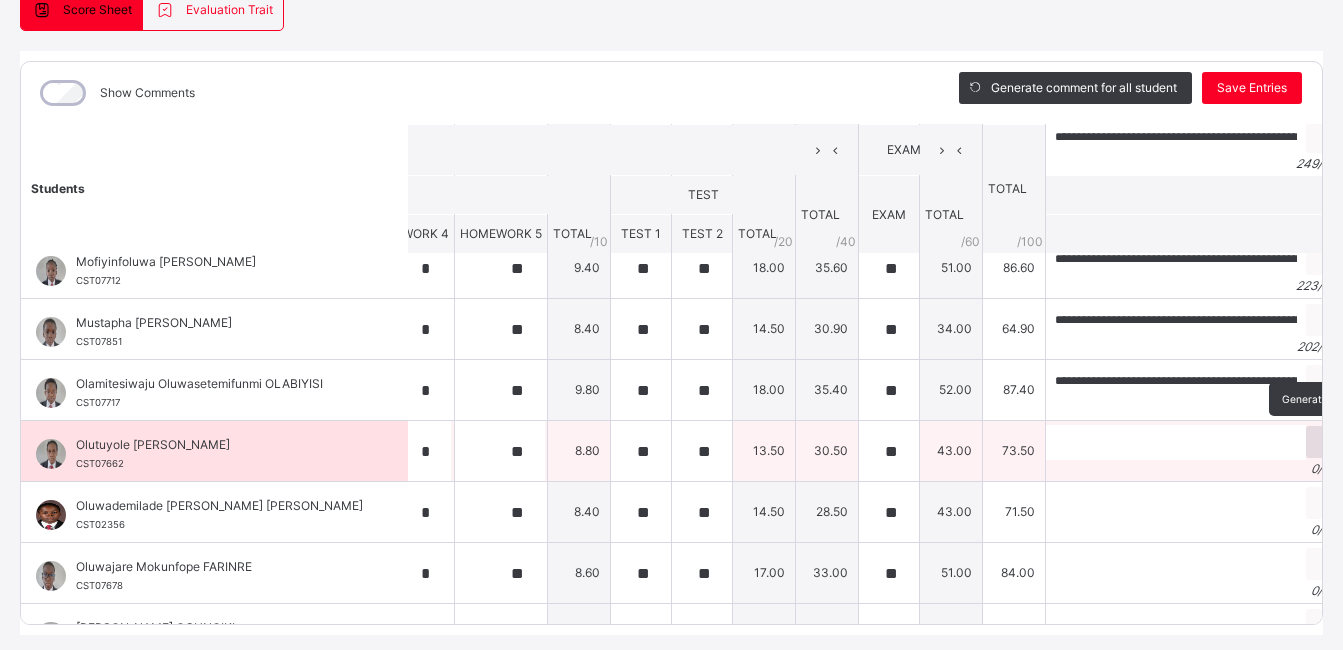 click at bounding box center (1329, 442) 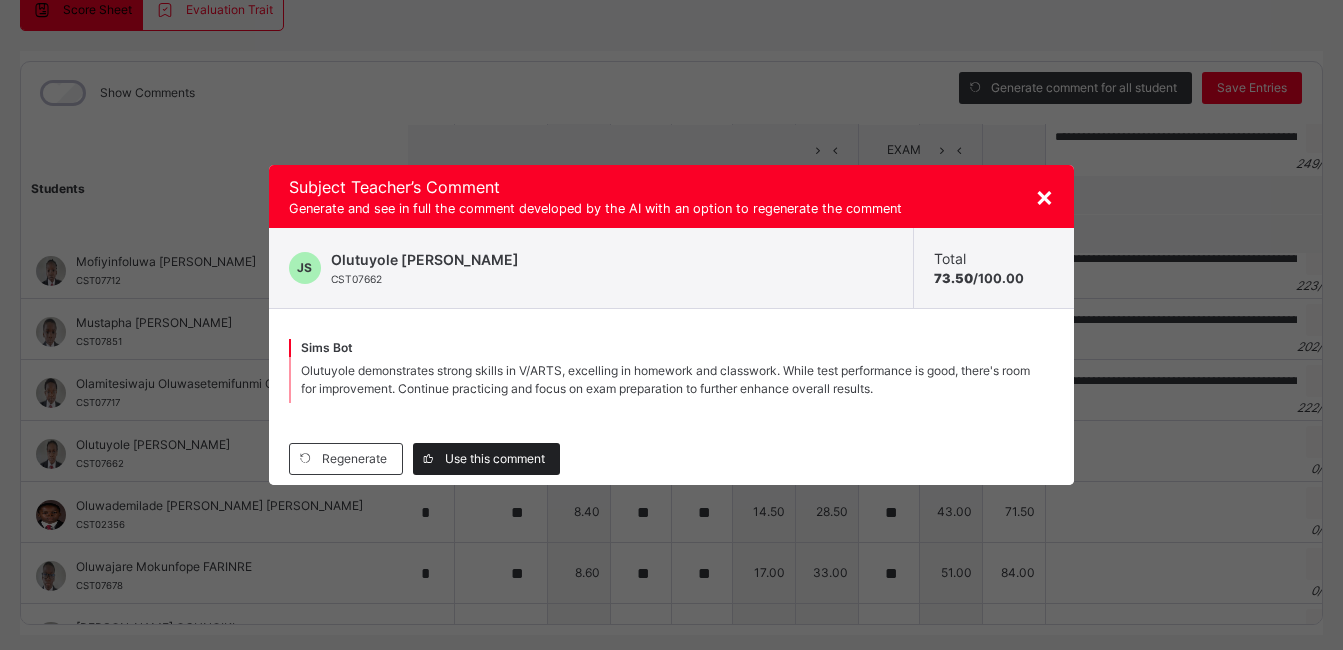 click on "Use this comment" at bounding box center (495, 459) 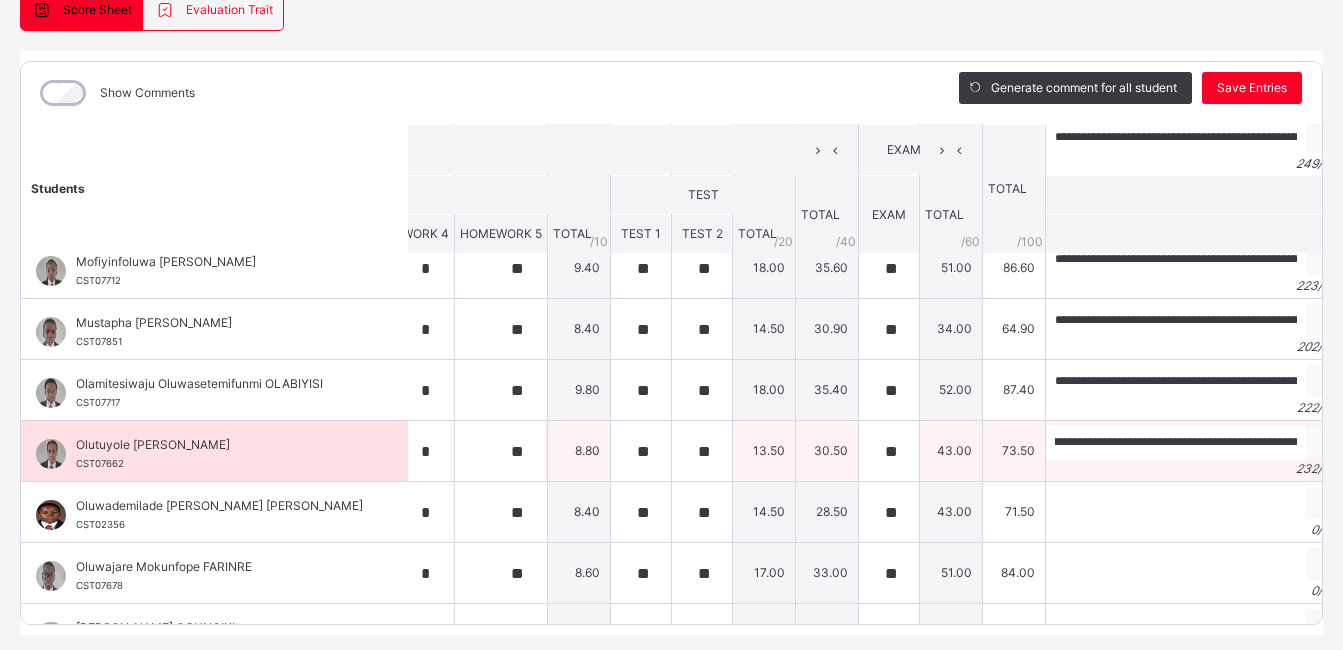 scroll, scrollTop: 0, scrollLeft: 47, axis: horizontal 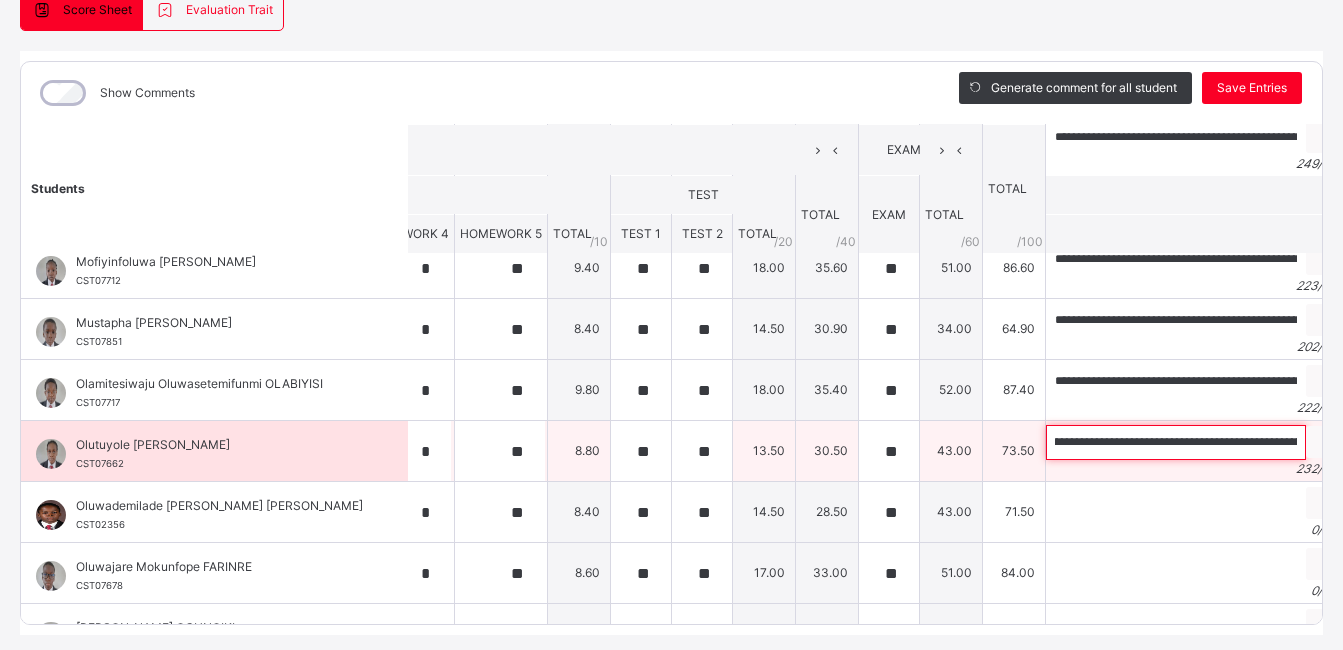 click on "**********" at bounding box center (1176, 442) 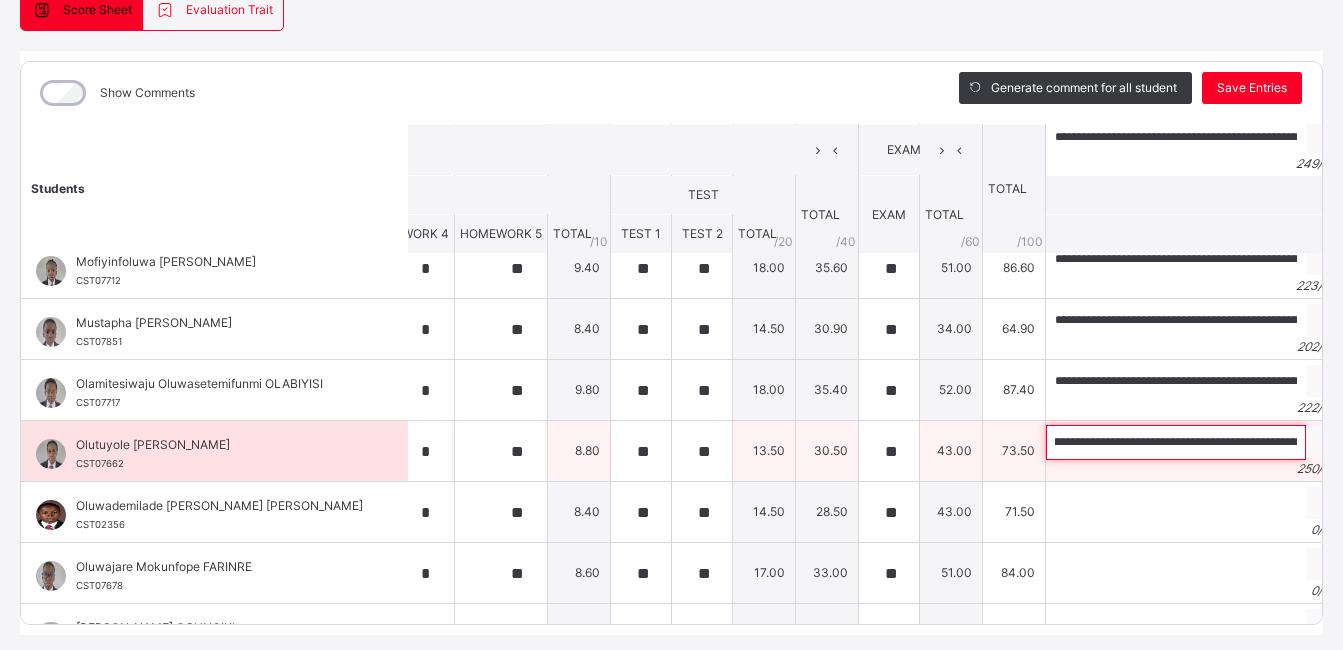 scroll, scrollTop: 0, scrollLeft: 207, axis: horizontal 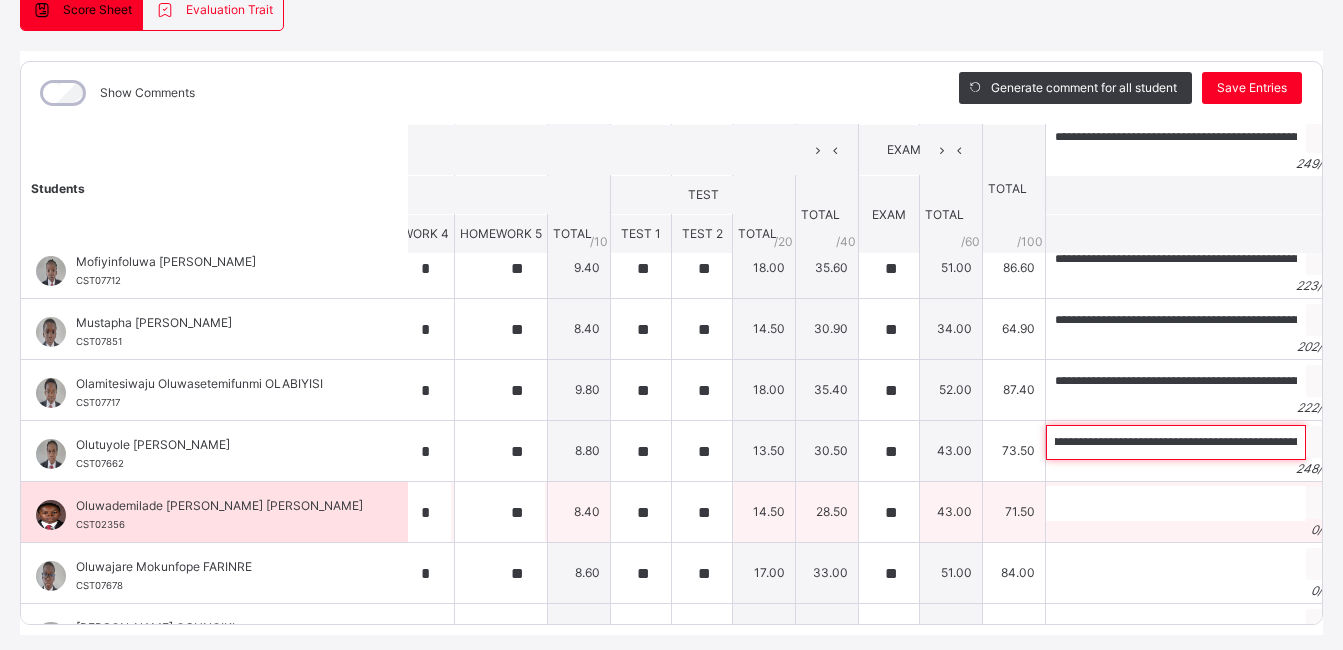 type on "**********" 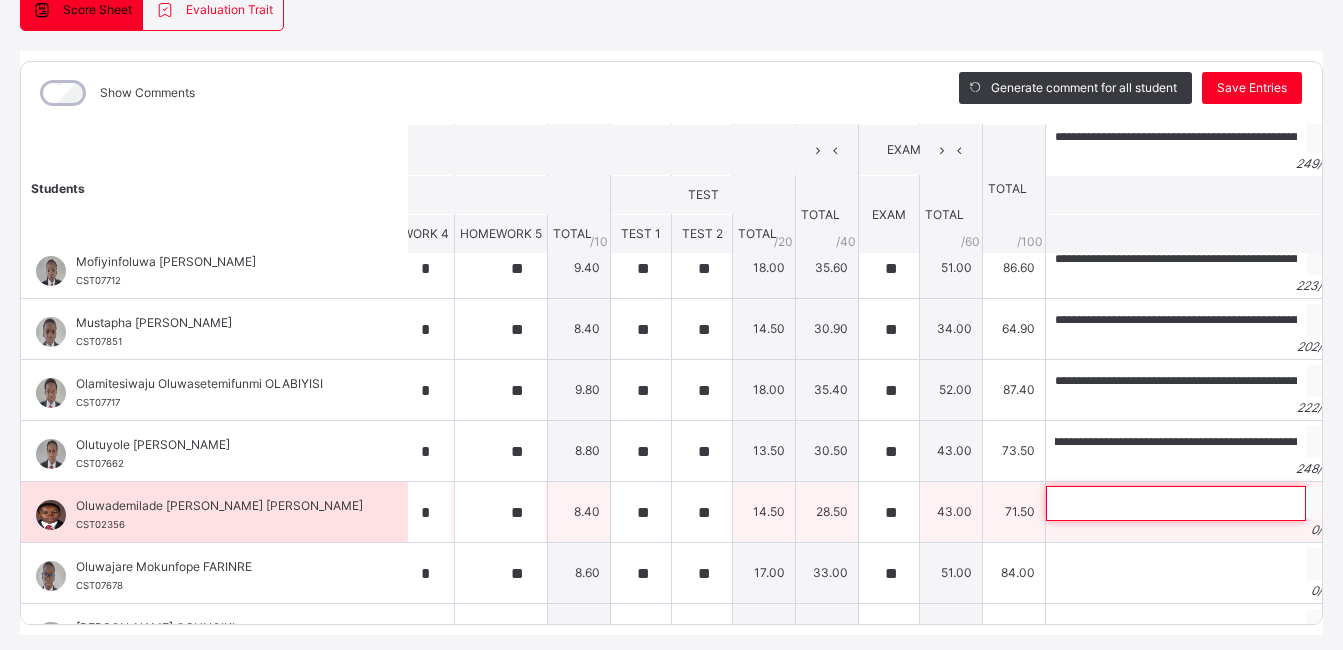 scroll, scrollTop: 0, scrollLeft: 0, axis: both 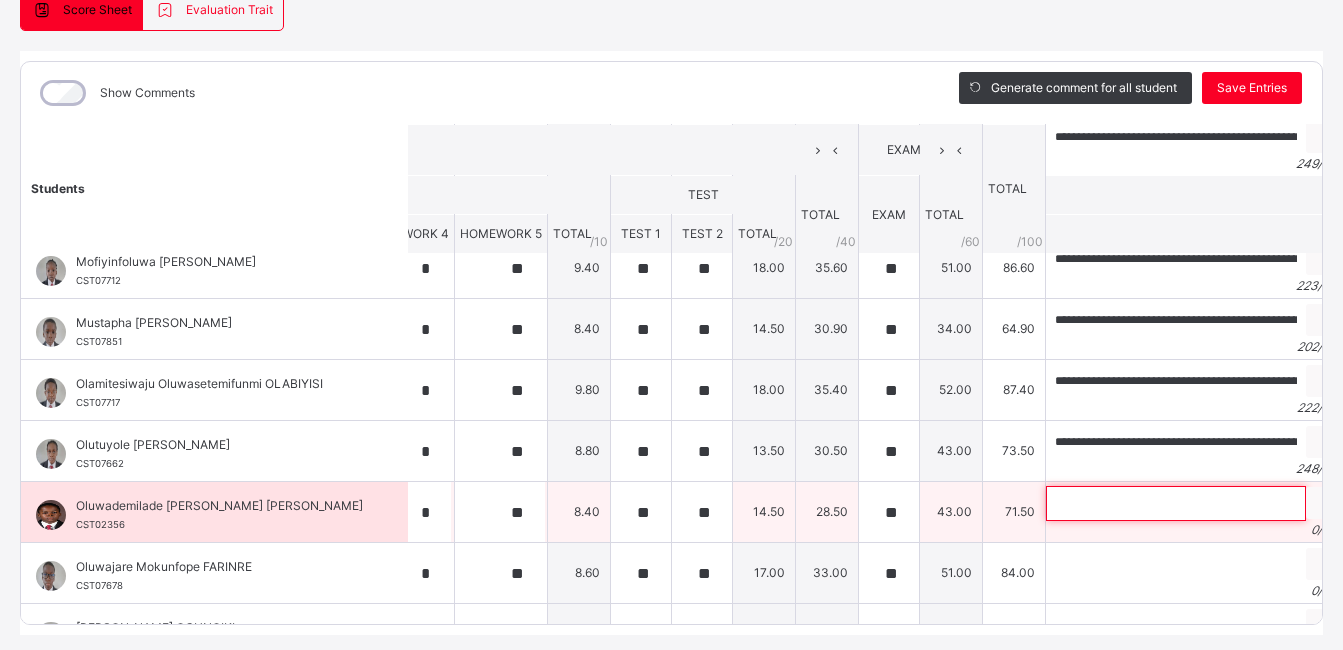 click at bounding box center [1176, 503] 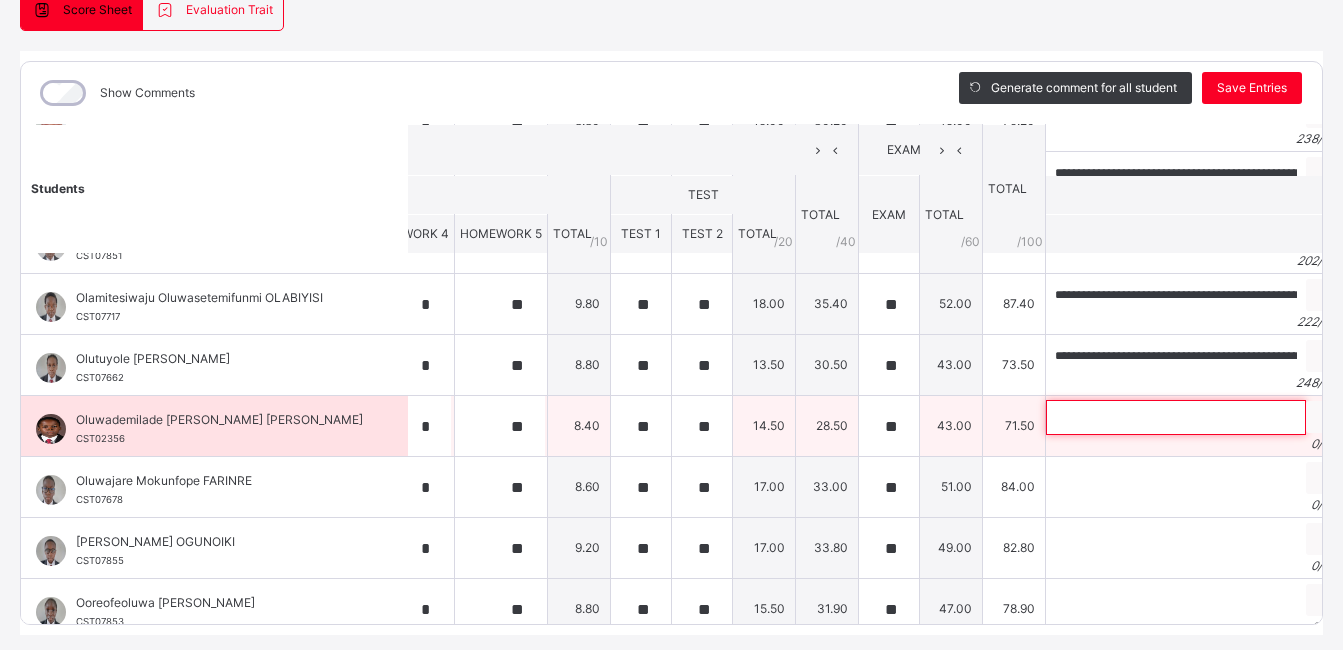 scroll, scrollTop: 436, scrollLeft: 881, axis: both 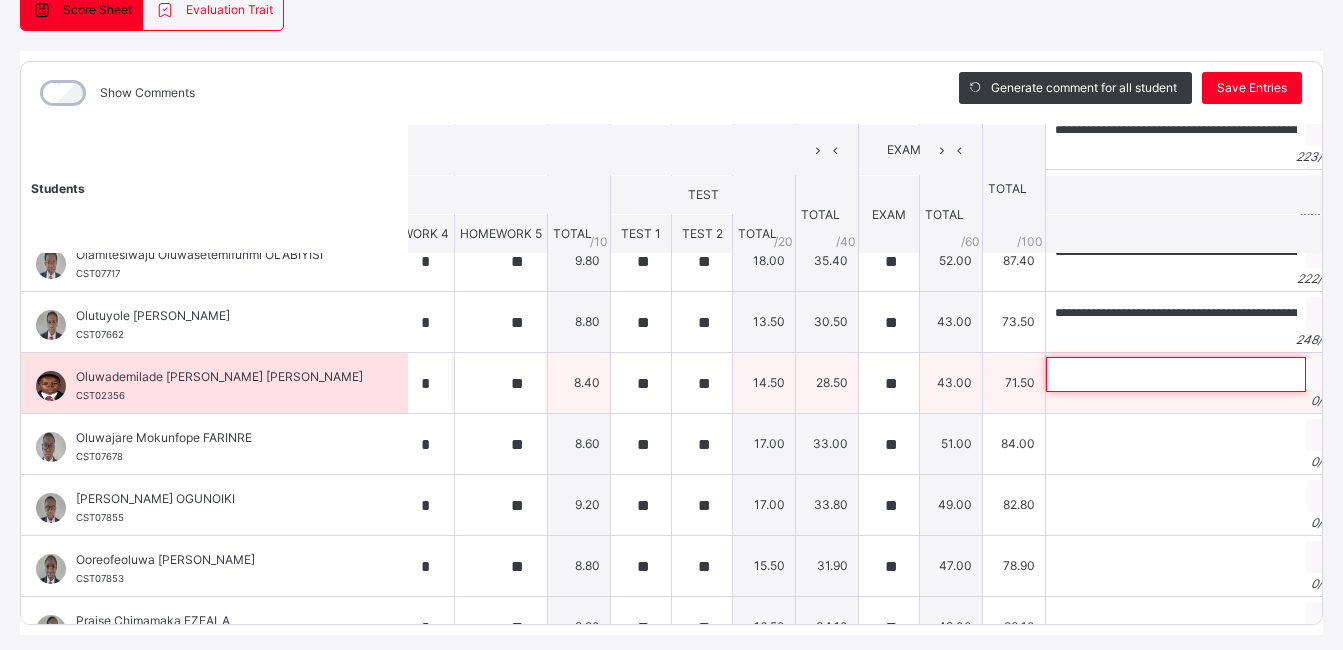 click at bounding box center [1176, 374] 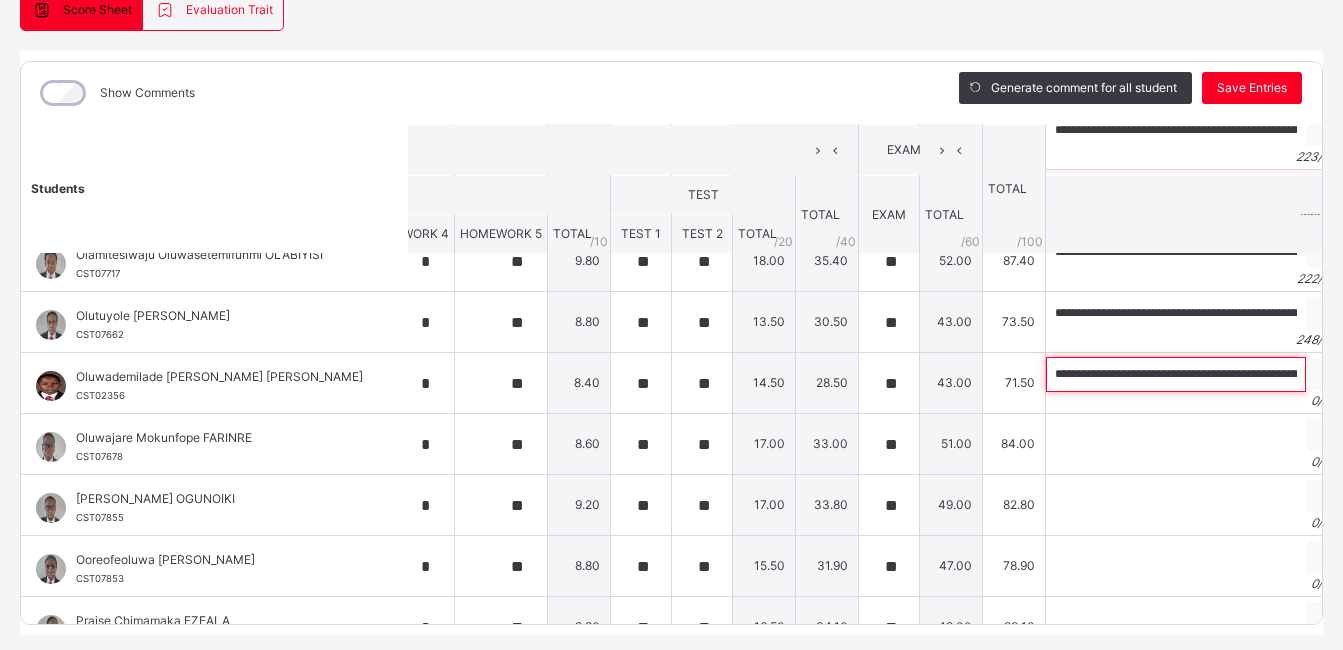 scroll, scrollTop: 0, scrollLeft: 1106, axis: horizontal 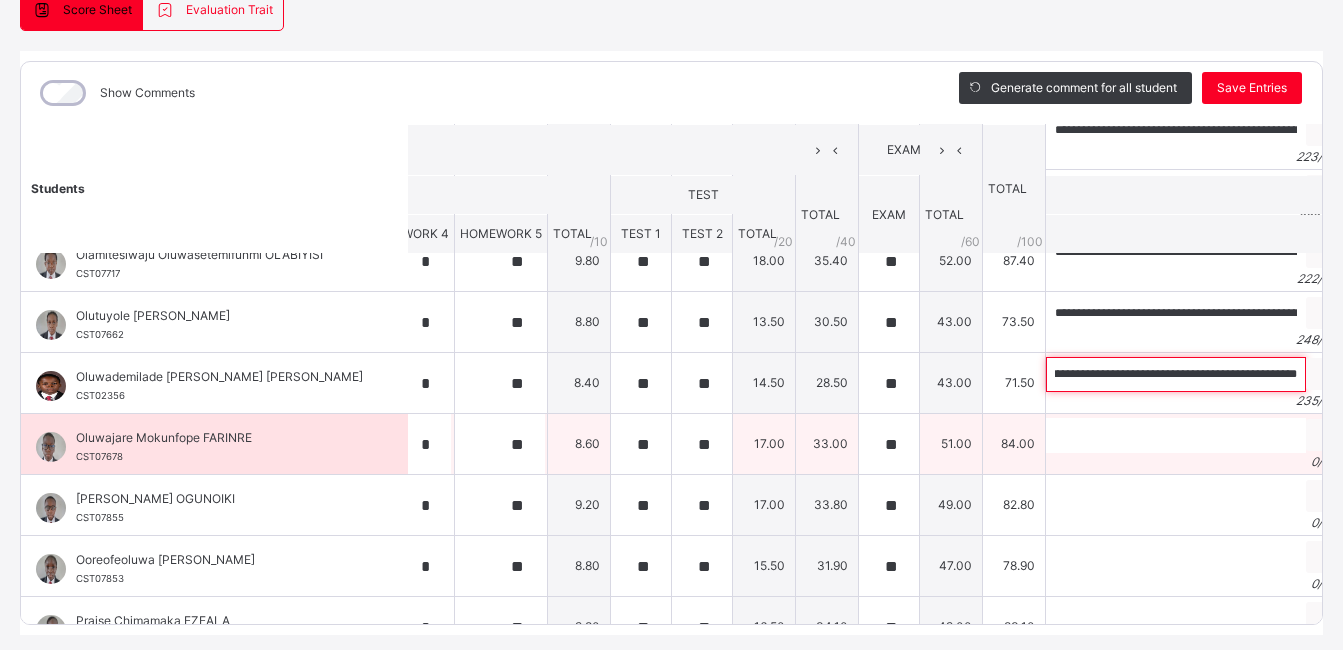 type on "**********" 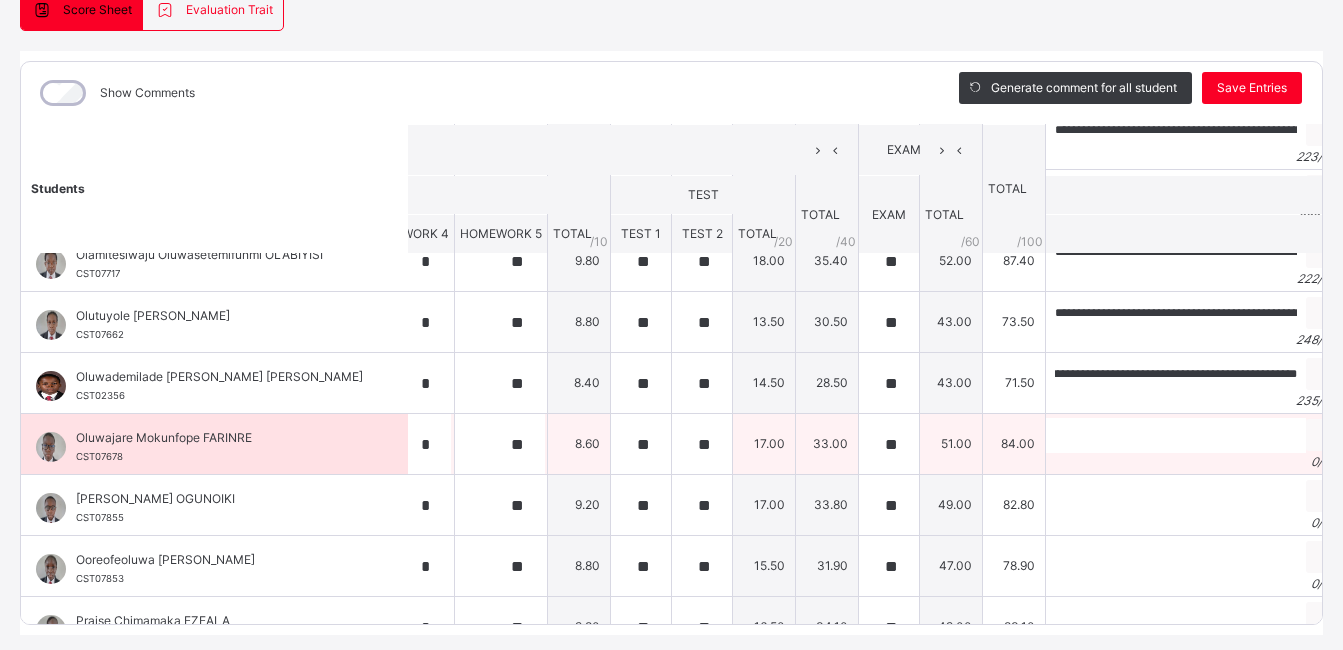 scroll, scrollTop: 0, scrollLeft: 0, axis: both 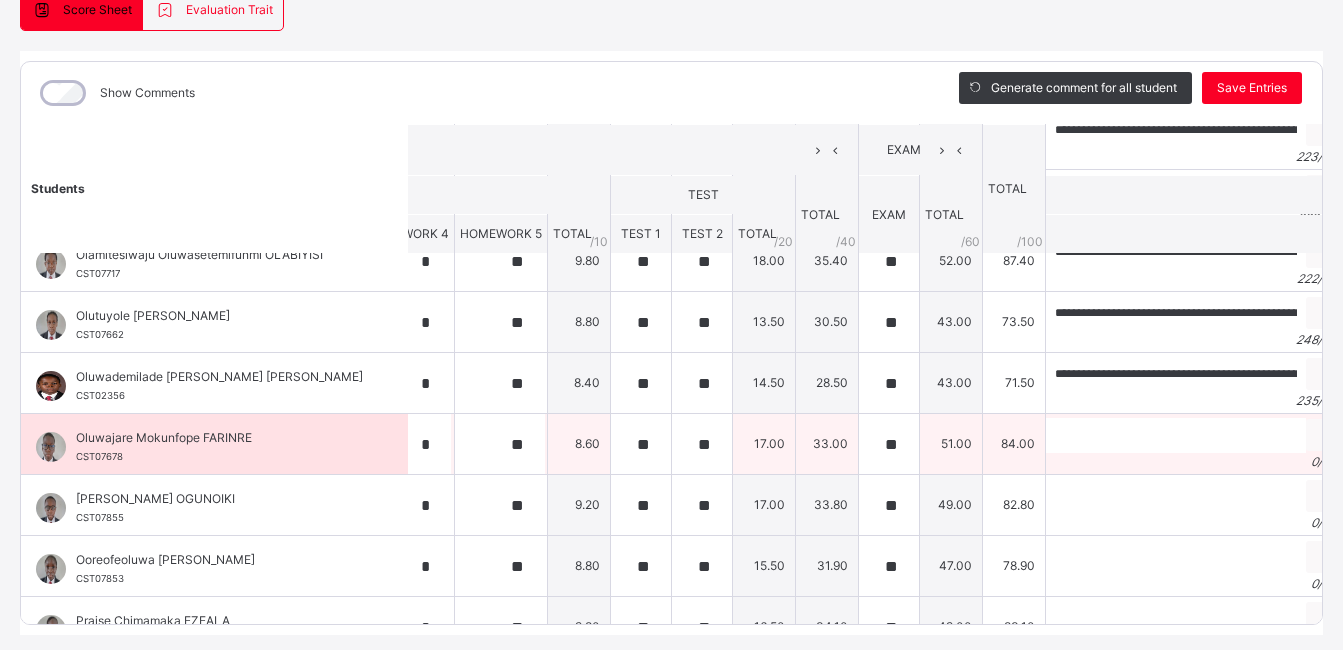 click on "0 / 250" at bounding box center (1199, 462) 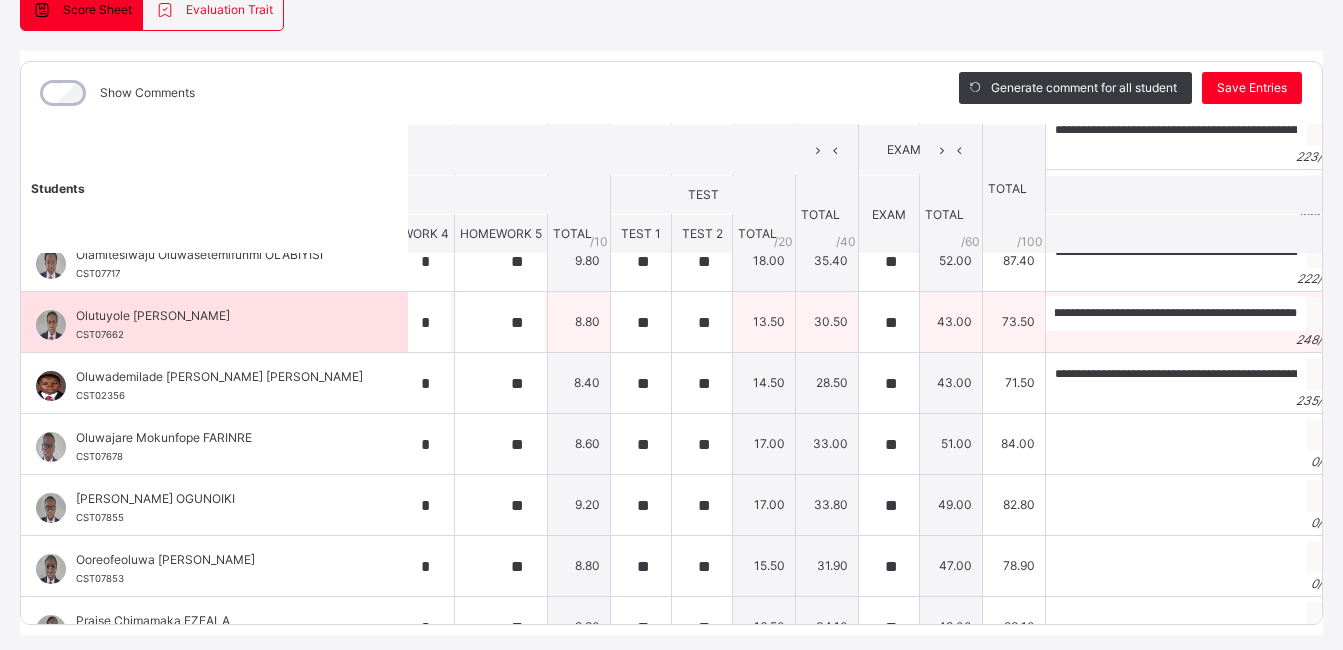 scroll, scrollTop: 0, scrollLeft: 1181, axis: horizontal 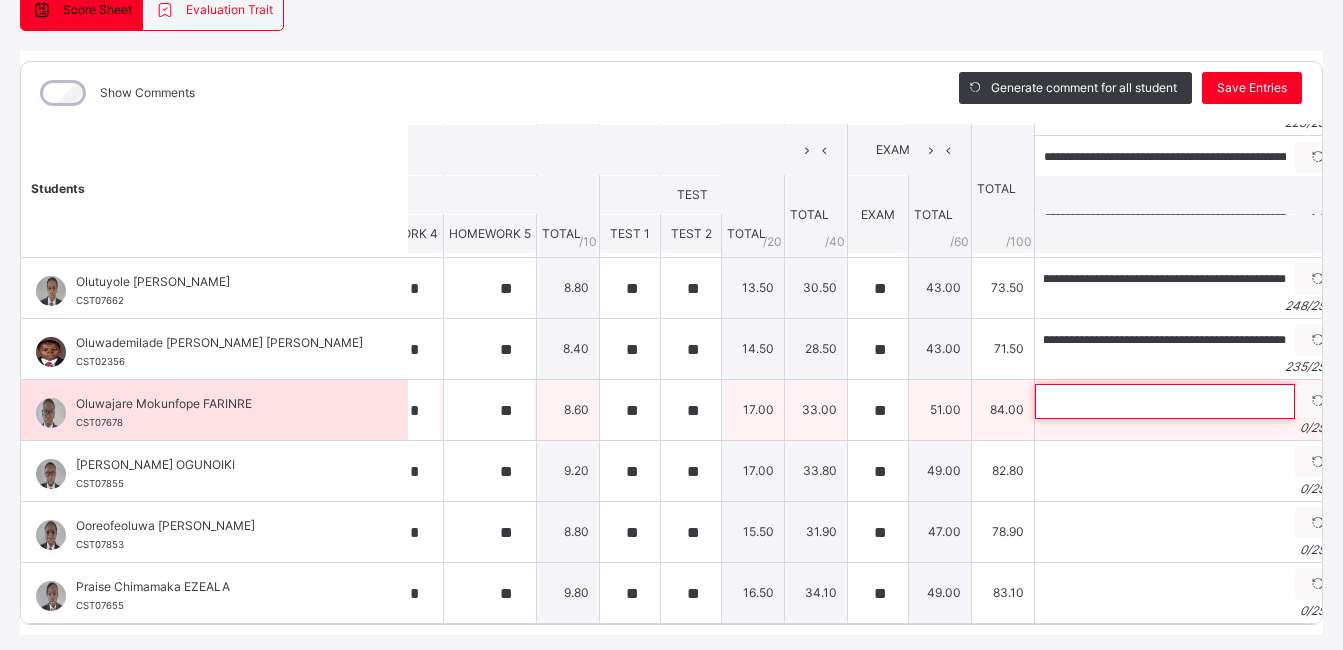 click at bounding box center [1165, 401] 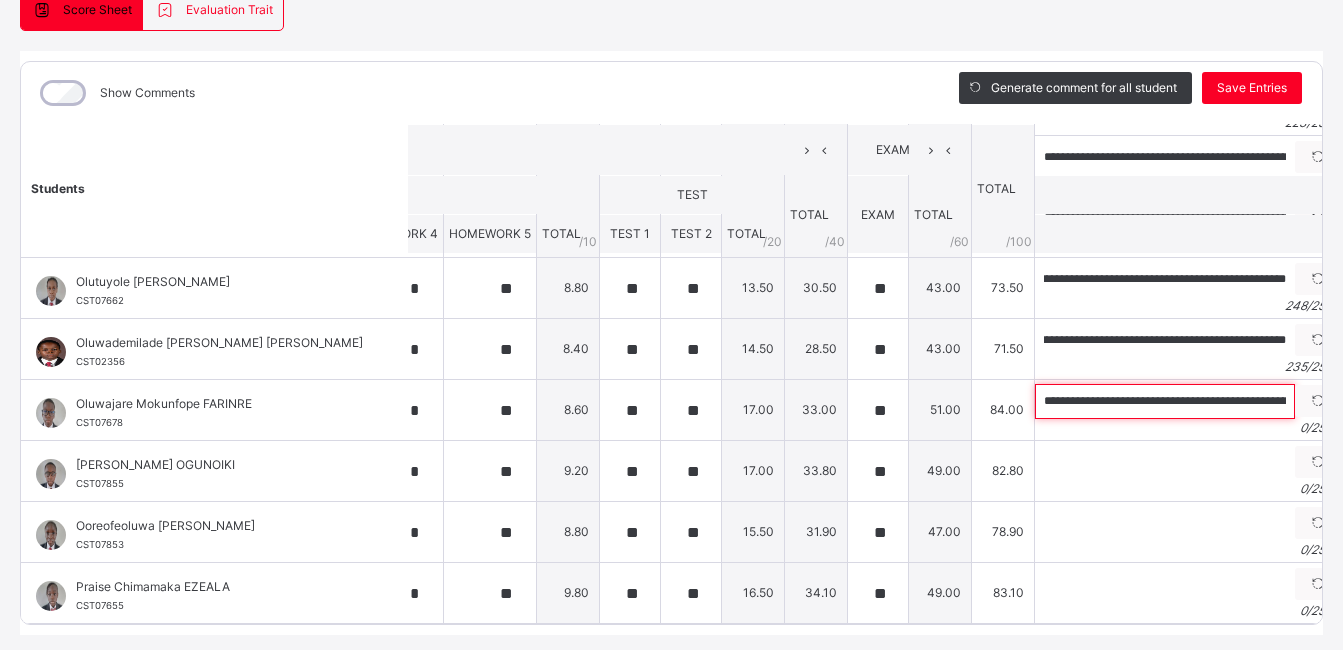 scroll, scrollTop: 0, scrollLeft: 847, axis: horizontal 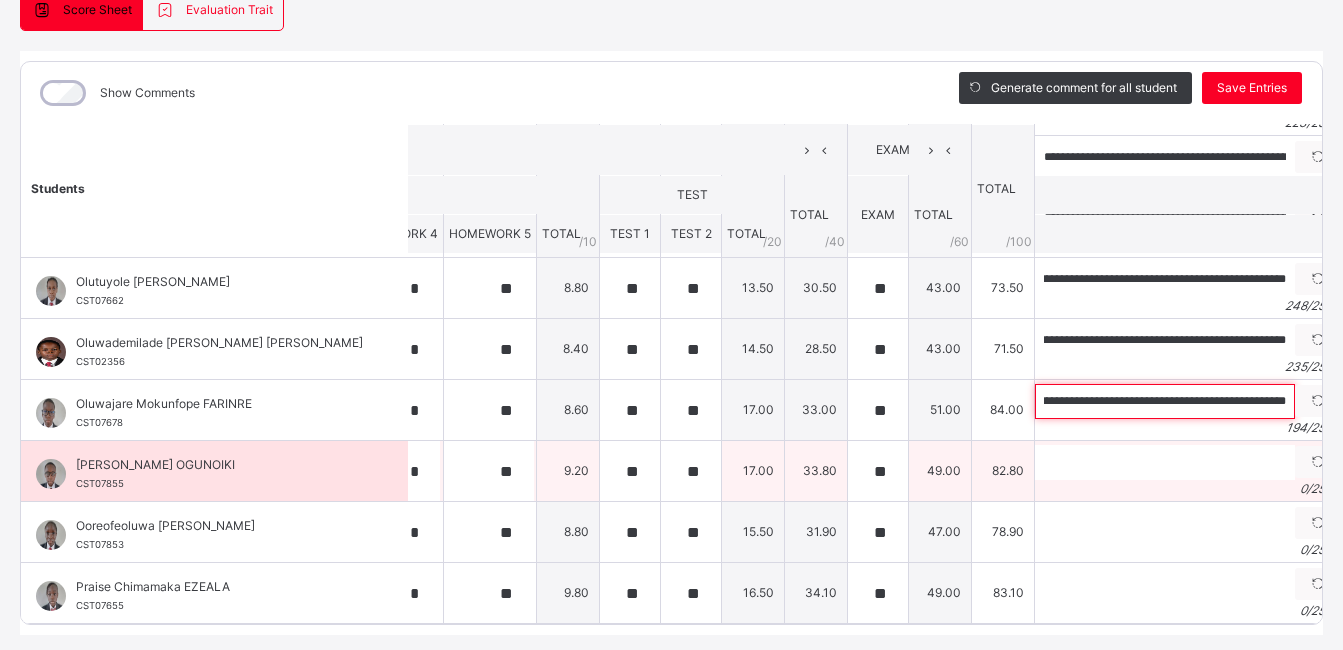 type on "**********" 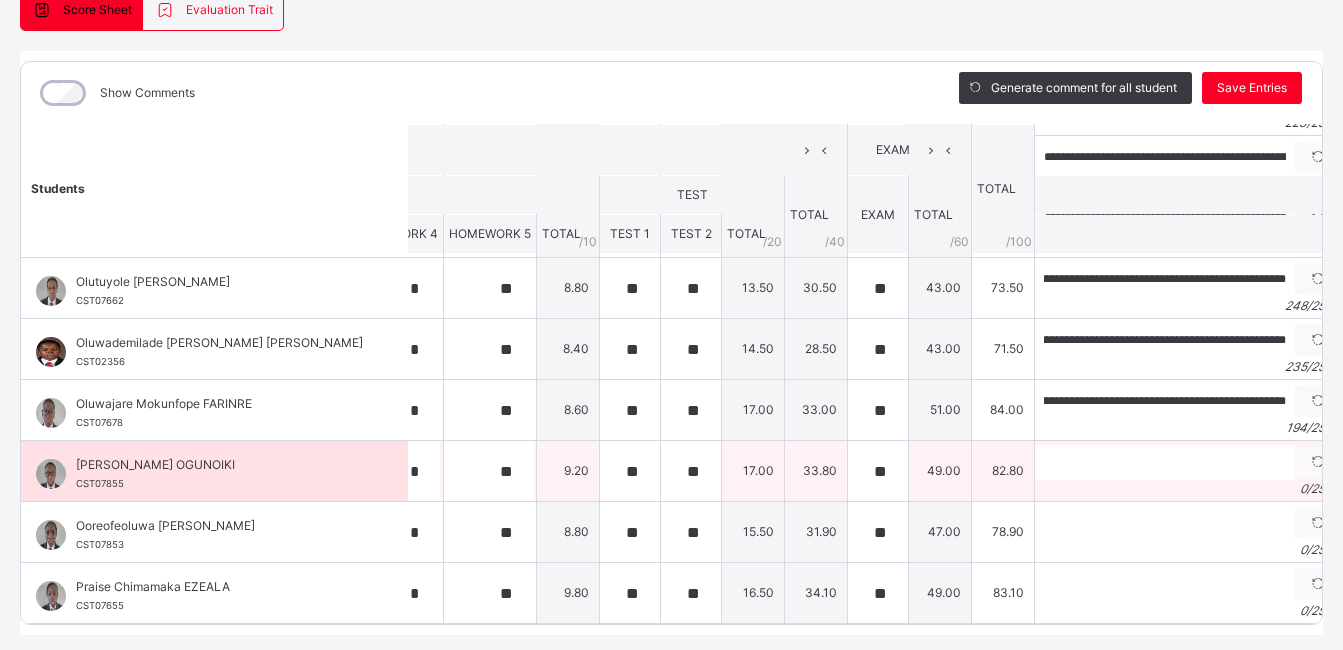 scroll, scrollTop: 0, scrollLeft: 0, axis: both 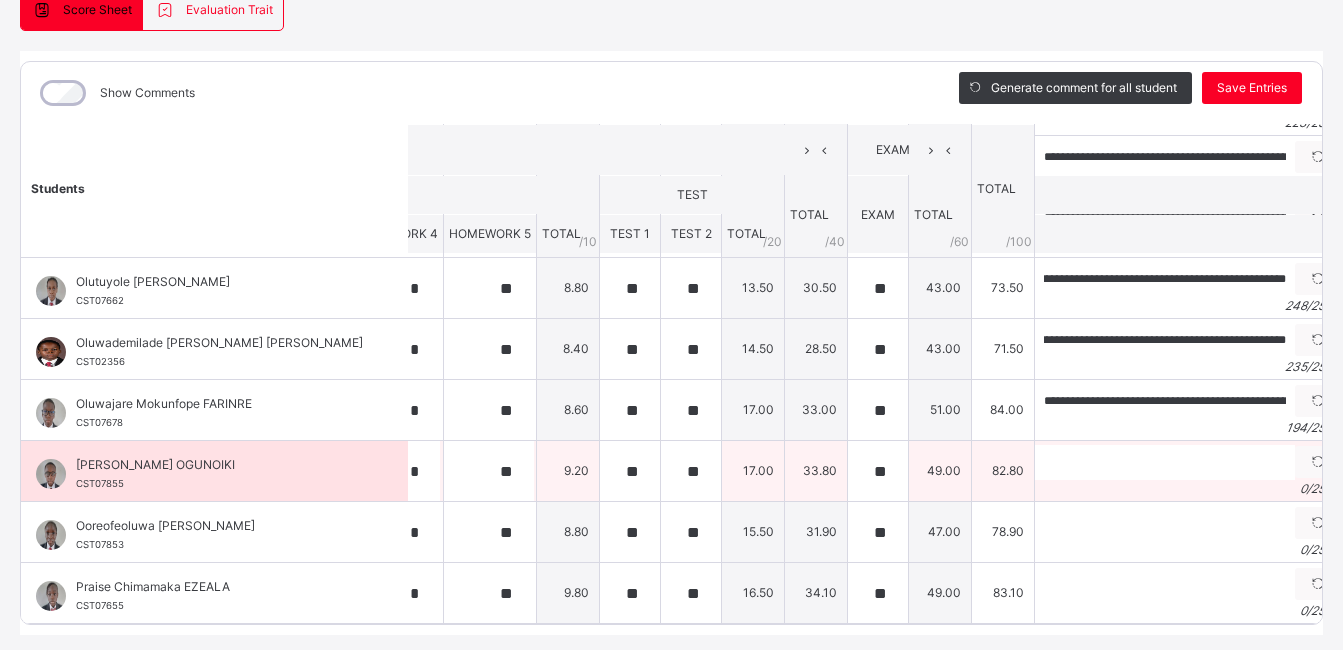 click on "0 / 250" at bounding box center (1188, 489) 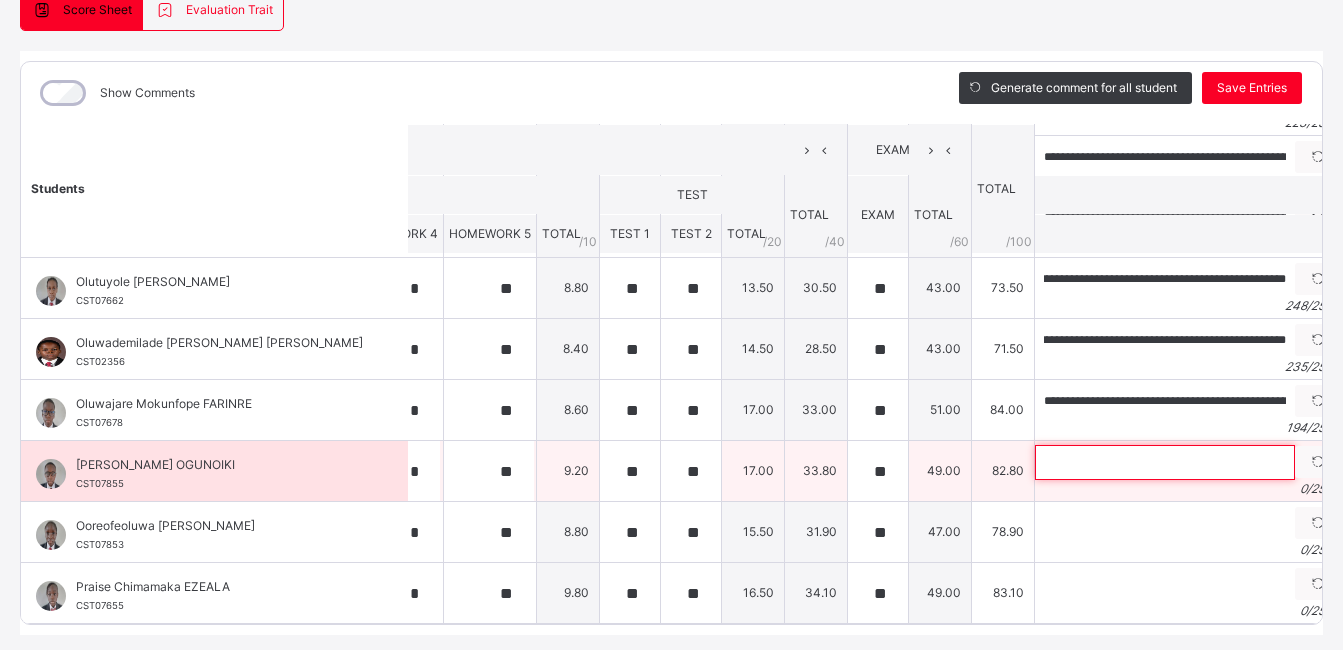 click at bounding box center [1165, 462] 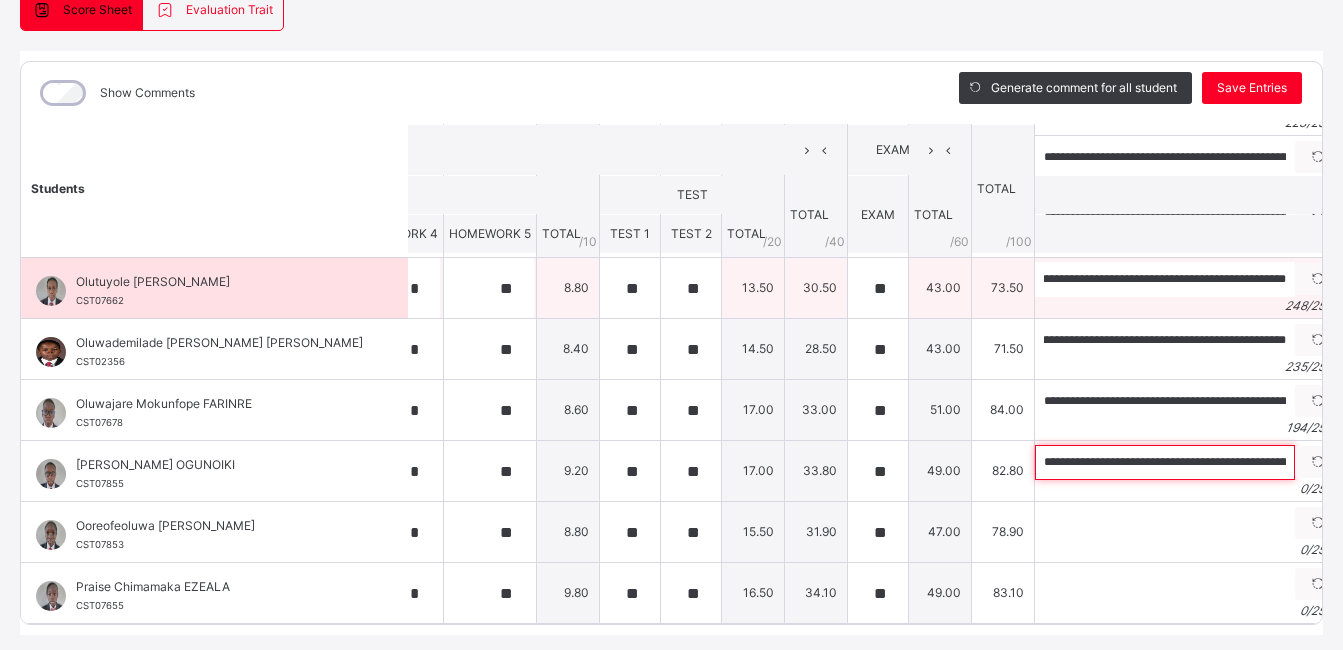 scroll, scrollTop: 0, scrollLeft: 1018, axis: horizontal 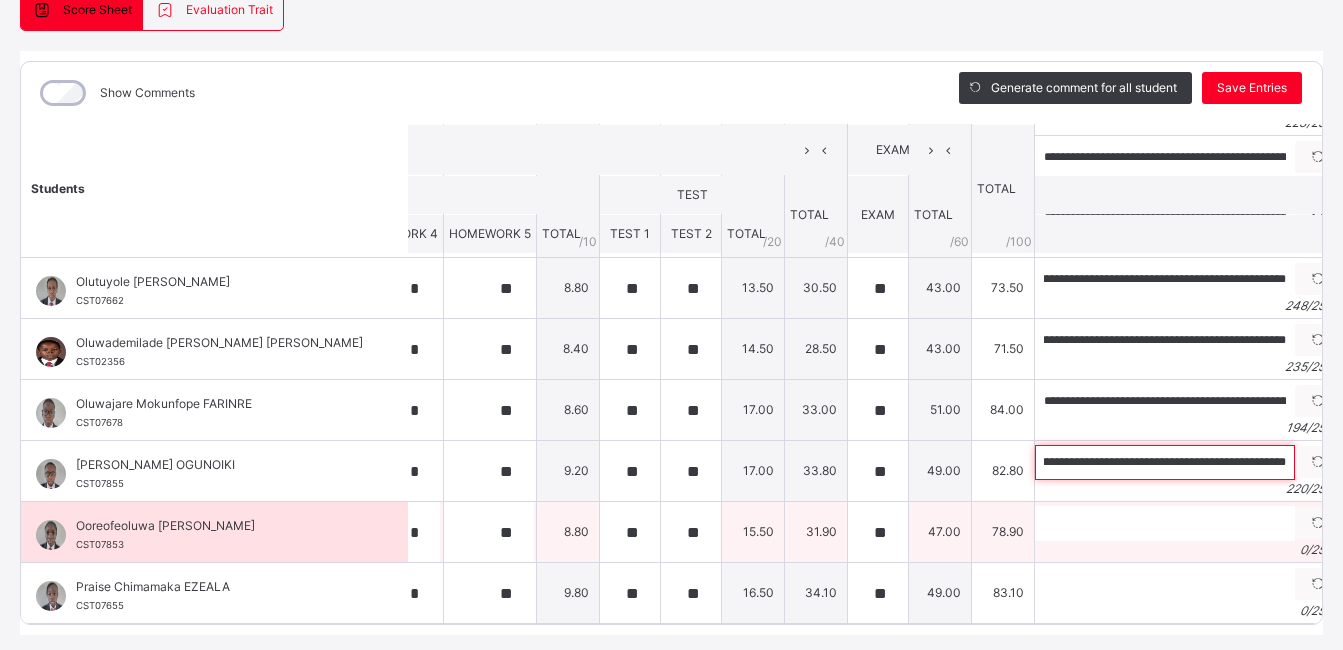 type on "**********" 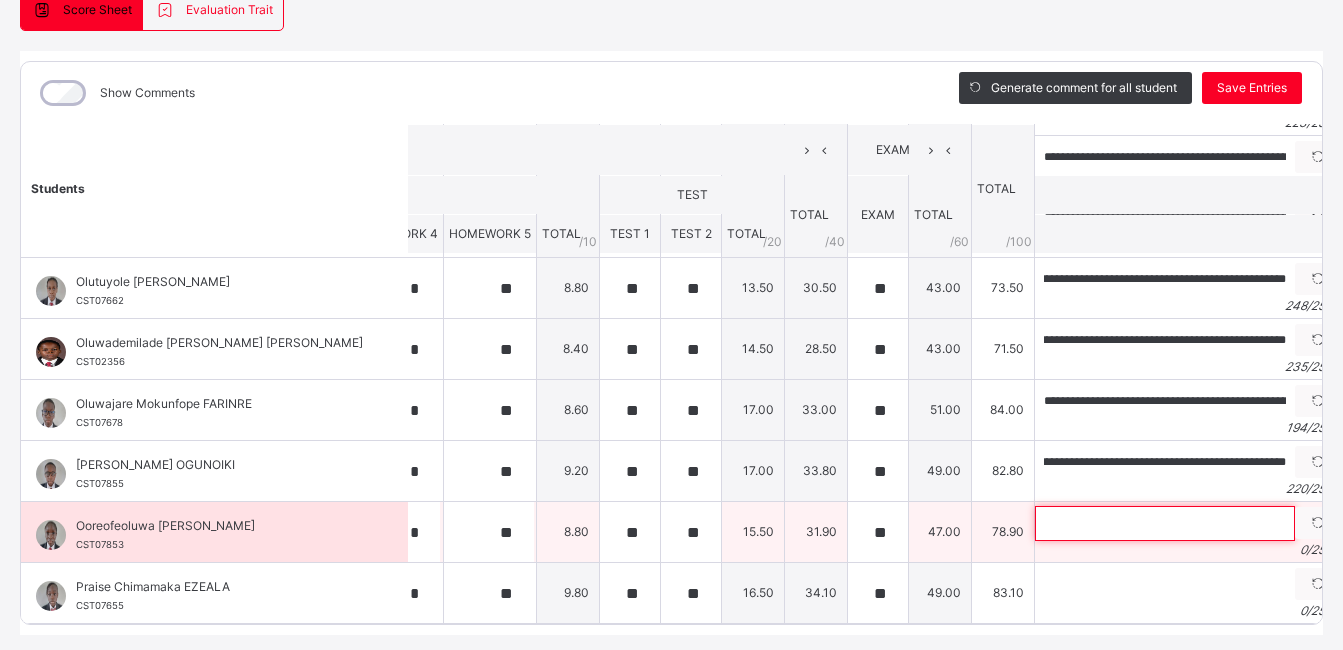 scroll, scrollTop: 0, scrollLeft: 0, axis: both 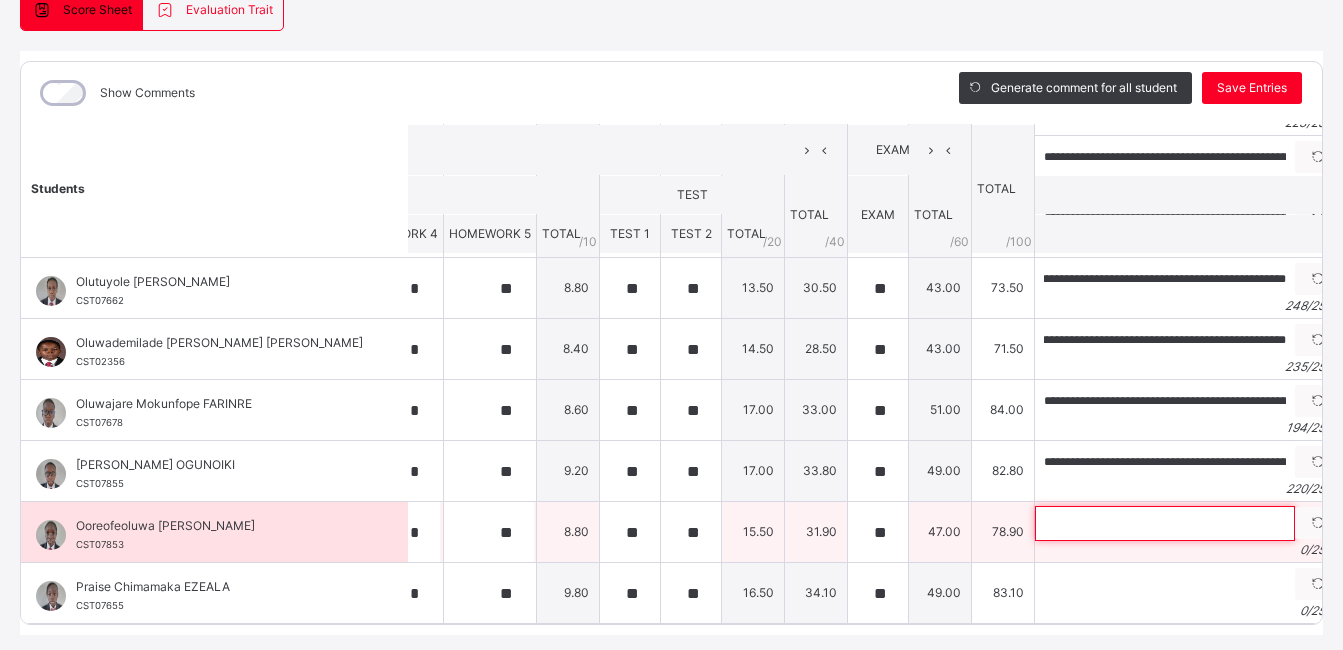 click at bounding box center [1165, 523] 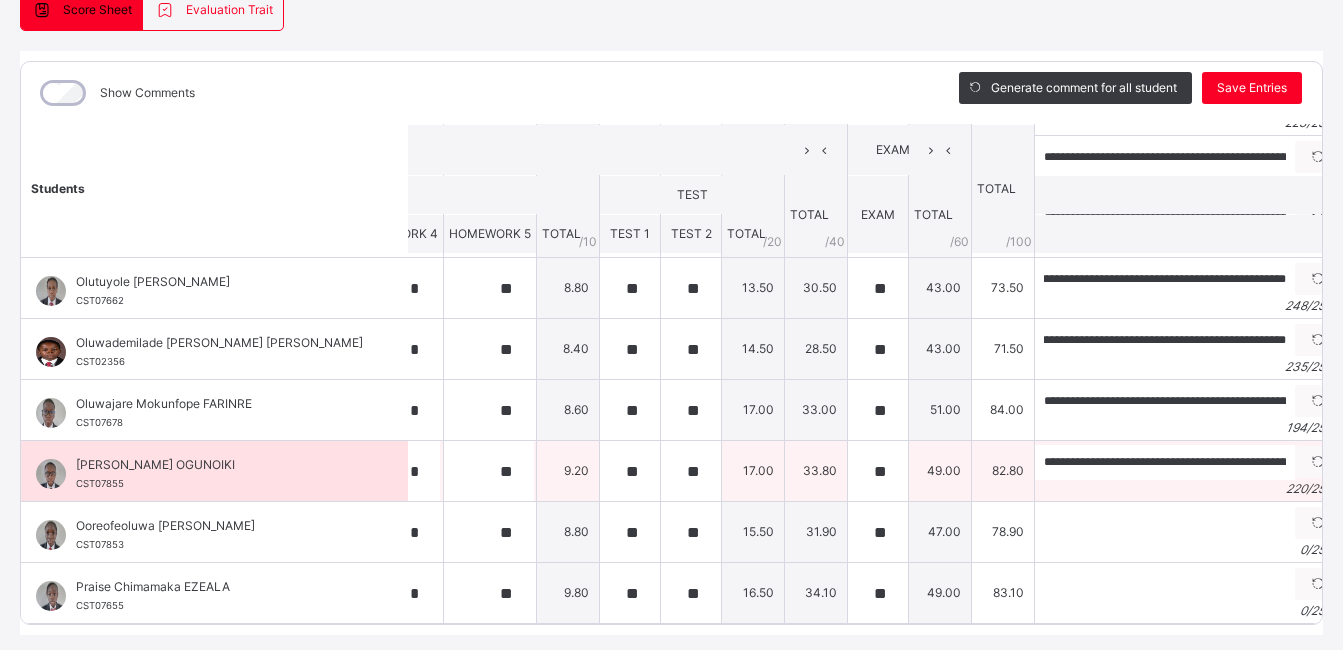 click on "49.00" at bounding box center (940, 471) 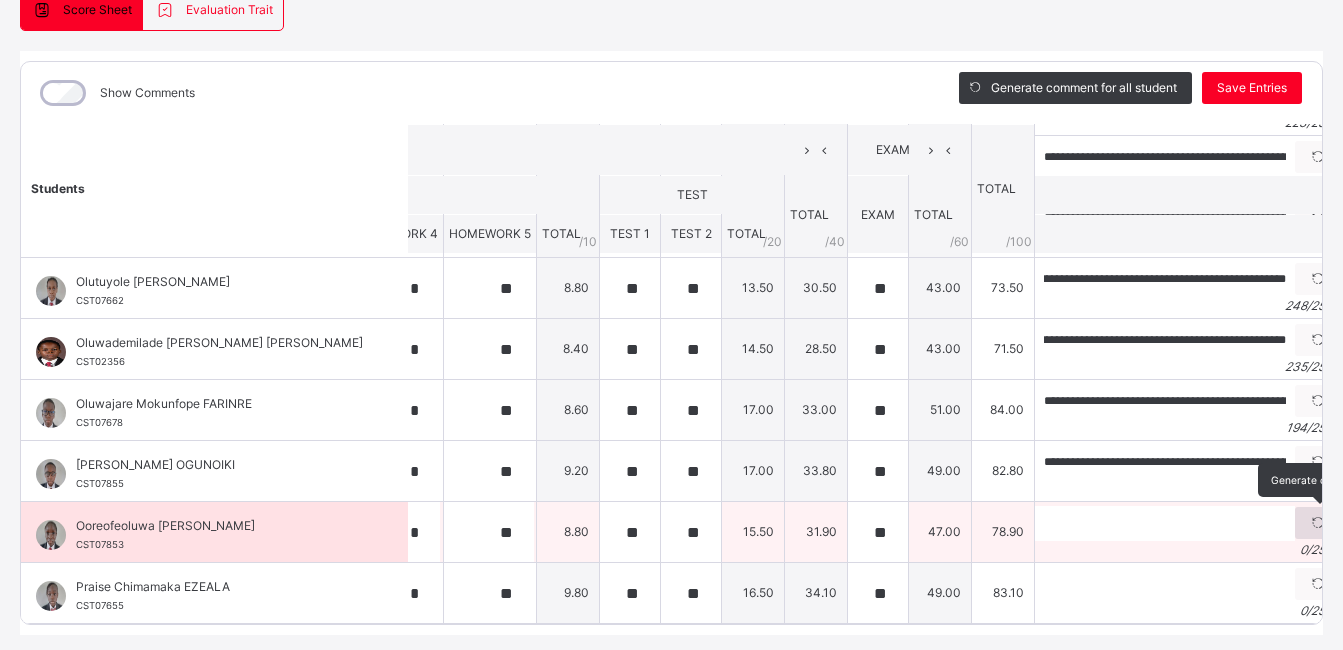 click at bounding box center [1318, 523] 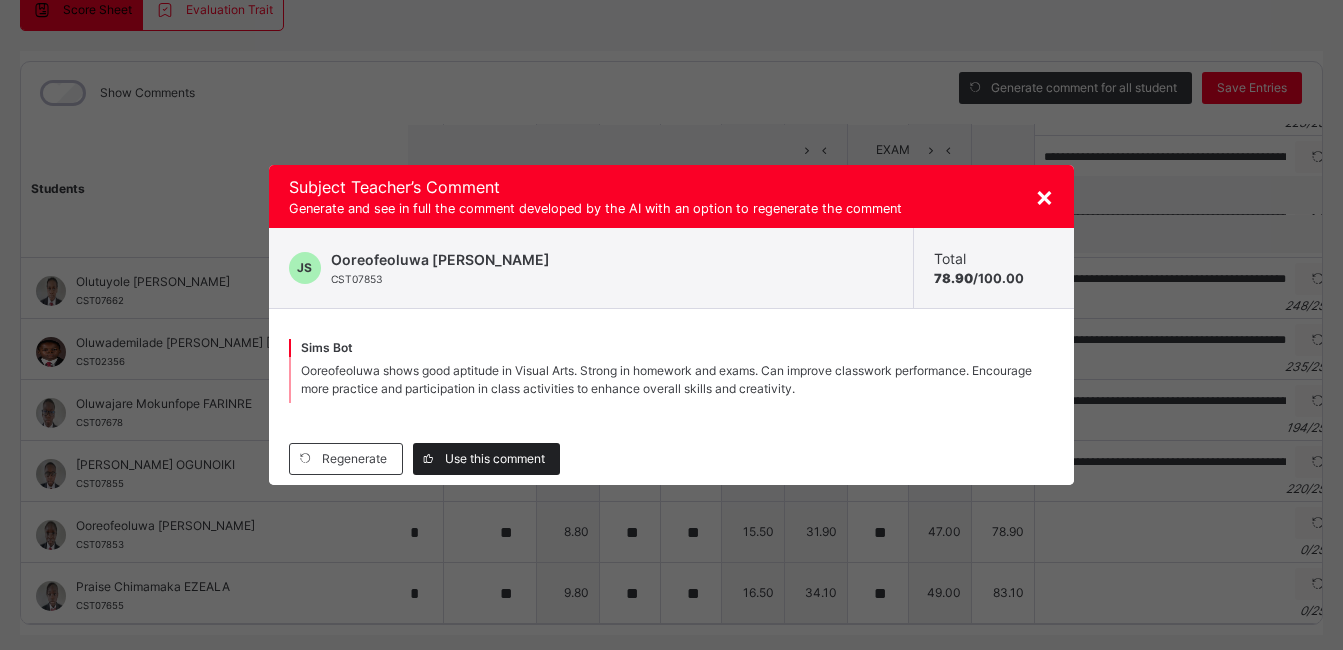 click on "Use this comment" at bounding box center [495, 459] 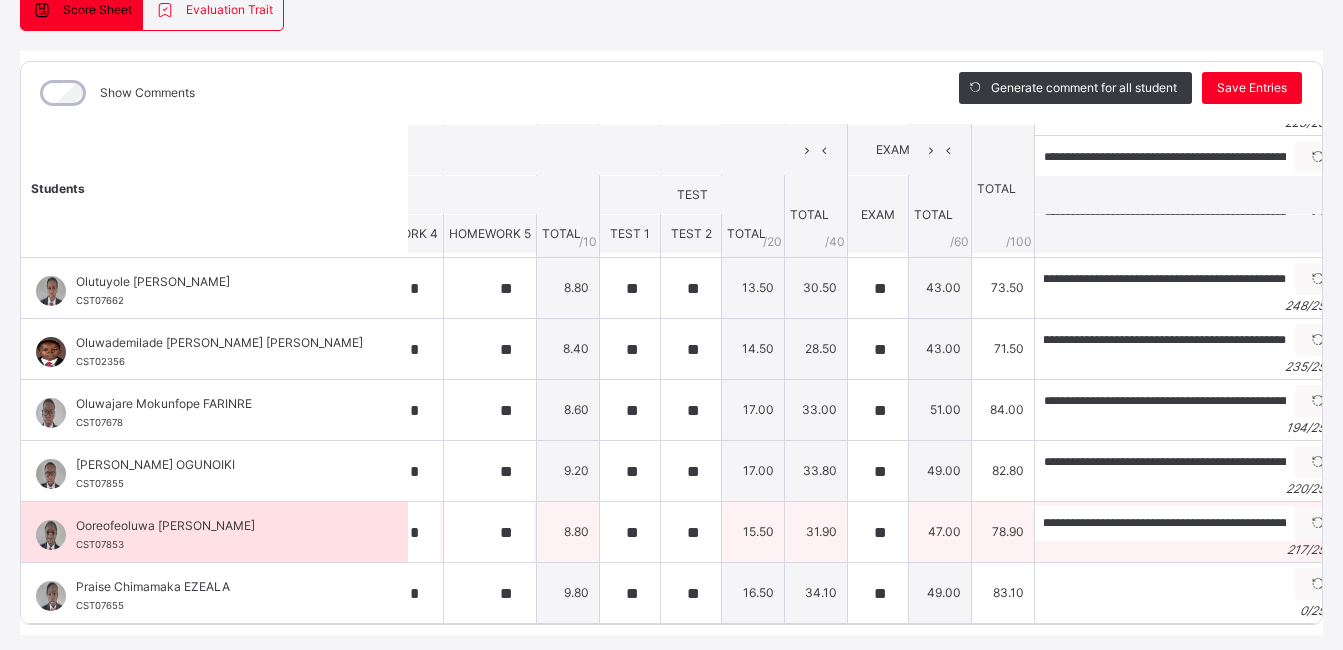 scroll, scrollTop: 0, scrollLeft: 141, axis: horizontal 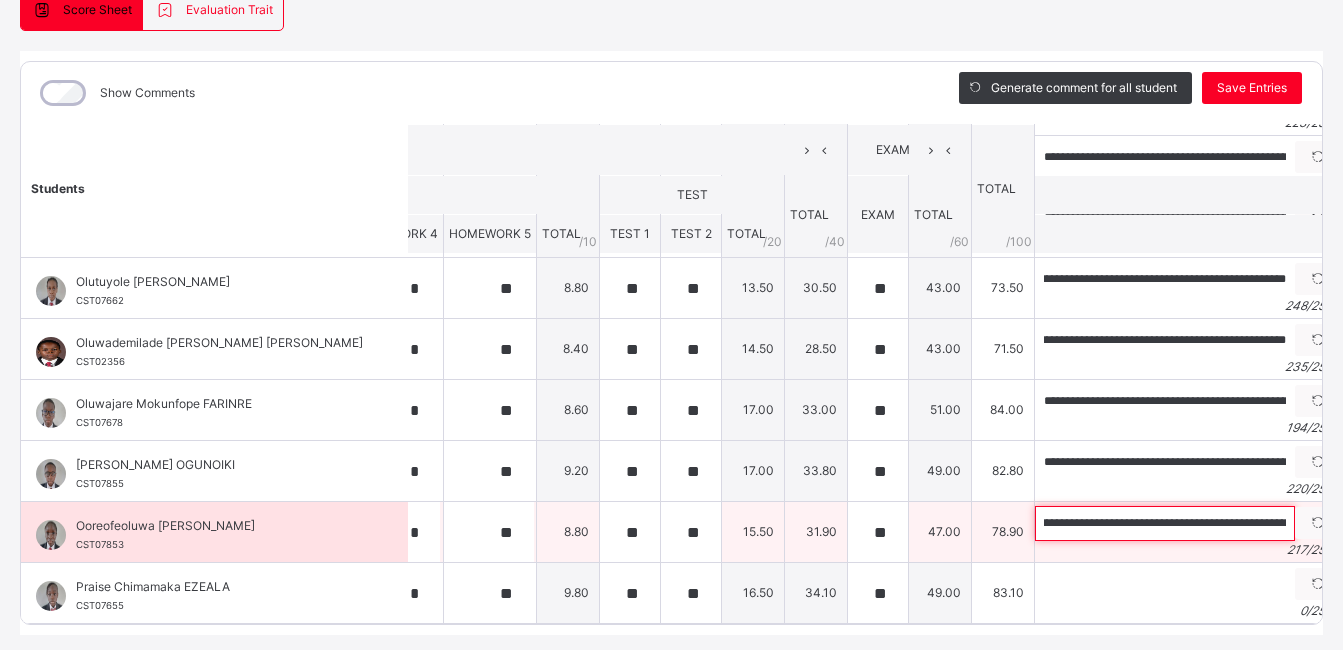 click on "**********" at bounding box center [1165, 523] 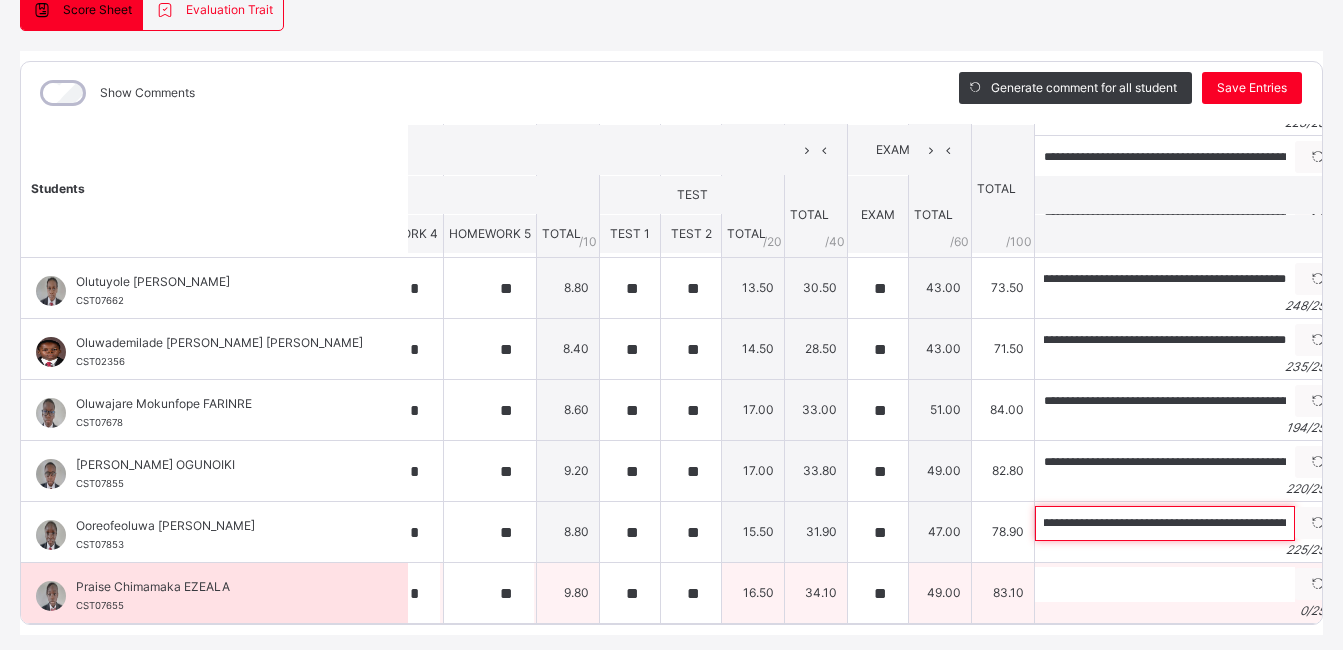 type on "**********" 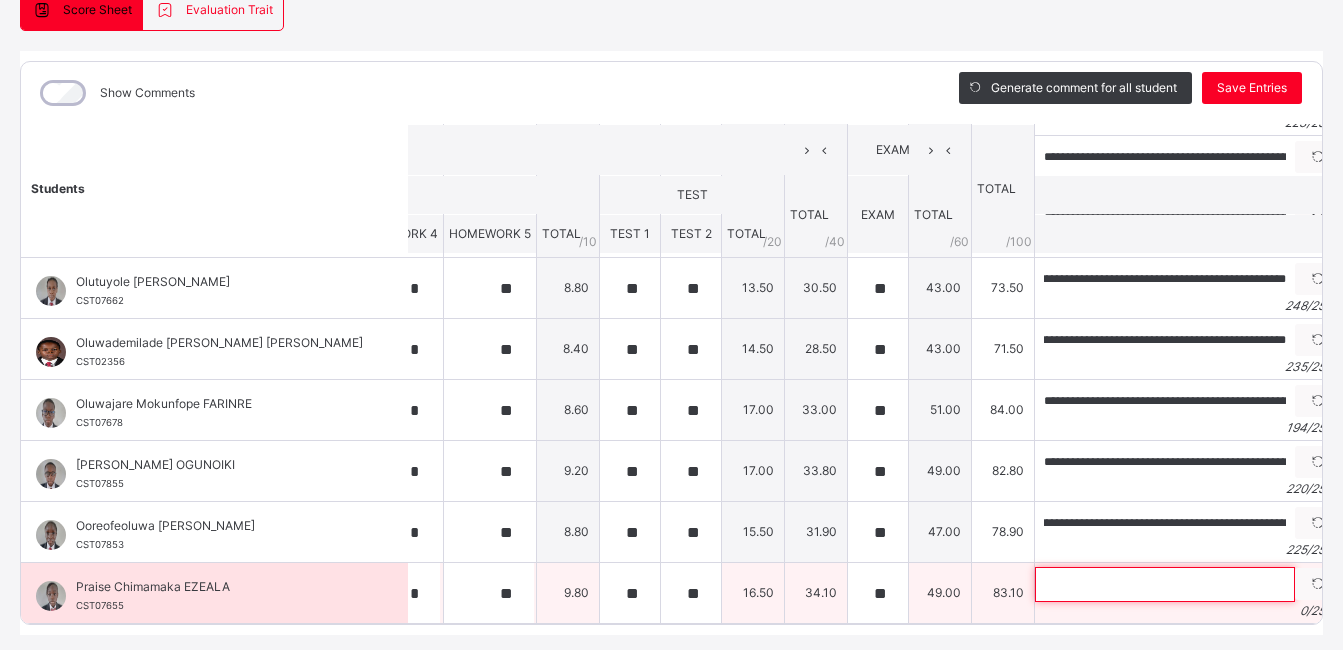 scroll, scrollTop: 0, scrollLeft: 0, axis: both 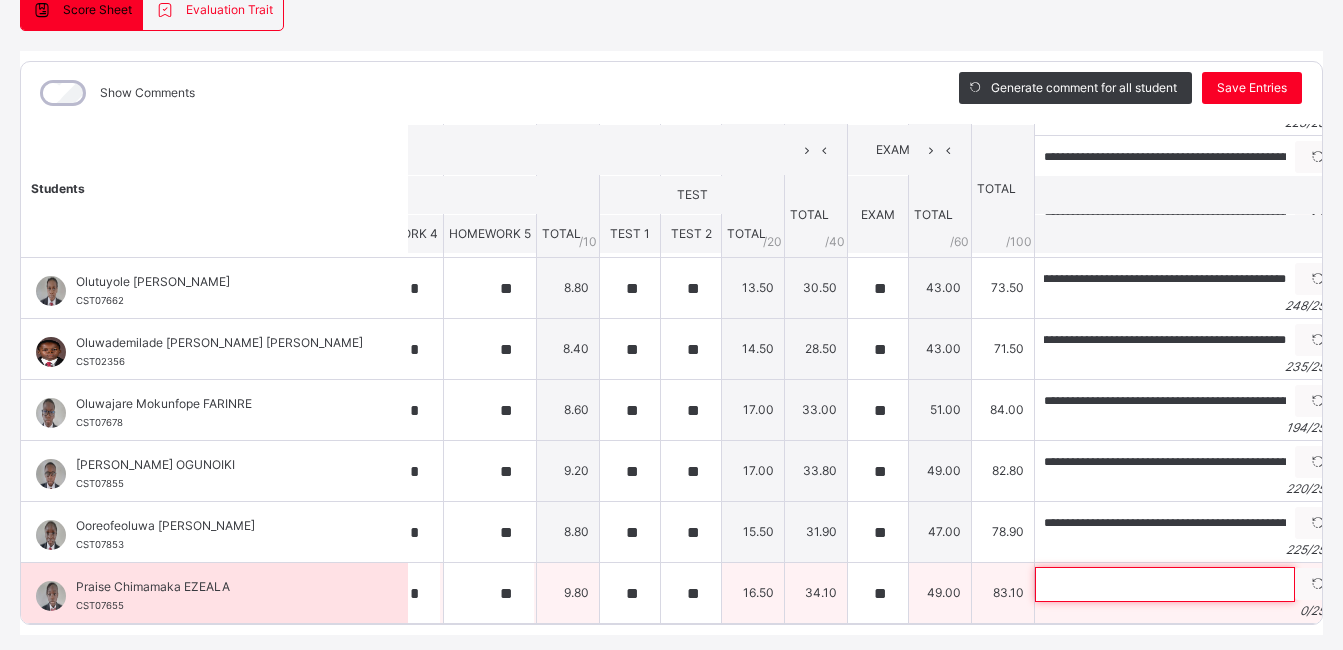 click at bounding box center (1165, 584) 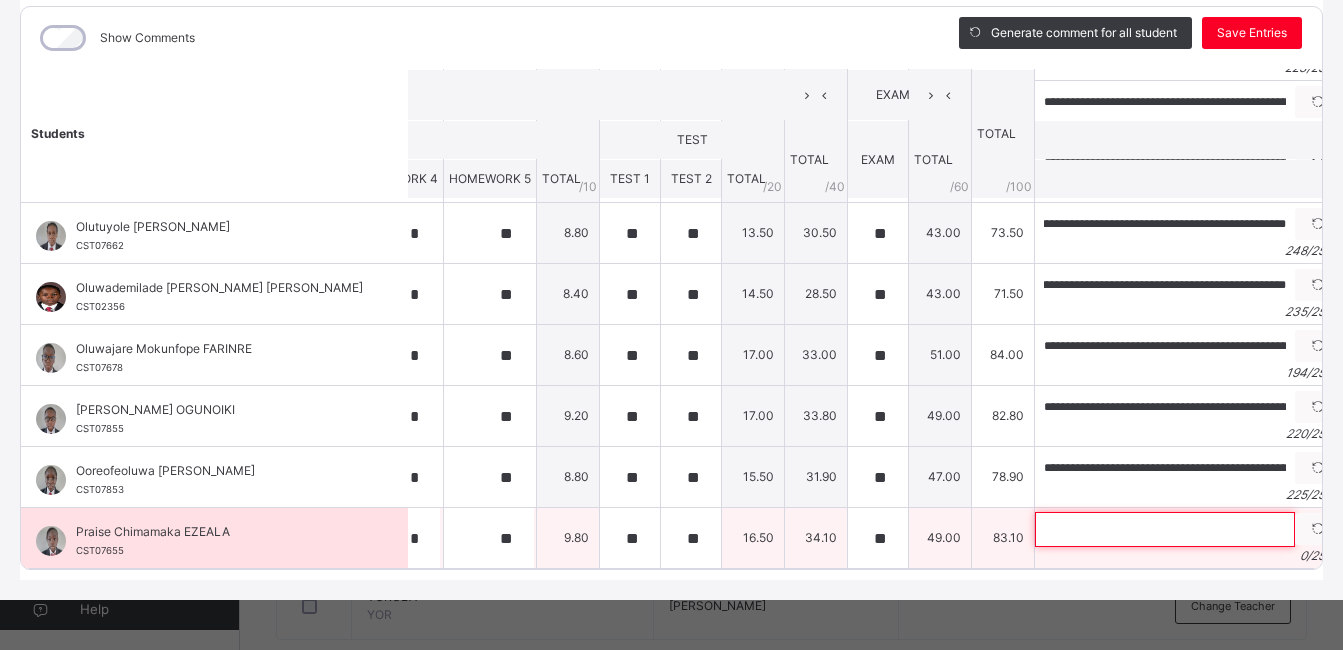 click at bounding box center (1165, 529) 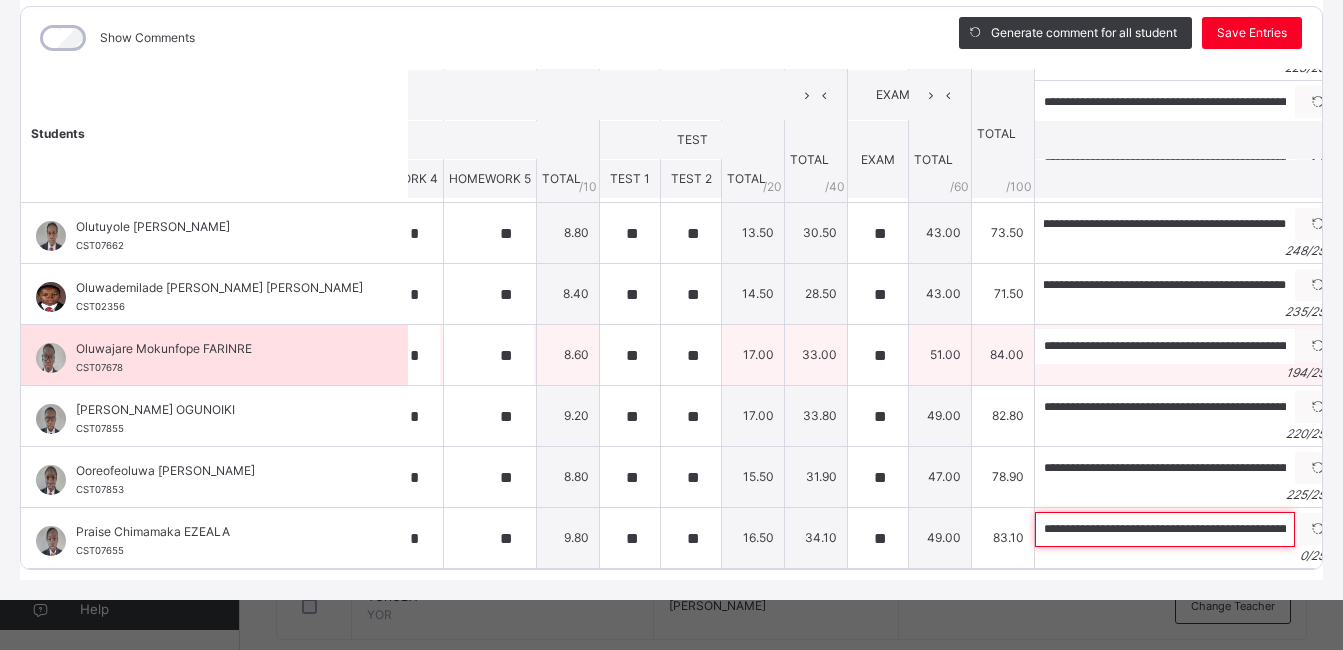scroll, scrollTop: 0, scrollLeft: 937, axis: horizontal 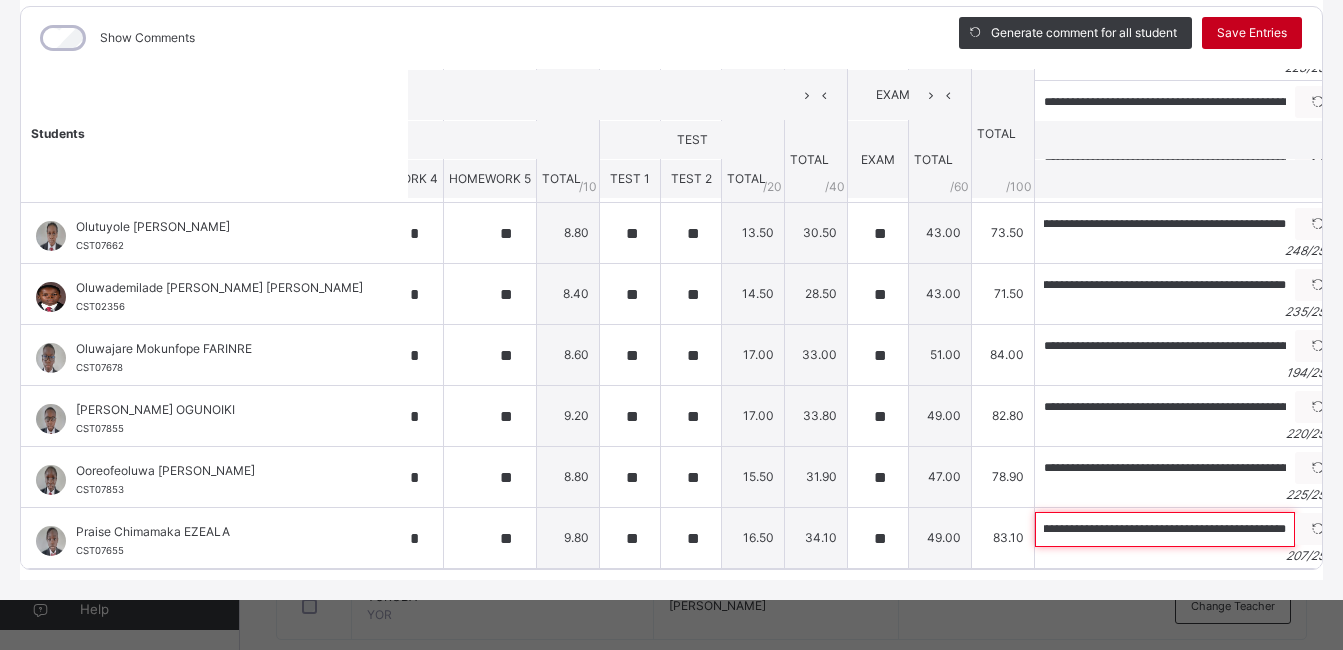 type on "**********" 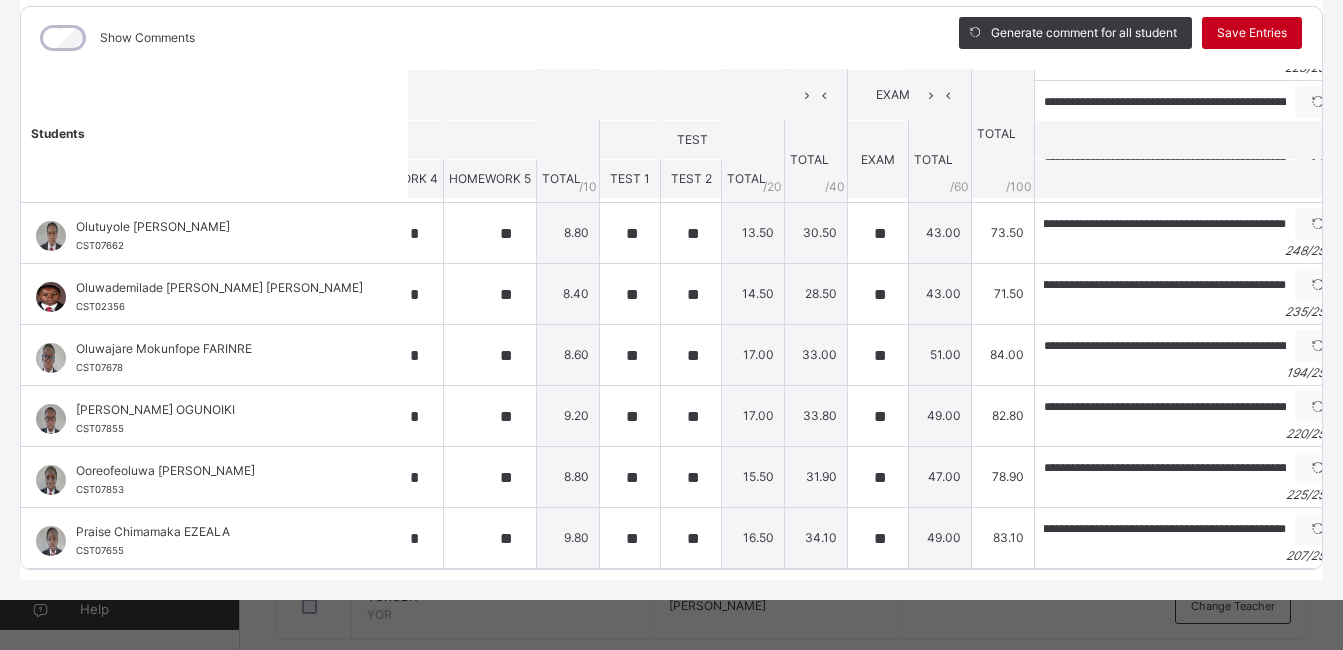 scroll, scrollTop: 0, scrollLeft: 0, axis: both 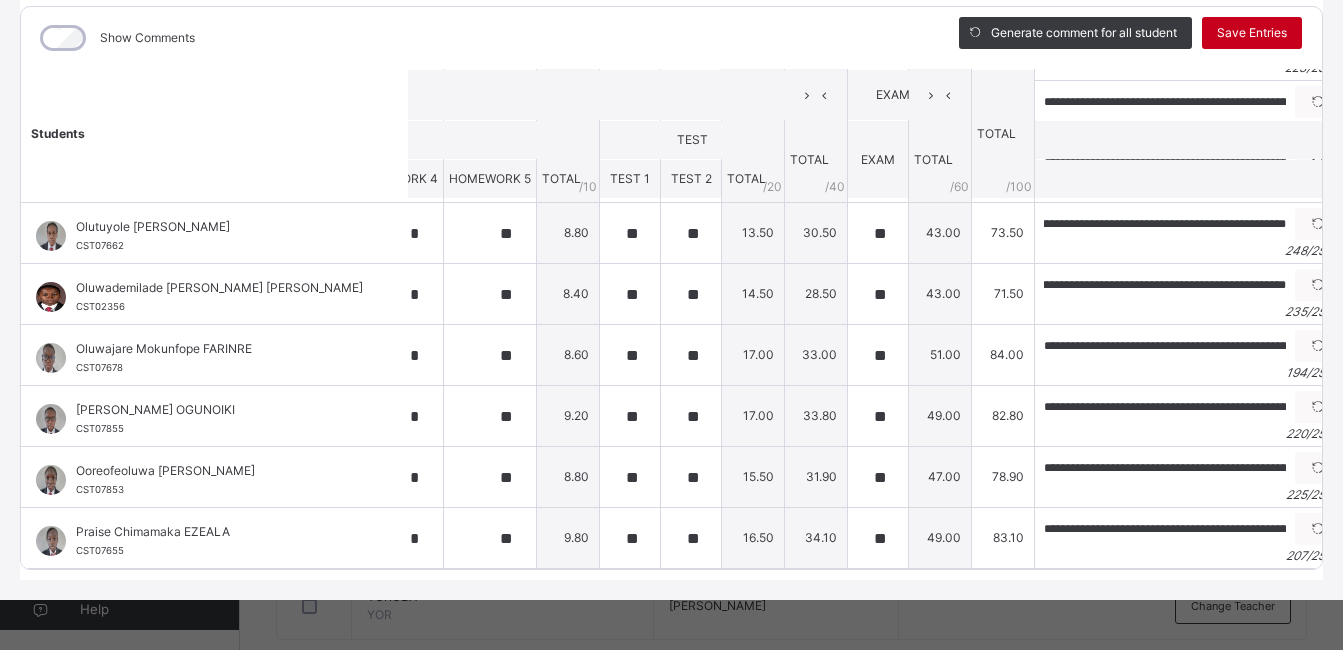 click on "Save Entries" at bounding box center [1252, 33] 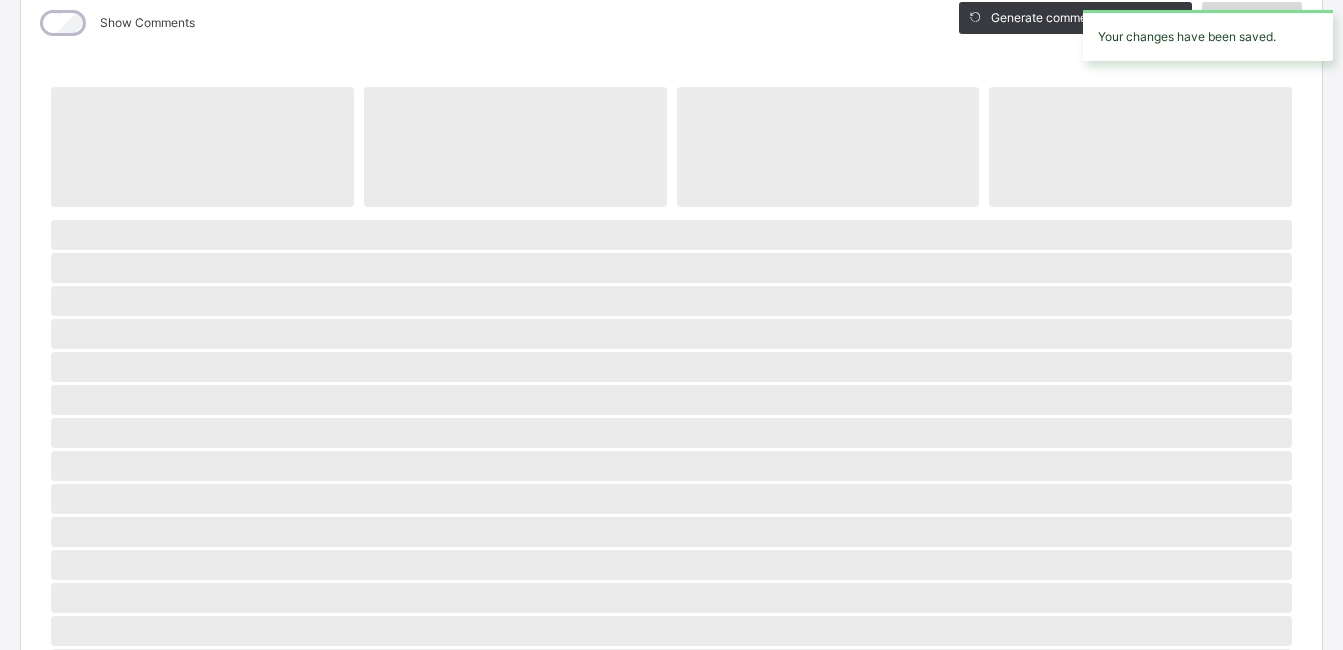 scroll, scrollTop: 276, scrollLeft: 0, axis: vertical 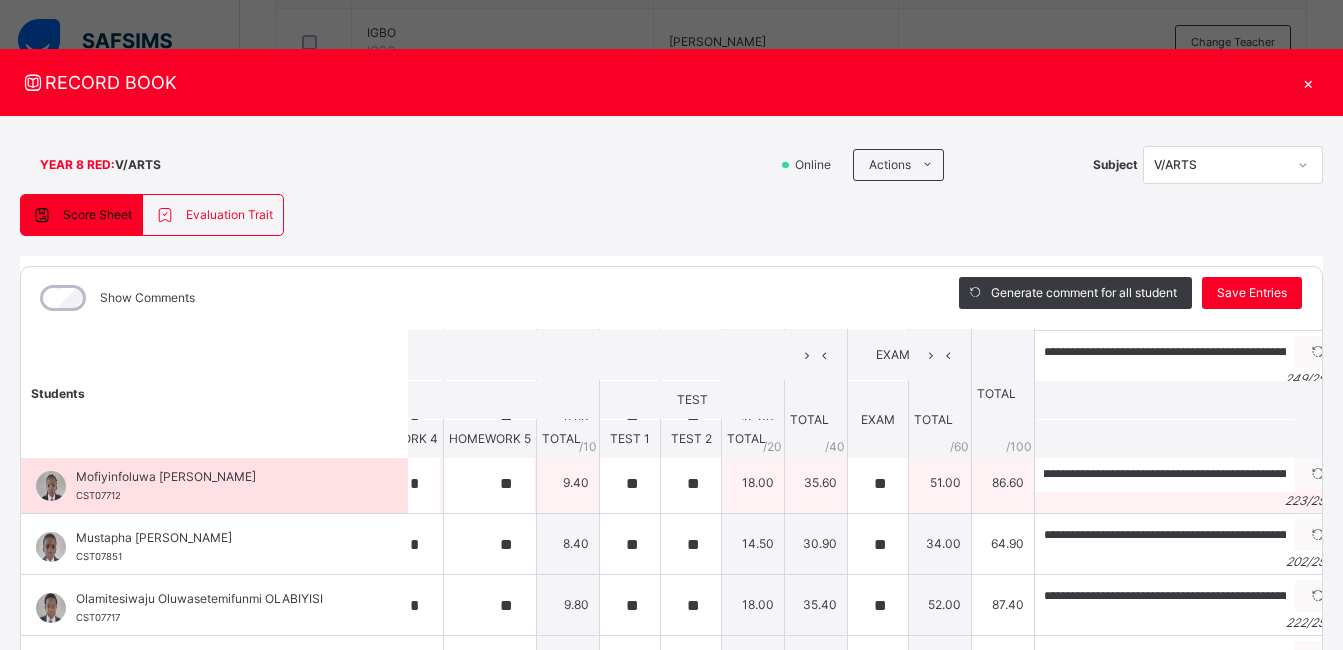 click on "223 / 250" at bounding box center [1188, 501] 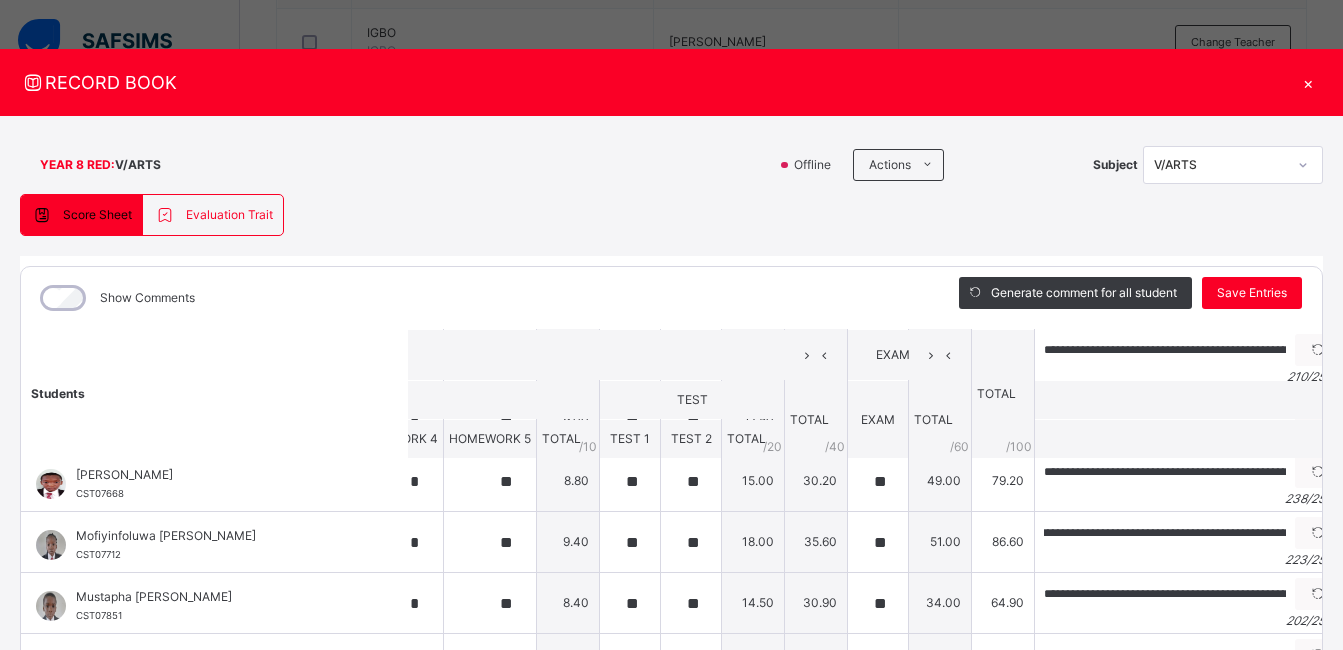scroll, scrollTop: 0, scrollLeft: 892, axis: horizontal 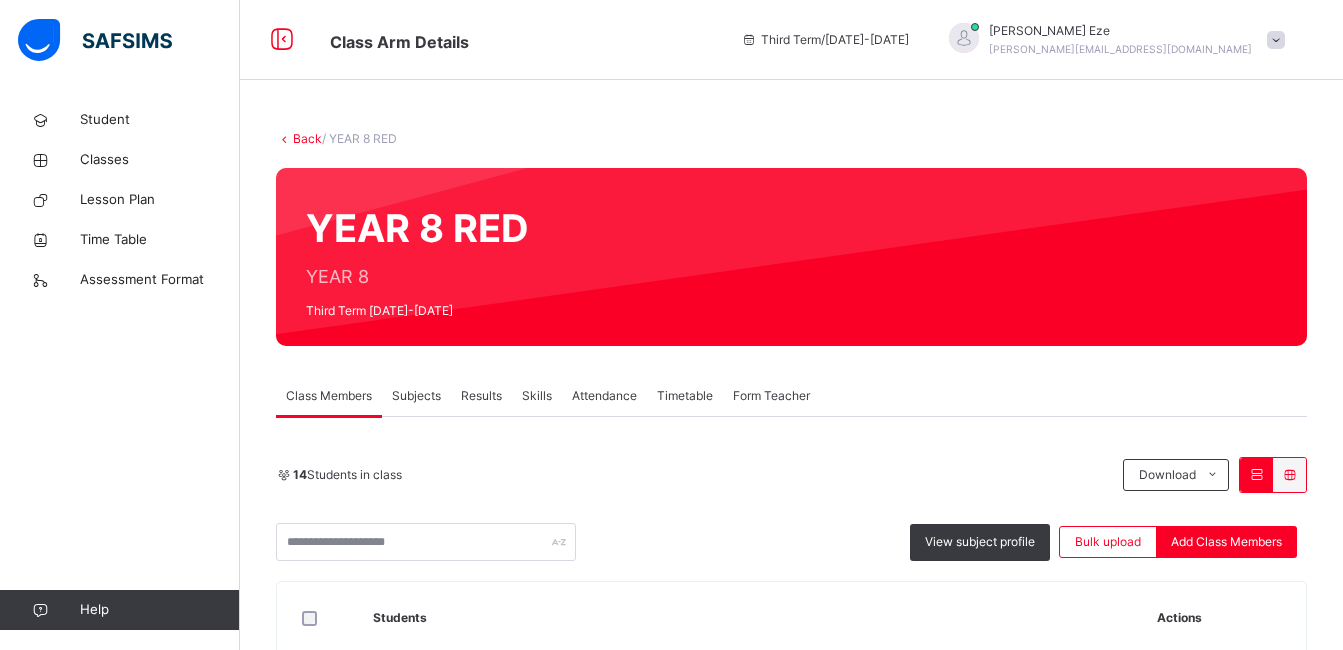 click on "Subjects" at bounding box center [416, 396] 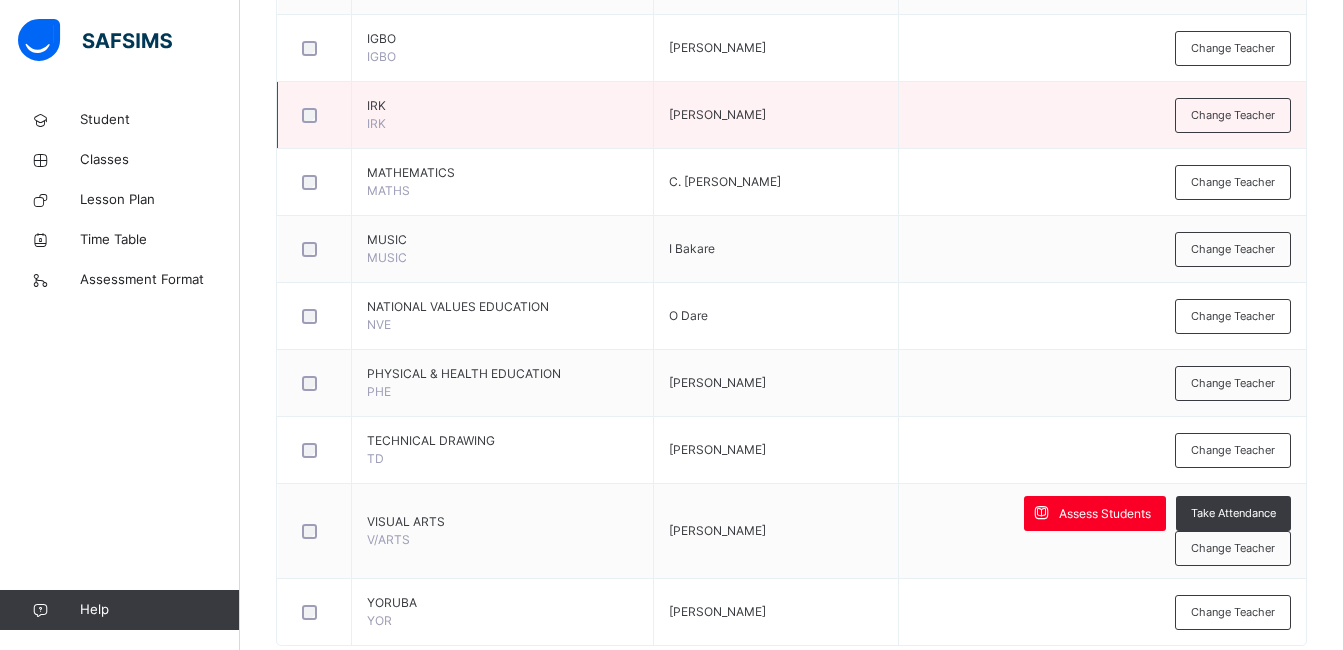 scroll, scrollTop: 1380, scrollLeft: 0, axis: vertical 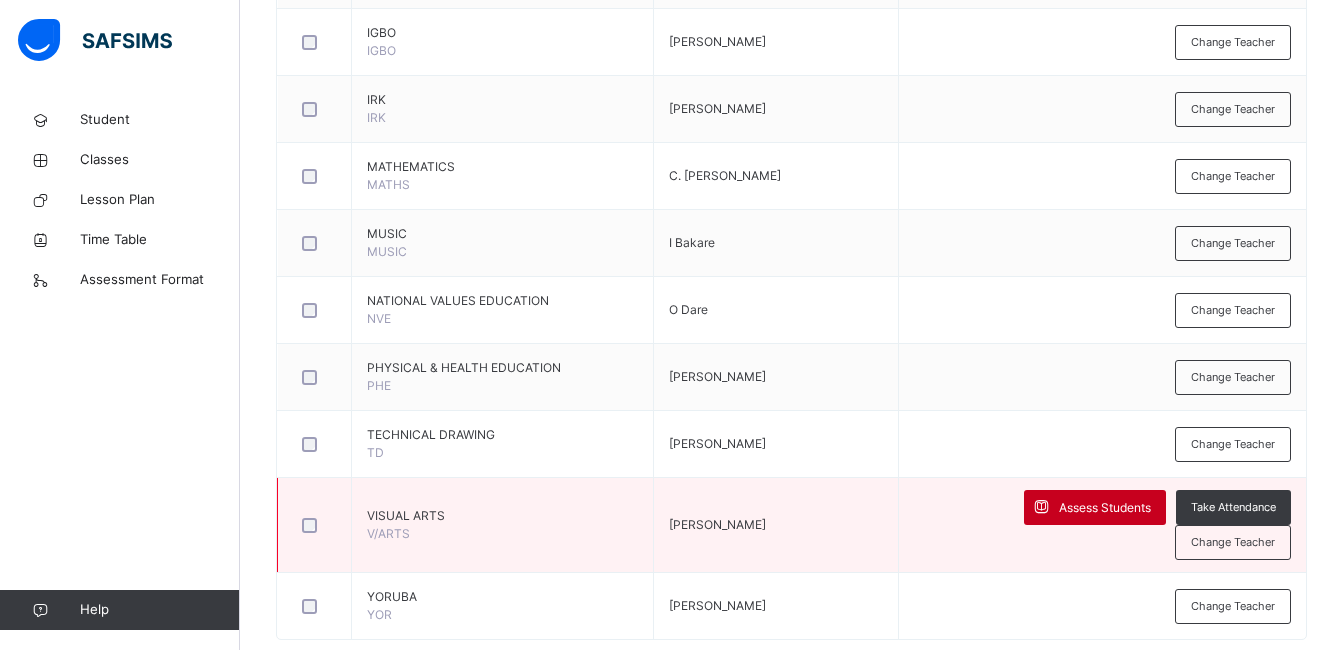 click on "Assess Students" at bounding box center (1105, 508) 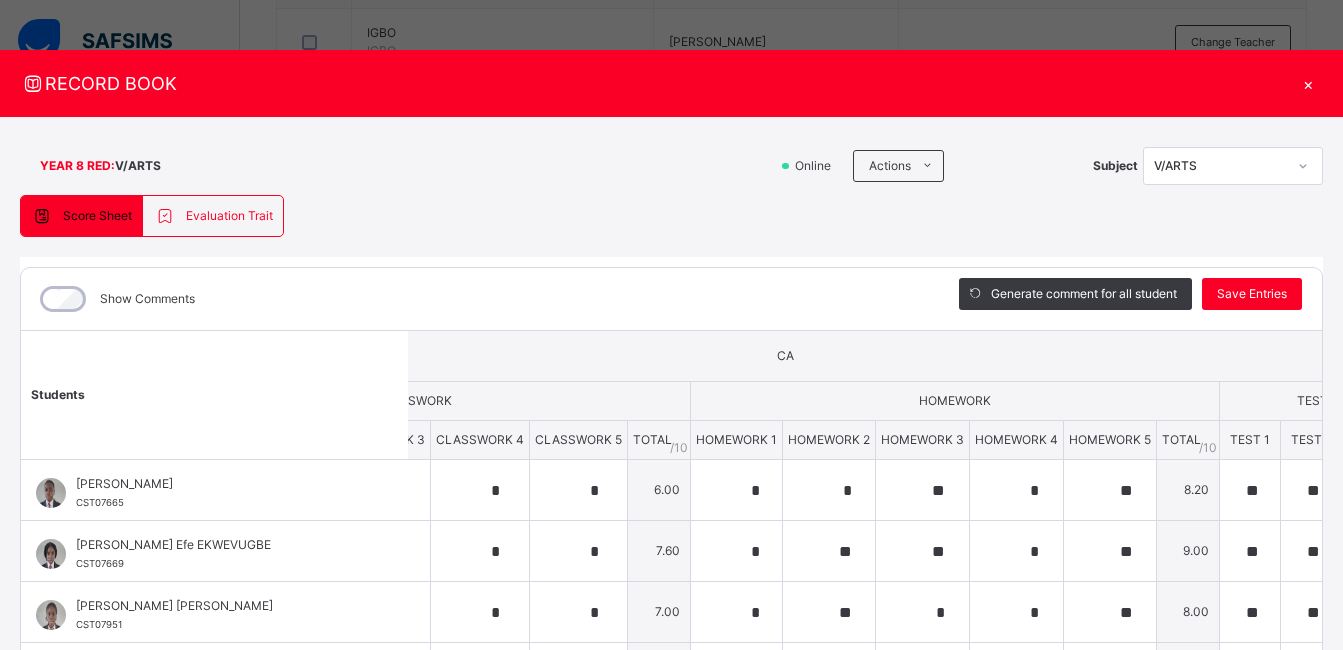 scroll, scrollTop: 0, scrollLeft: 559, axis: horizontal 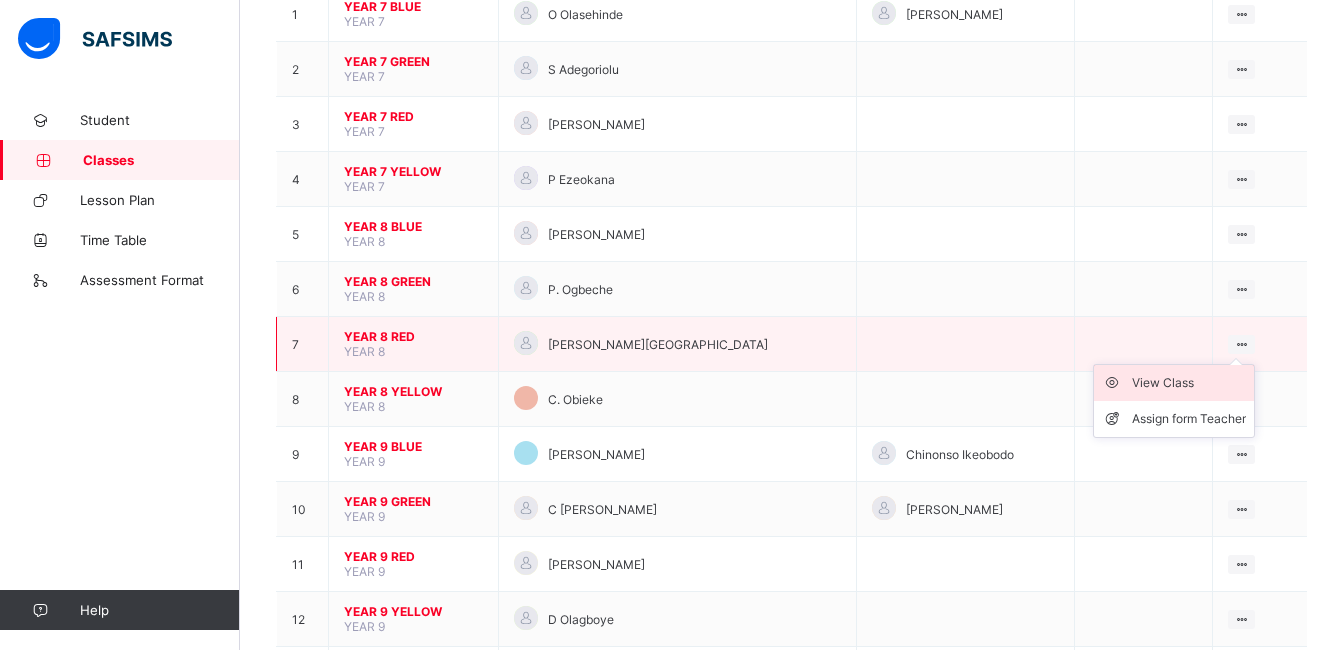 click on "View Class" at bounding box center (1189, 383) 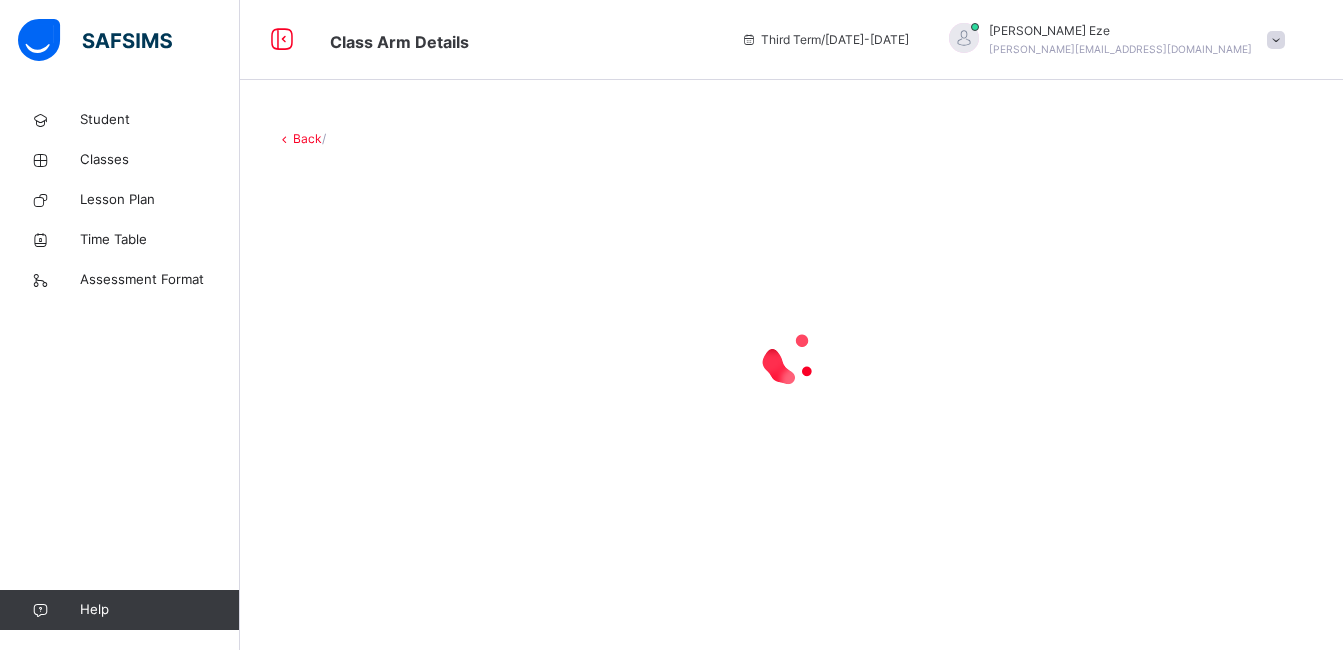 scroll, scrollTop: 0, scrollLeft: 0, axis: both 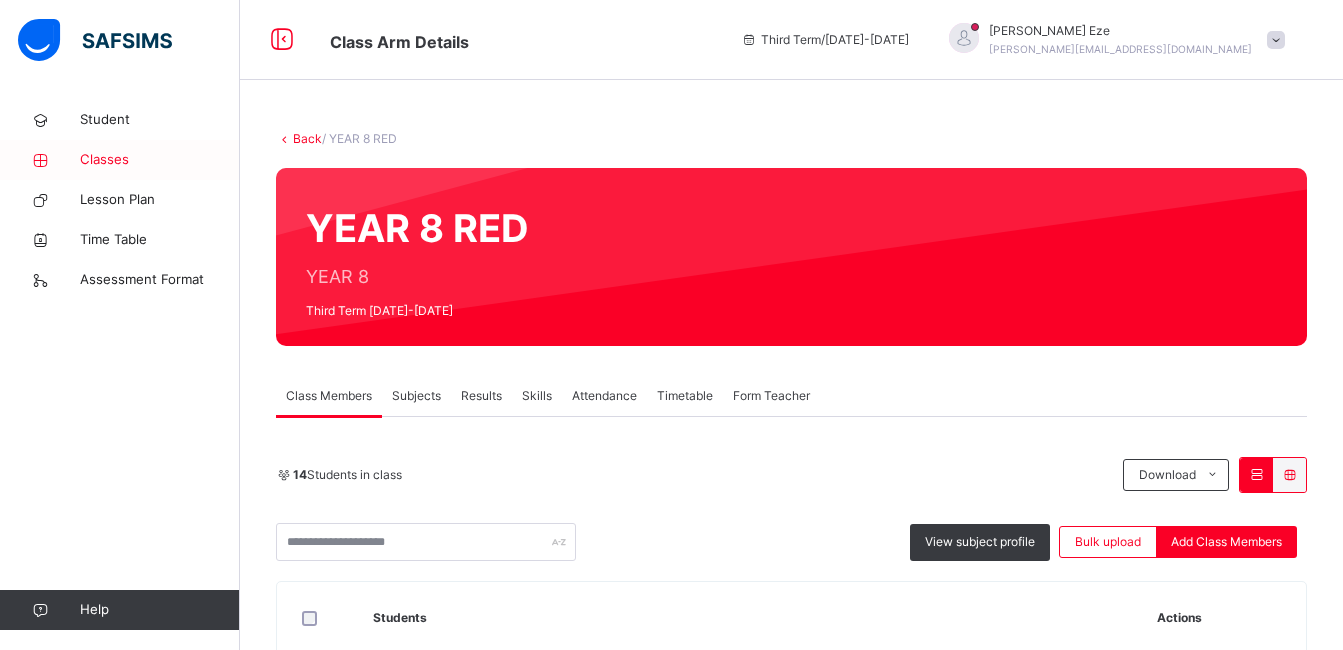 click on "Classes" at bounding box center (160, 160) 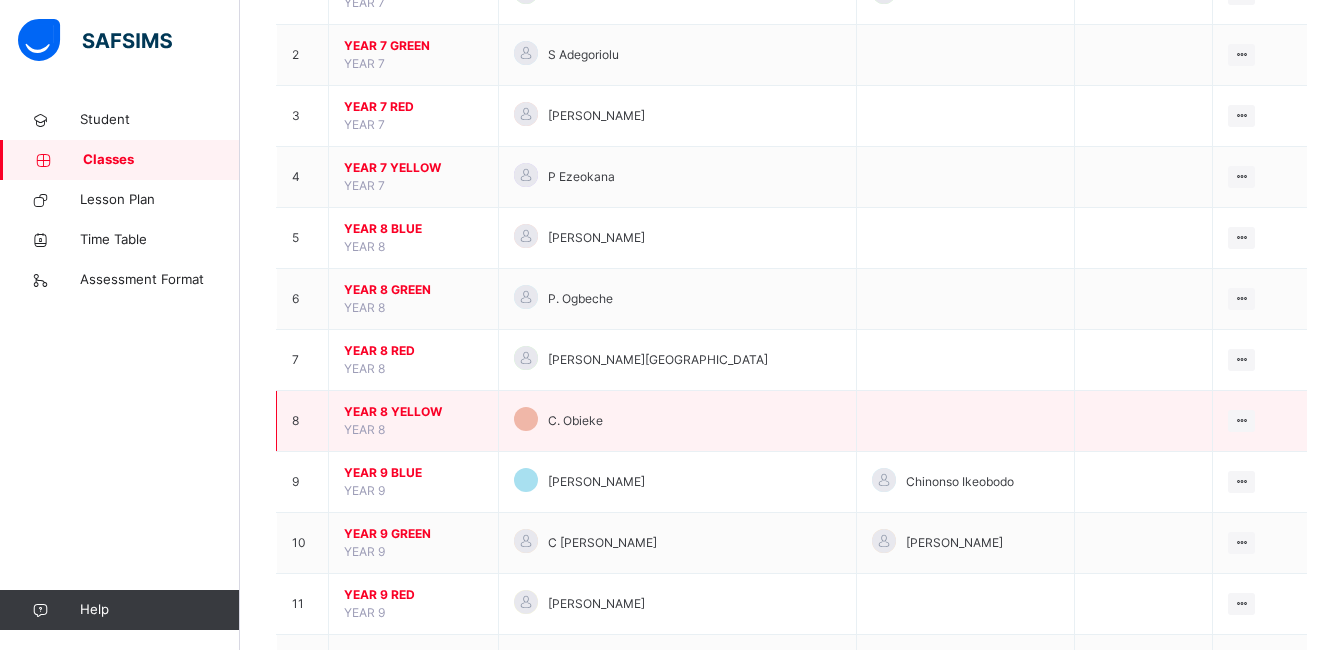 scroll, scrollTop: 275, scrollLeft: 0, axis: vertical 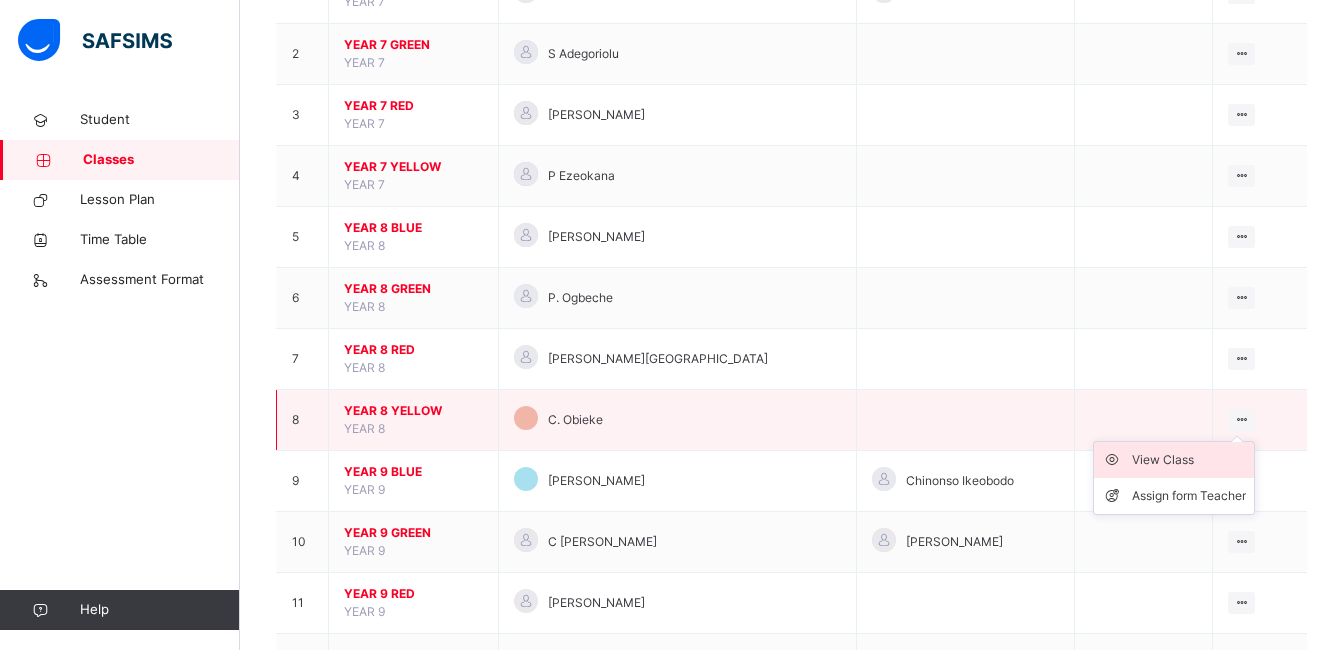 click on "View Class" at bounding box center (1189, 460) 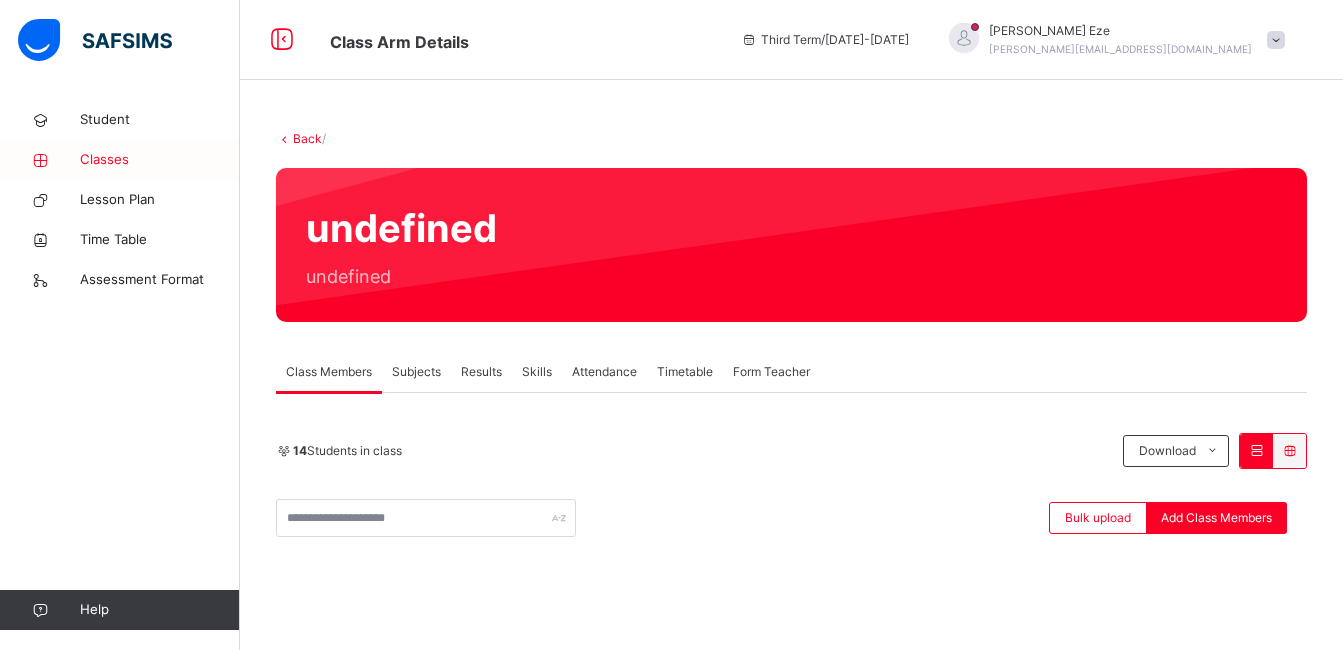 click on "Classes" at bounding box center [160, 160] 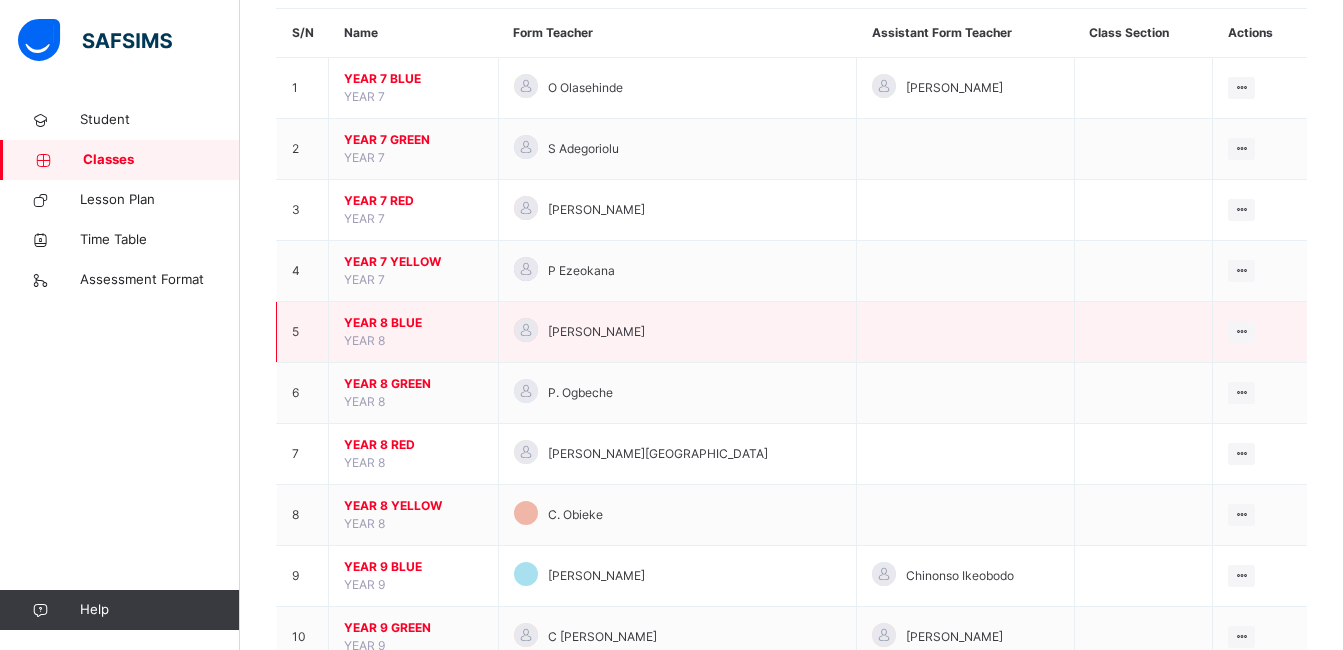 scroll, scrollTop: 183, scrollLeft: 0, axis: vertical 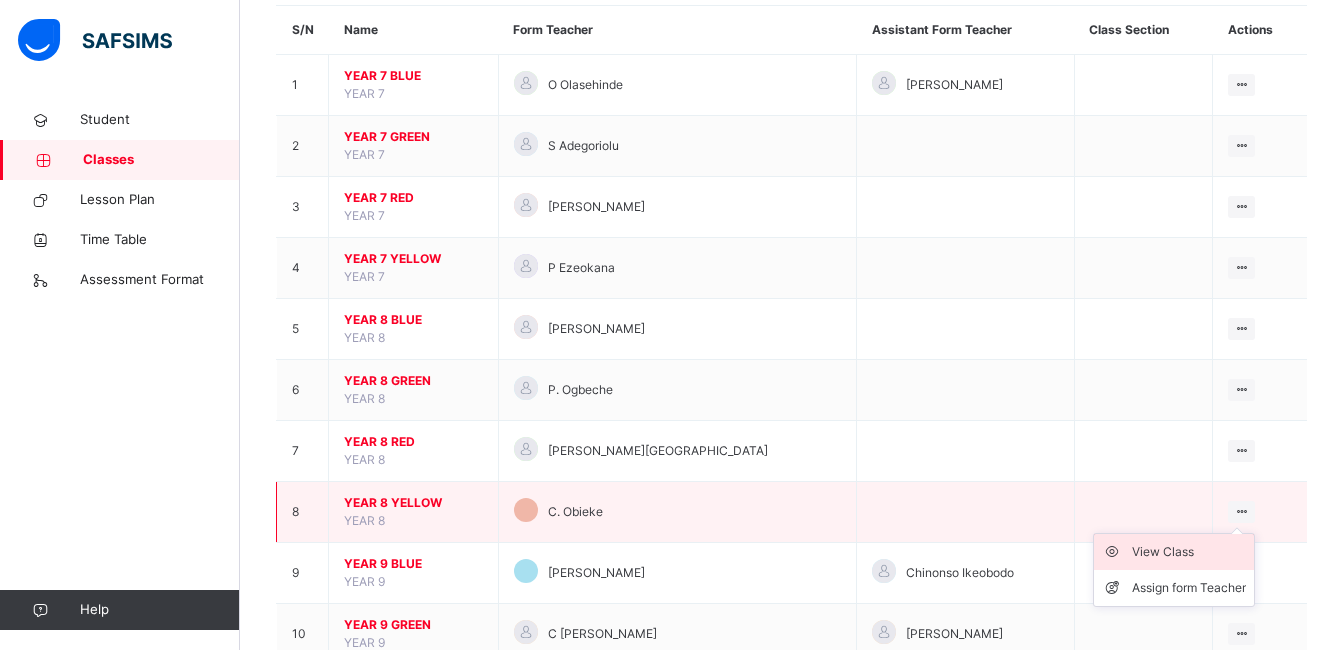 click on "View Class" at bounding box center [1189, 552] 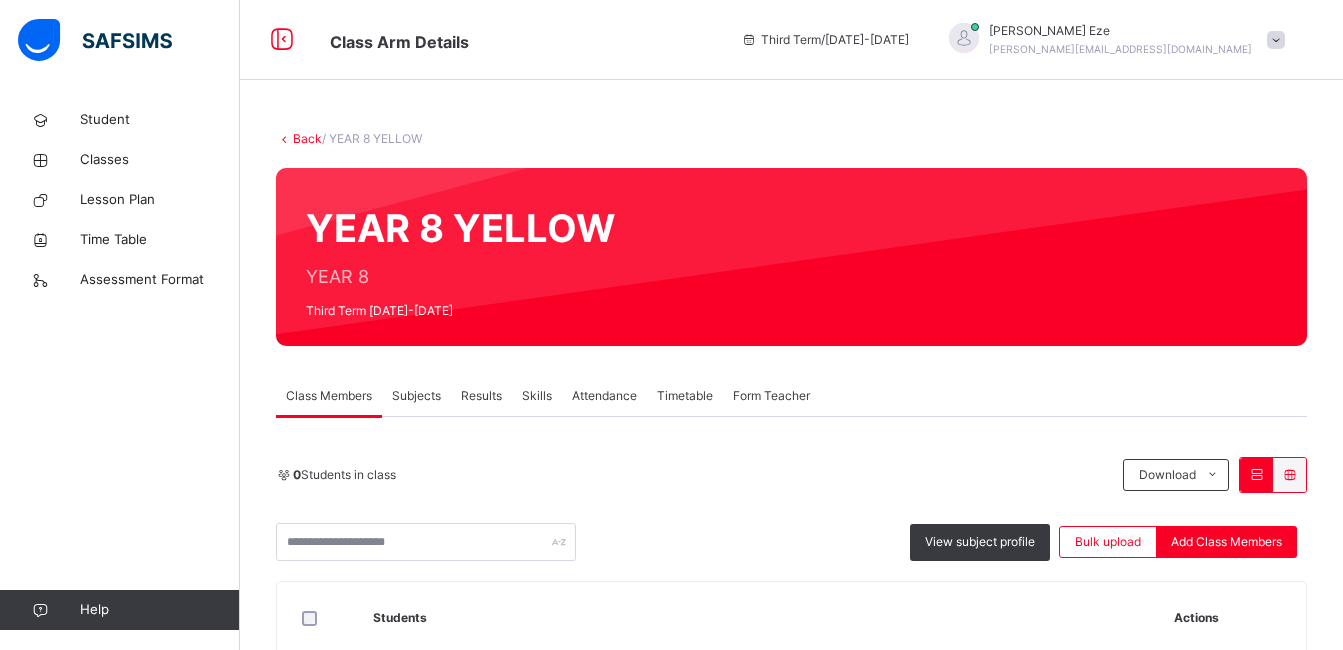 click on "Subjects" at bounding box center (416, 396) 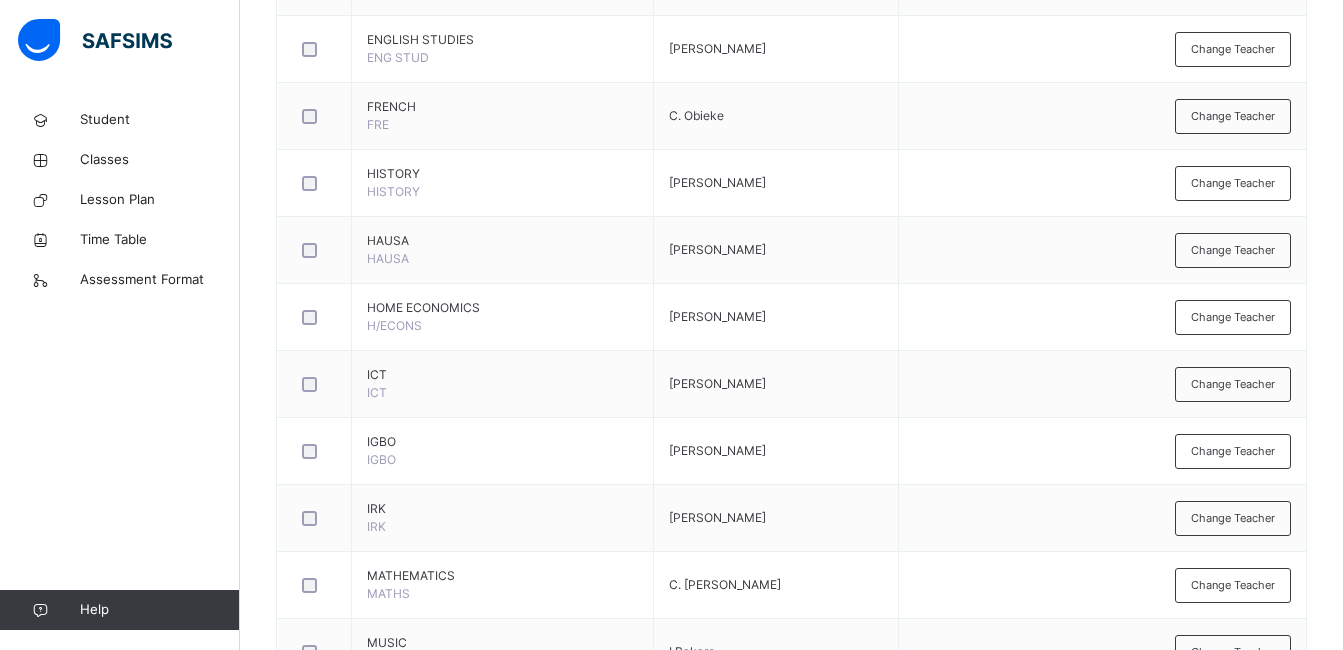 scroll, scrollTop: 1380, scrollLeft: 0, axis: vertical 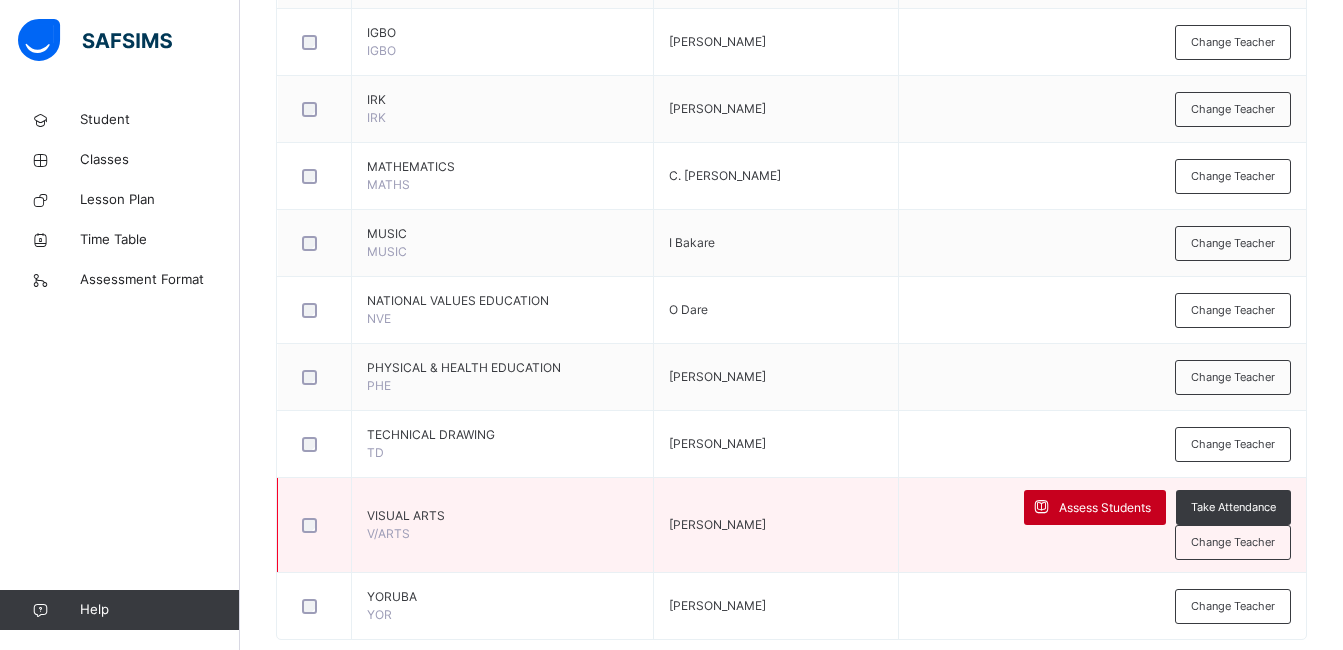 click on "Assess Students" at bounding box center [1105, 508] 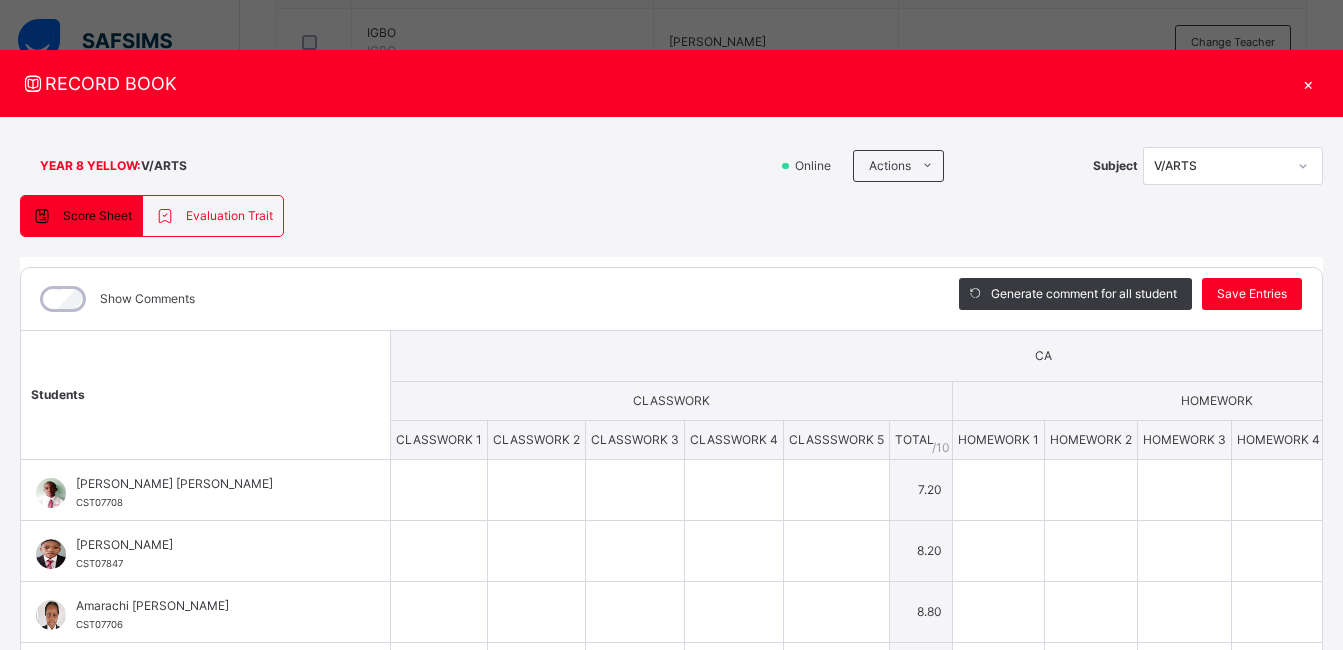 type on "*" 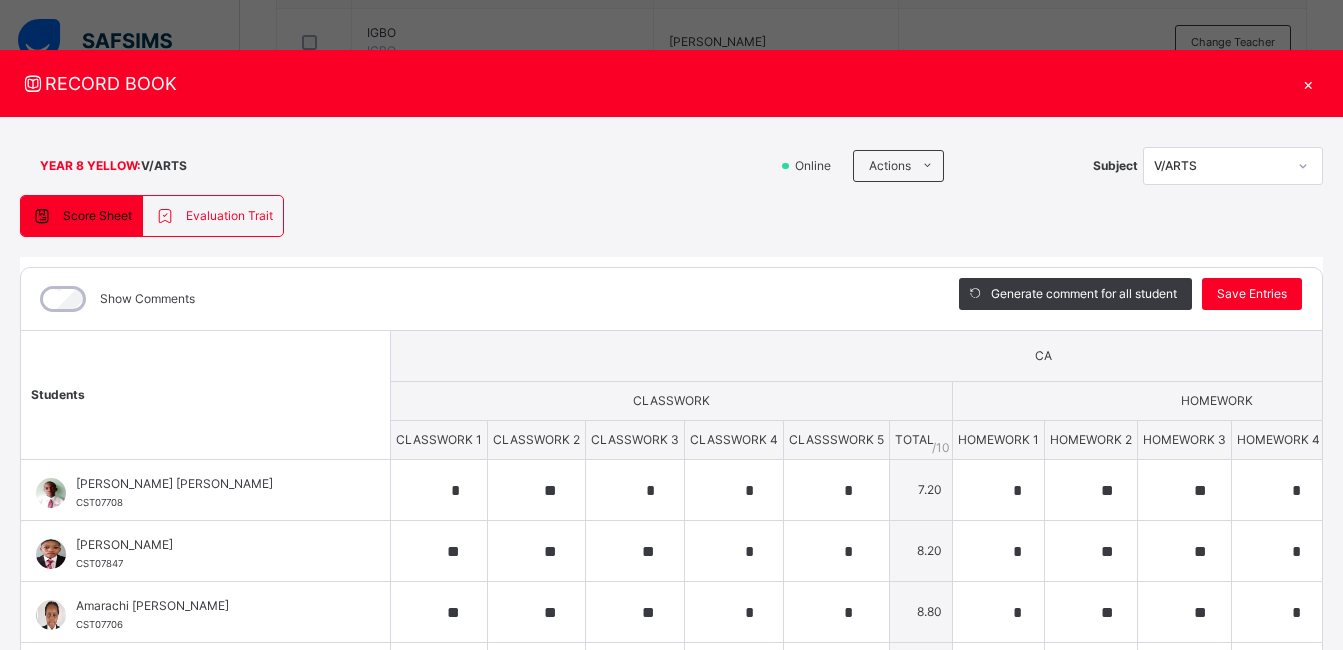 type on "*" 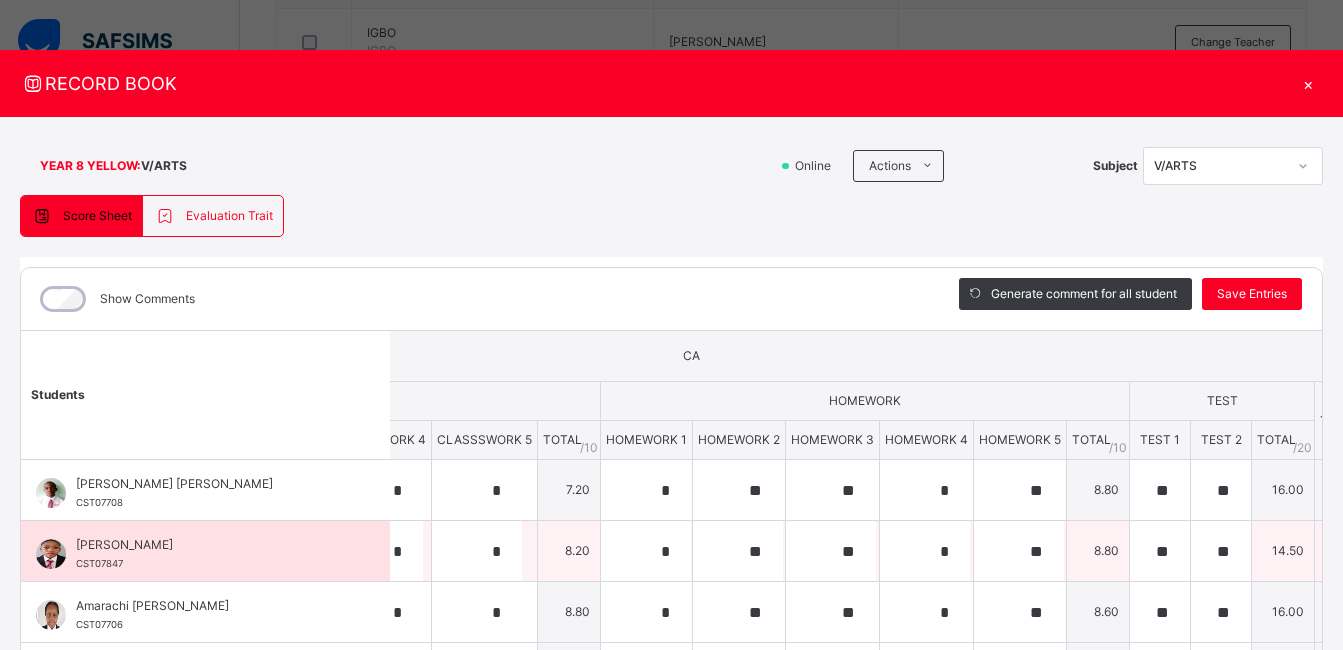 scroll, scrollTop: 0, scrollLeft: 558, axis: horizontal 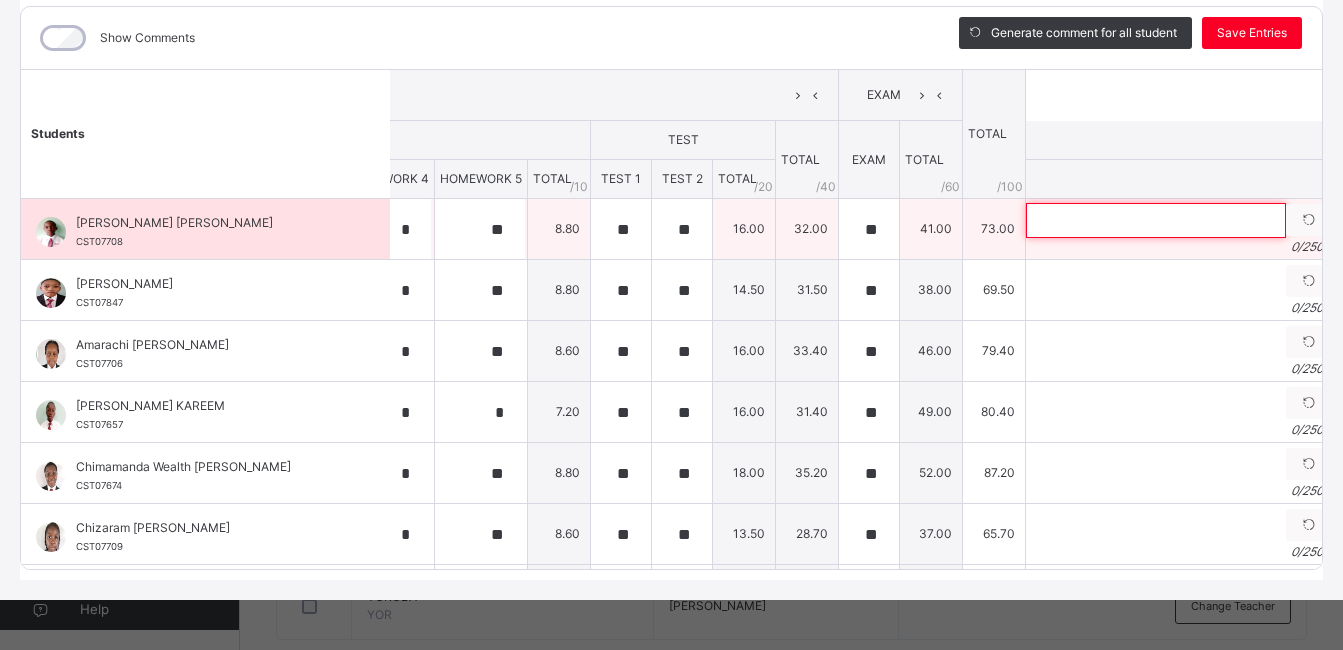 click at bounding box center (1156, 220) 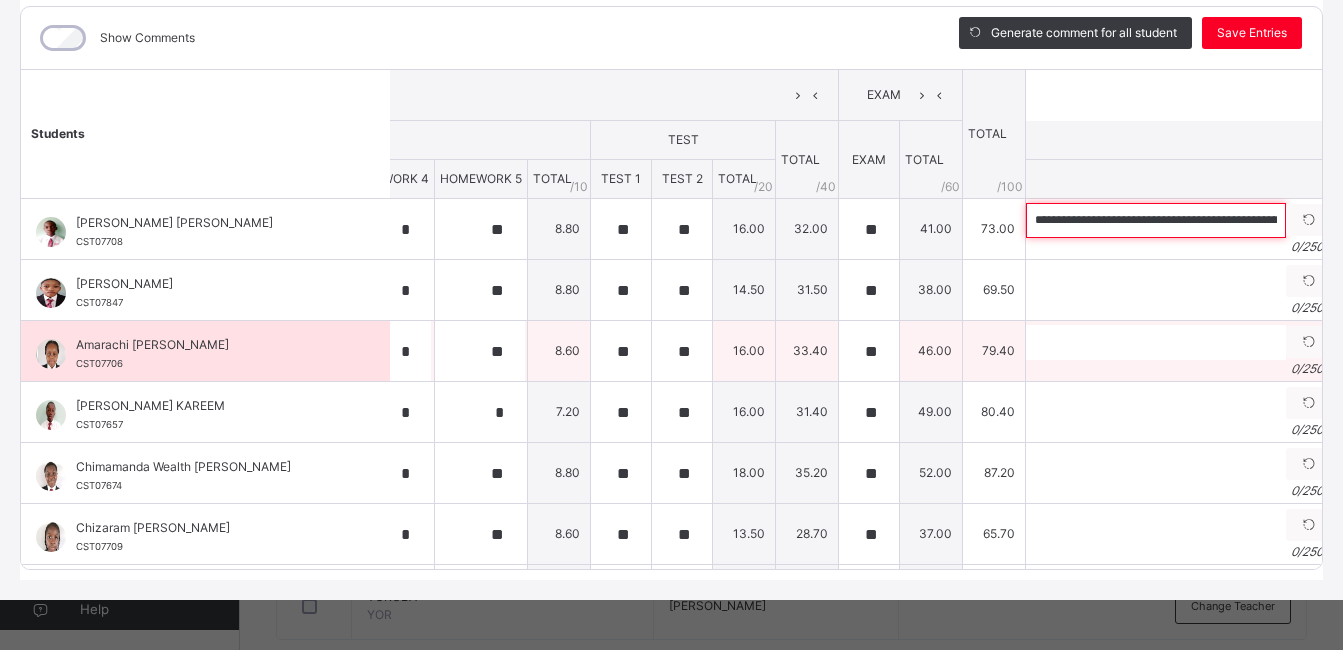 scroll, scrollTop: 0, scrollLeft: 1013, axis: horizontal 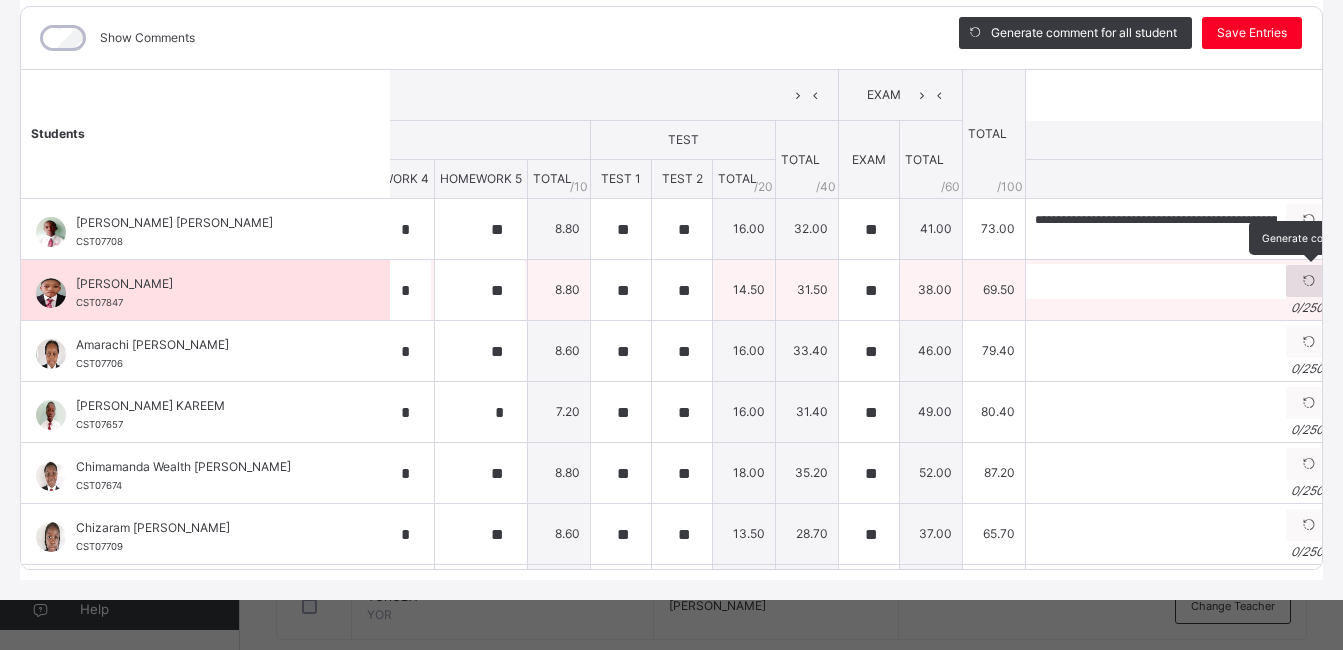 click at bounding box center (1309, 281) 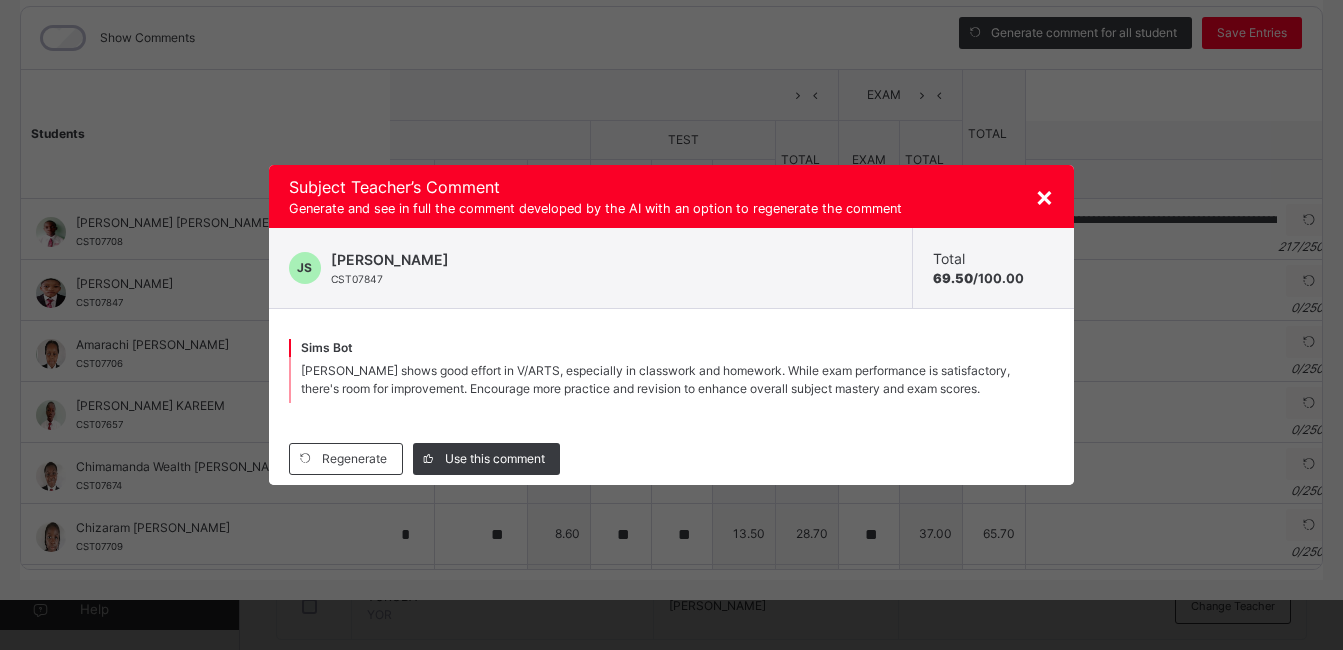 click on "[PERSON_NAME] shows good effort in V/ARTS, especially in classwork and homework. While exam performance is satisfactory, there's room for improvement. Encourage more practice and revision to enhance overall subject mastery and exam scores." at bounding box center [655, 379] 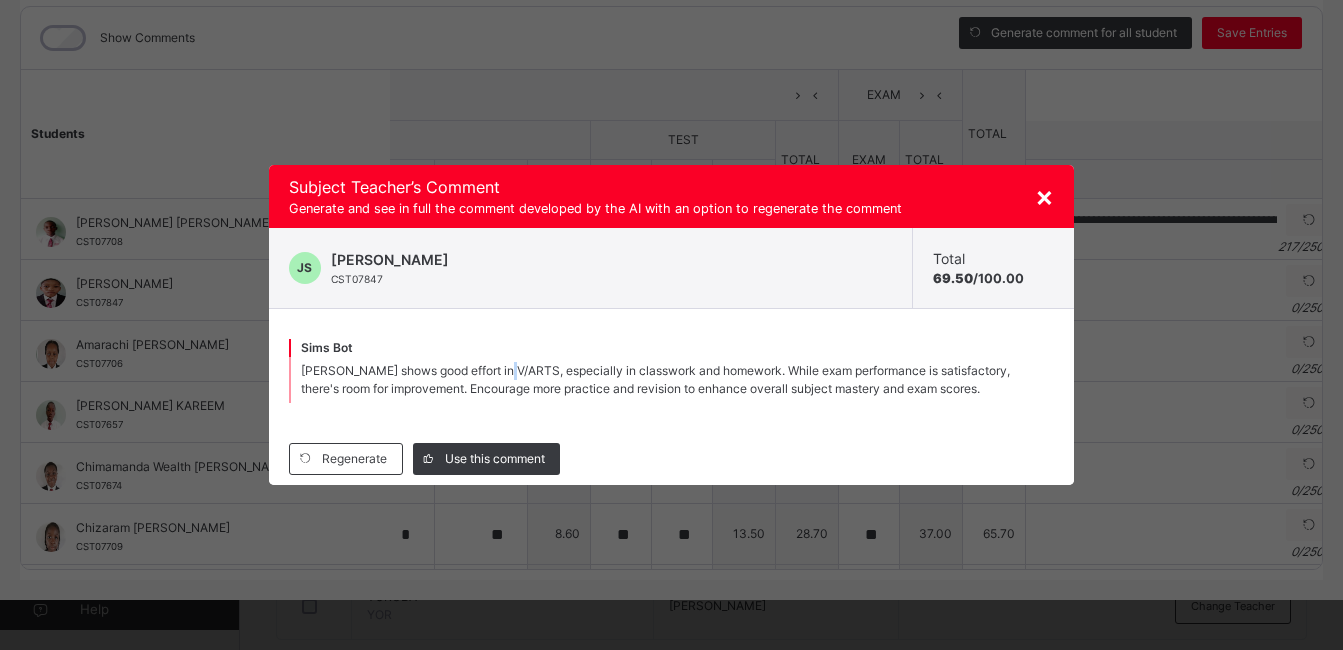 click on "[PERSON_NAME] shows good effort in V/ARTS, especially in classwork and homework. While exam performance is satisfactory, there's room for improvement. Encourage more practice and revision to enhance overall subject mastery and exam scores." at bounding box center (655, 379) 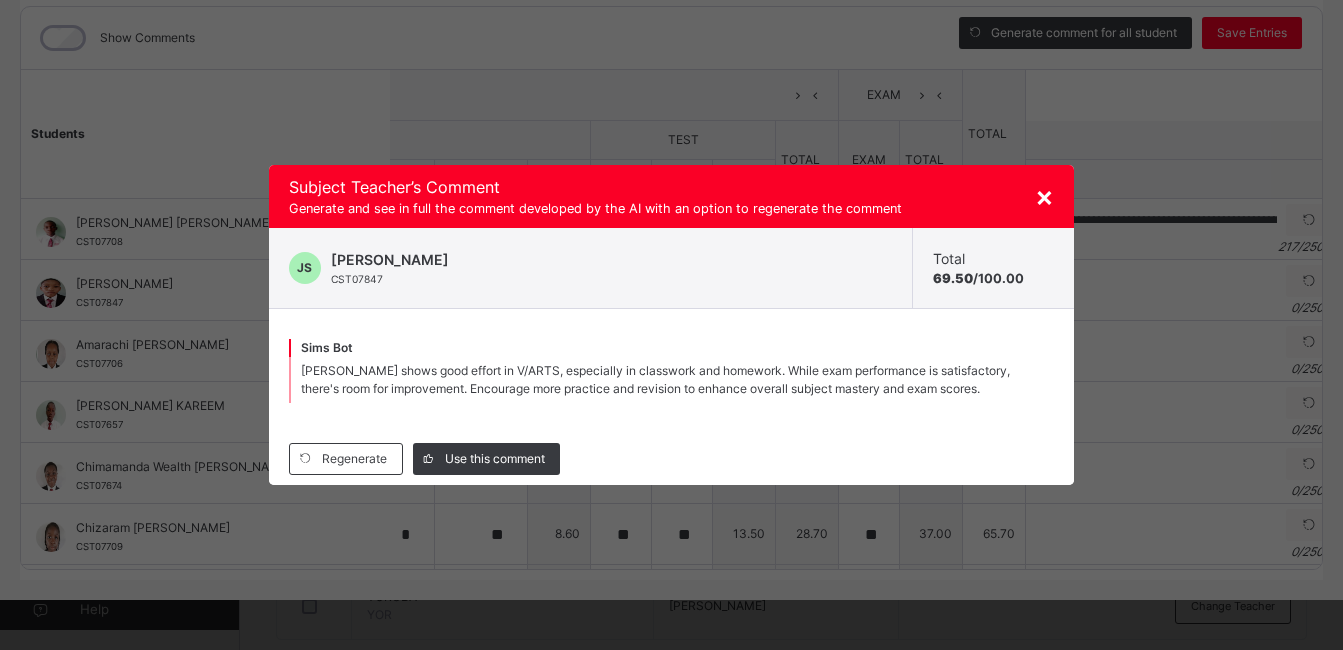 click on "[PERSON_NAME] Bot Amanam shows good effort in V/ARTS, especially in classwork and homework. While exam performance is satisfactory, there's room for improvement. Encourage more practice and revision to enhance overall subject mastery and exam scores." at bounding box center [672, 371] 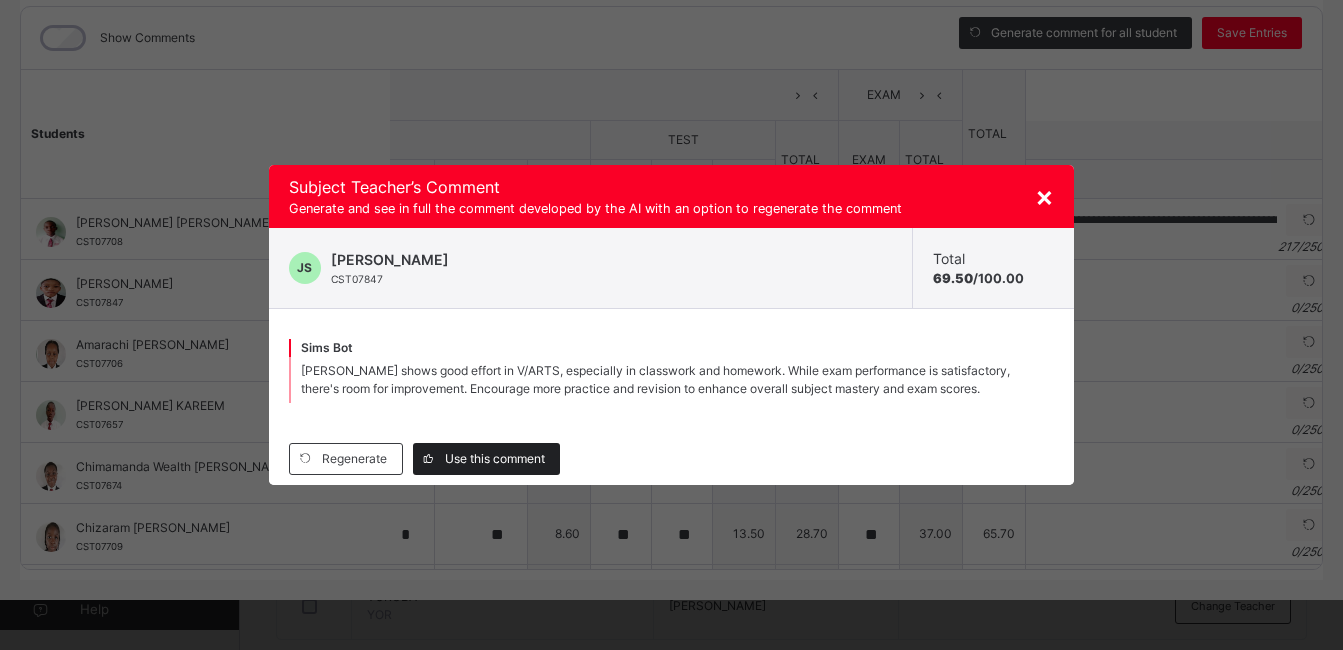 click on "Use this comment" at bounding box center (495, 459) 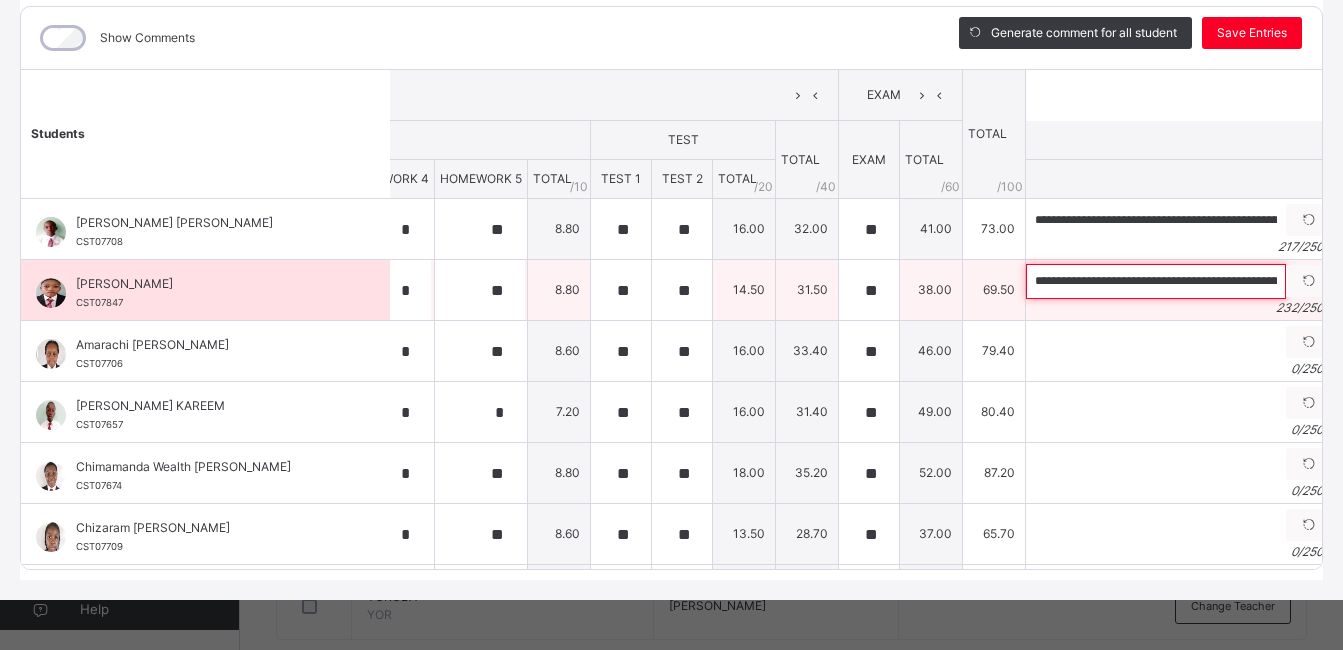 click on "**********" at bounding box center (1156, 281) 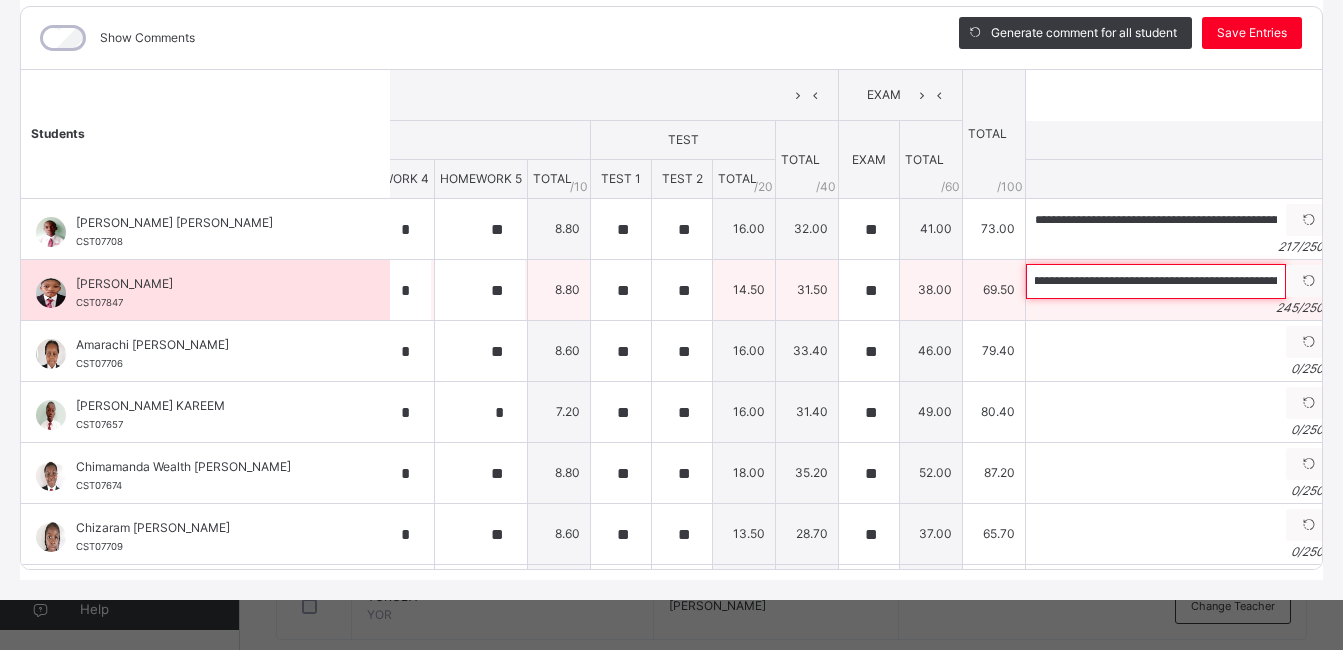 scroll, scrollTop: 0, scrollLeft: 798, axis: horizontal 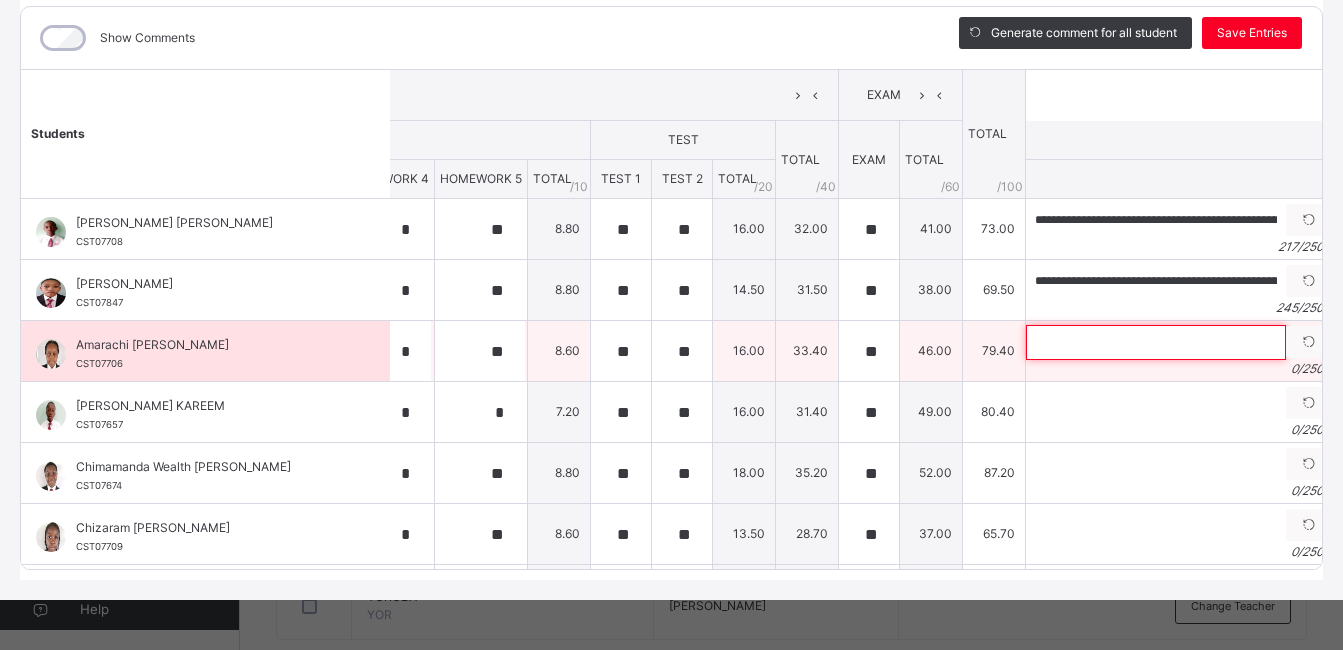 click at bounding box center (1156, 342) 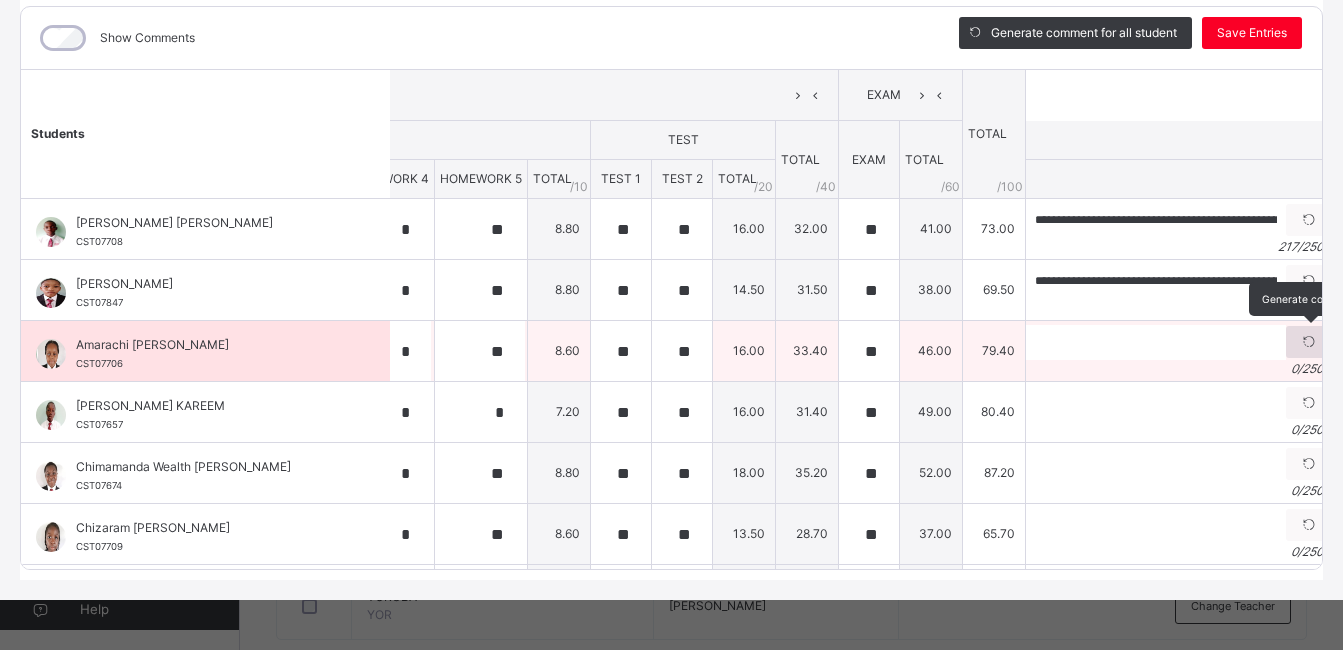 click at bounding box center [1309, 342] 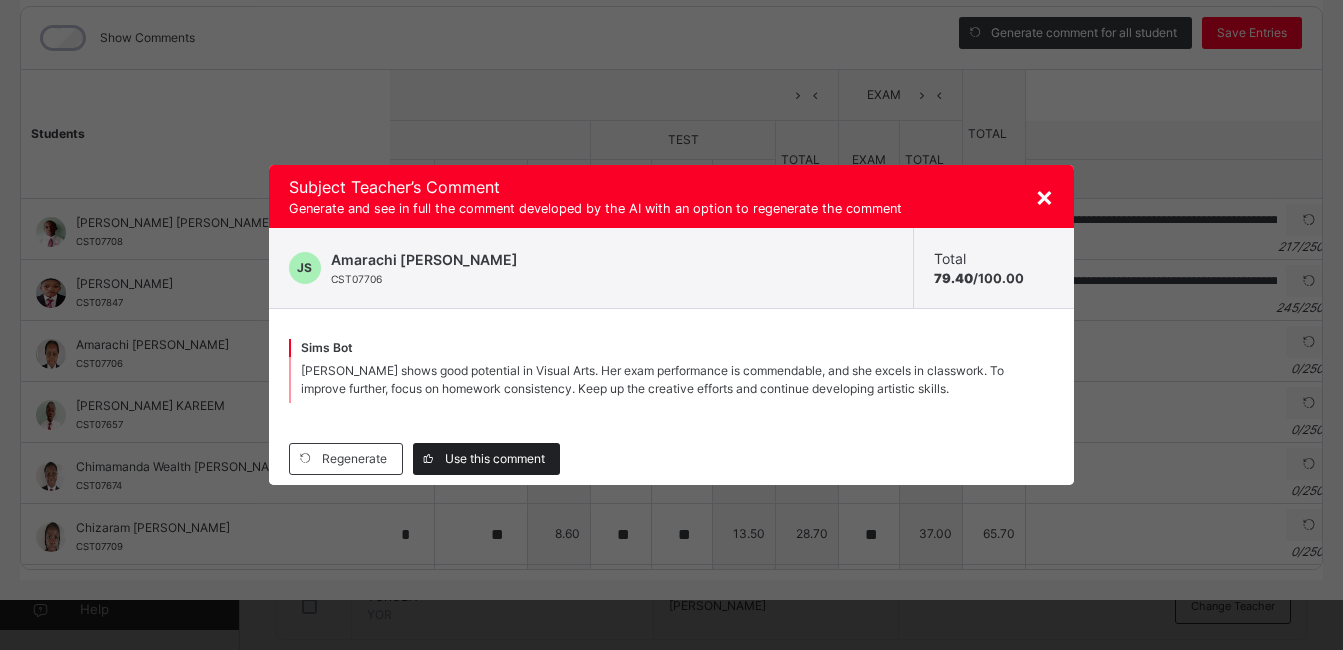 click on "Use this comment" at bounding box center [495, 459] 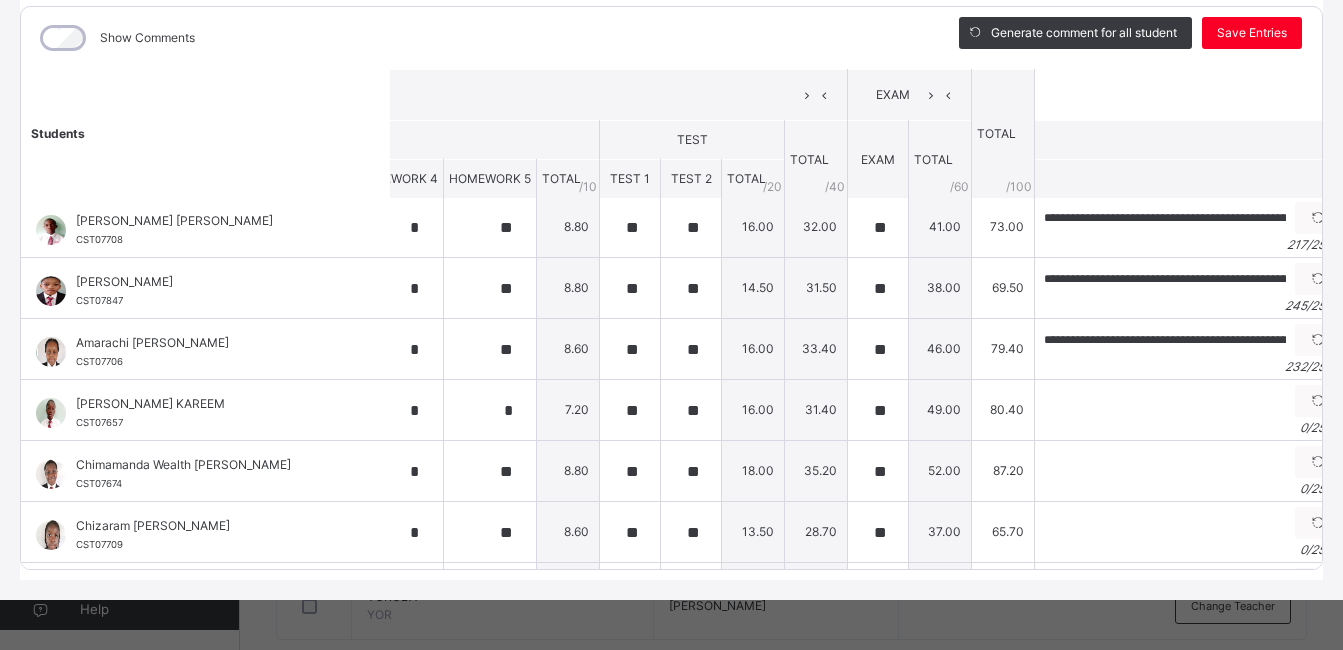 scroll, scrollTop: 0, scrollLeft: 882, axis: horizontal 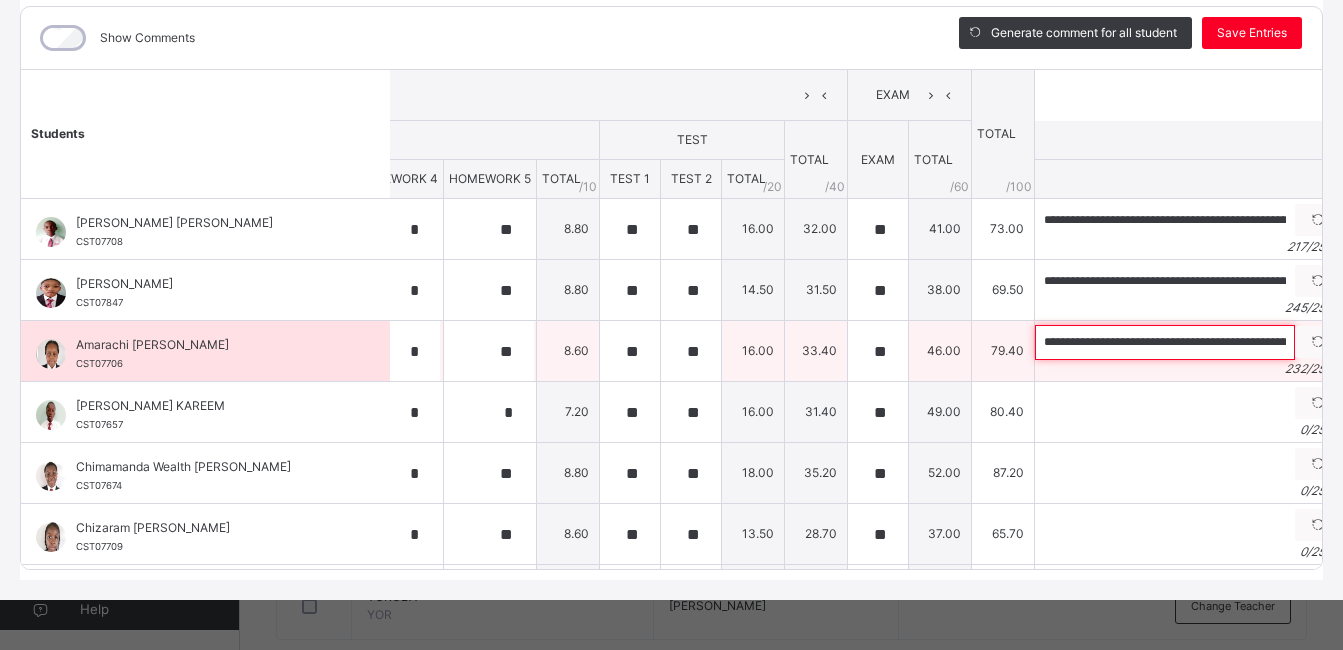 click on "**********" at bounding box center [1165, 342] 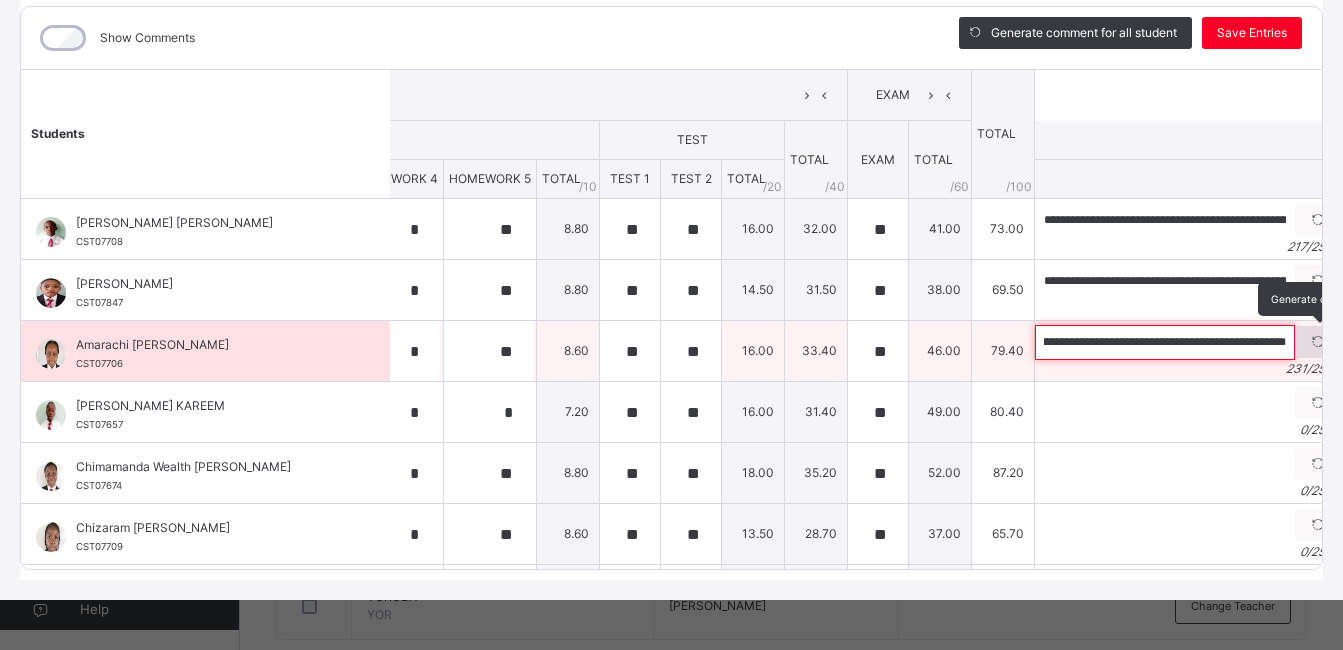 scroll, scrollTop: 0, scrollLeft: 1092, axis: horizontal 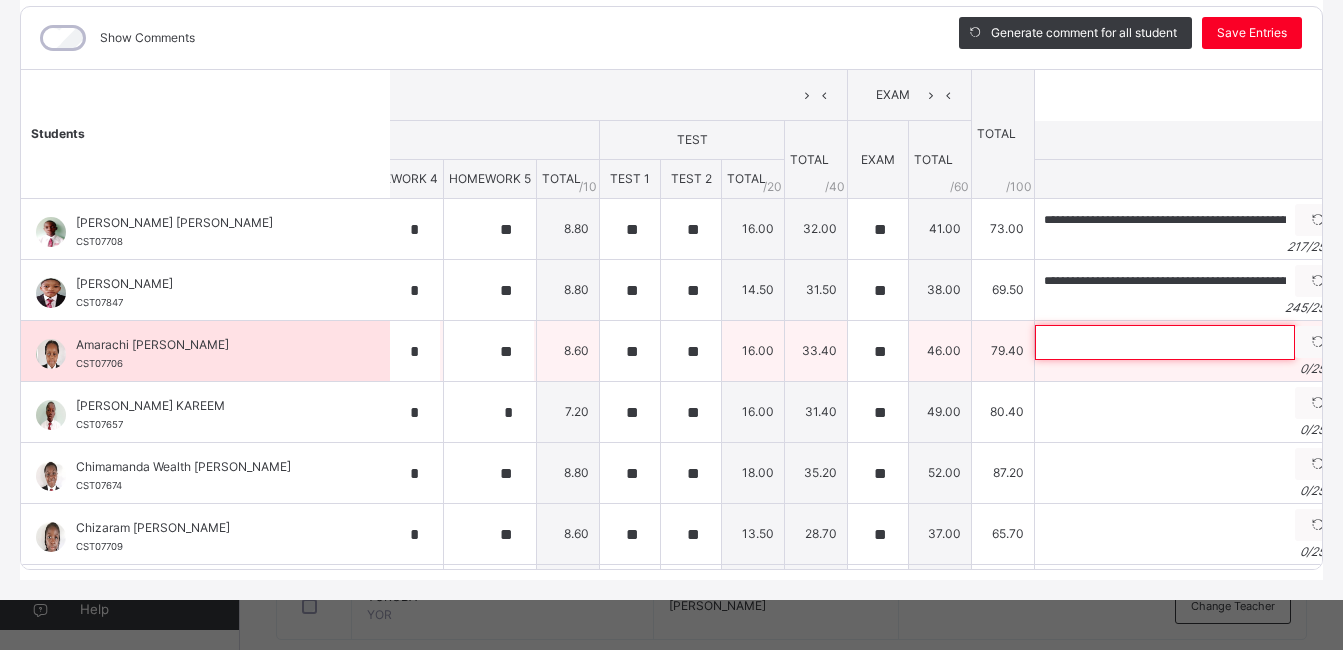 paste on "**********" 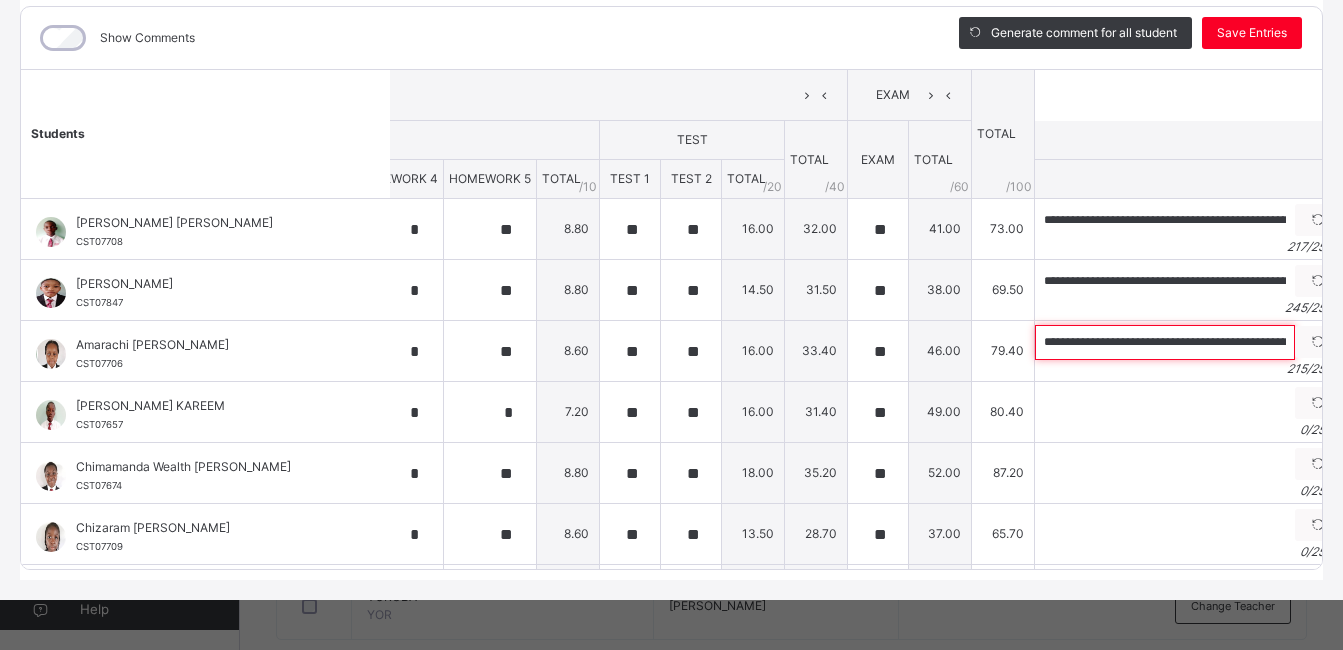 scroll, scrollTop: 0, scrollLeft: 980, axis: horizontal 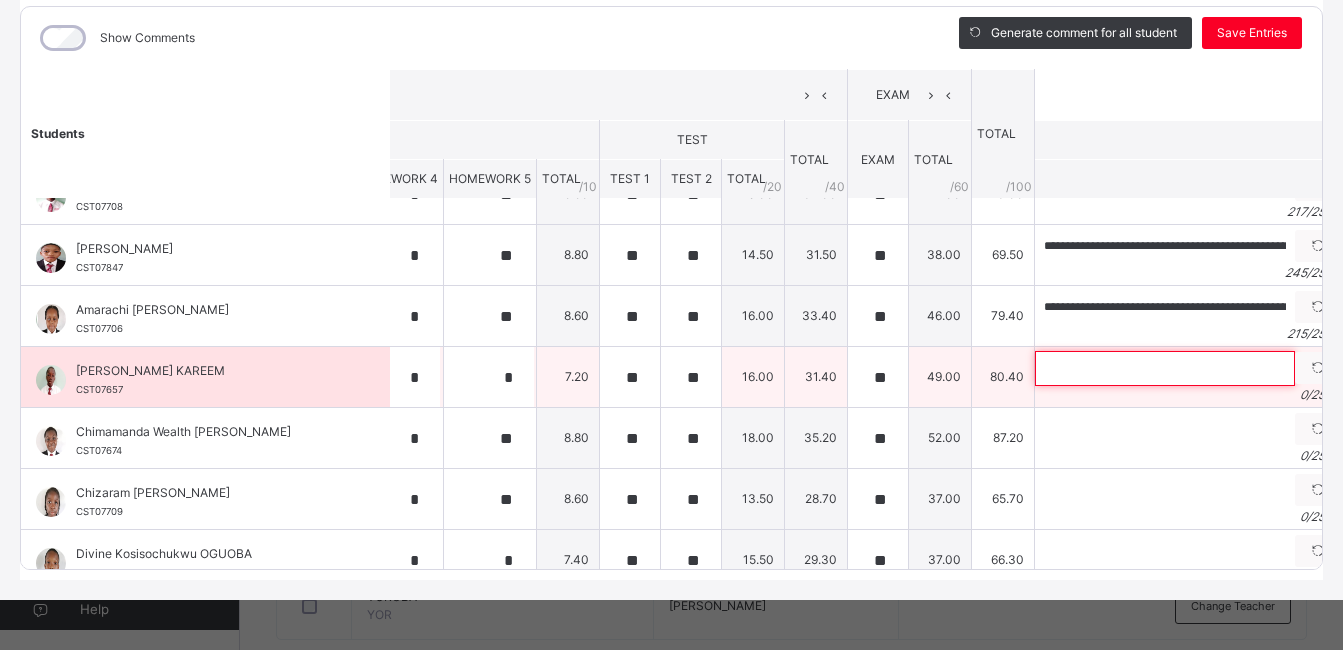 click at bounding box center (1165, 368) 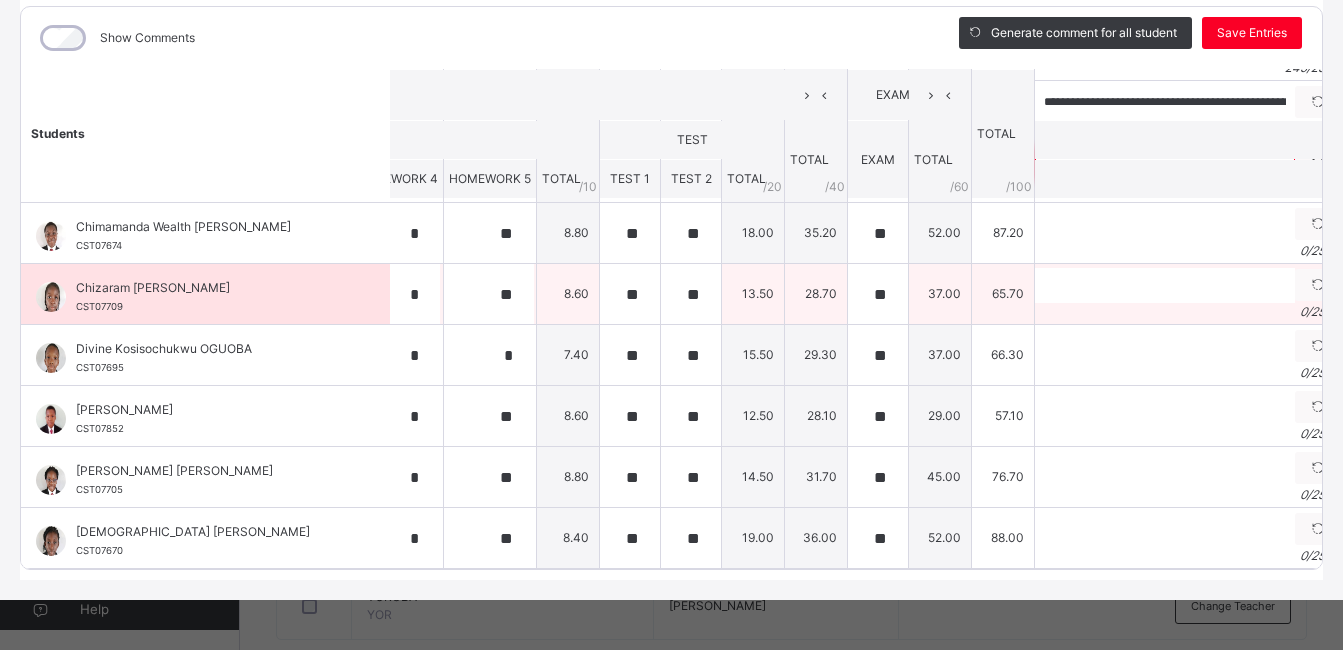 scroll, scrollTop: 241, scrollLeft: 882, axis: both 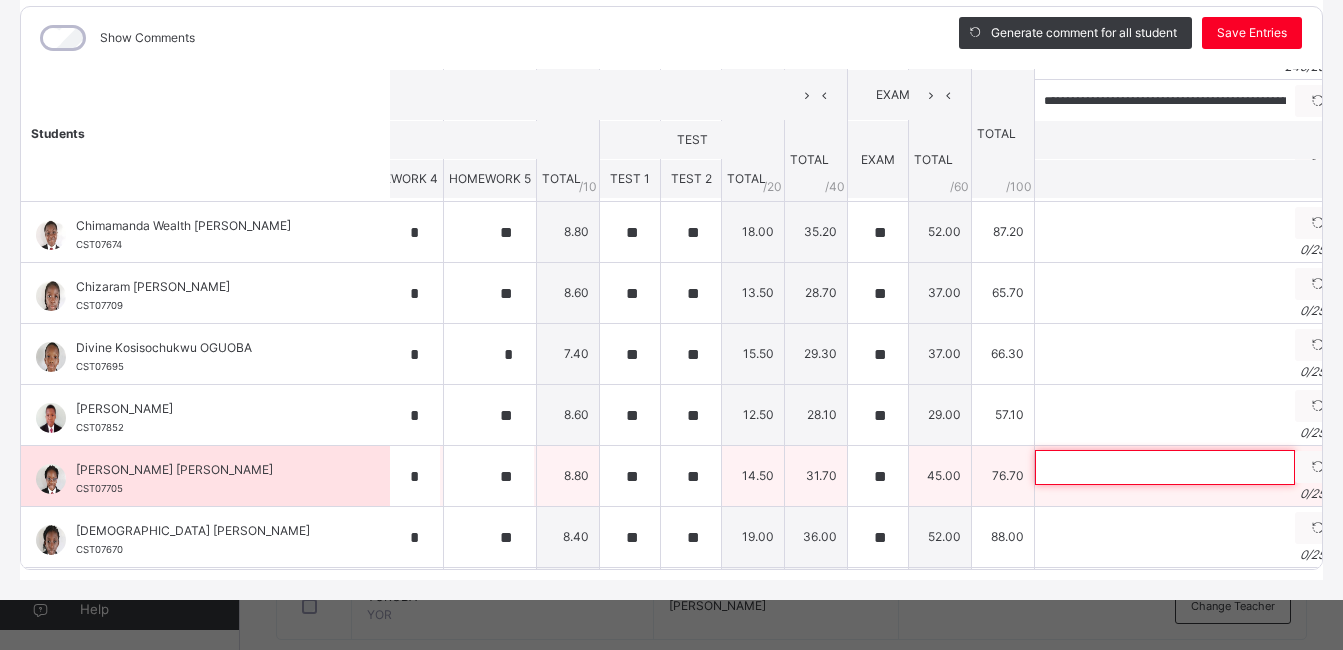 click at bounding box center (1165, 467) 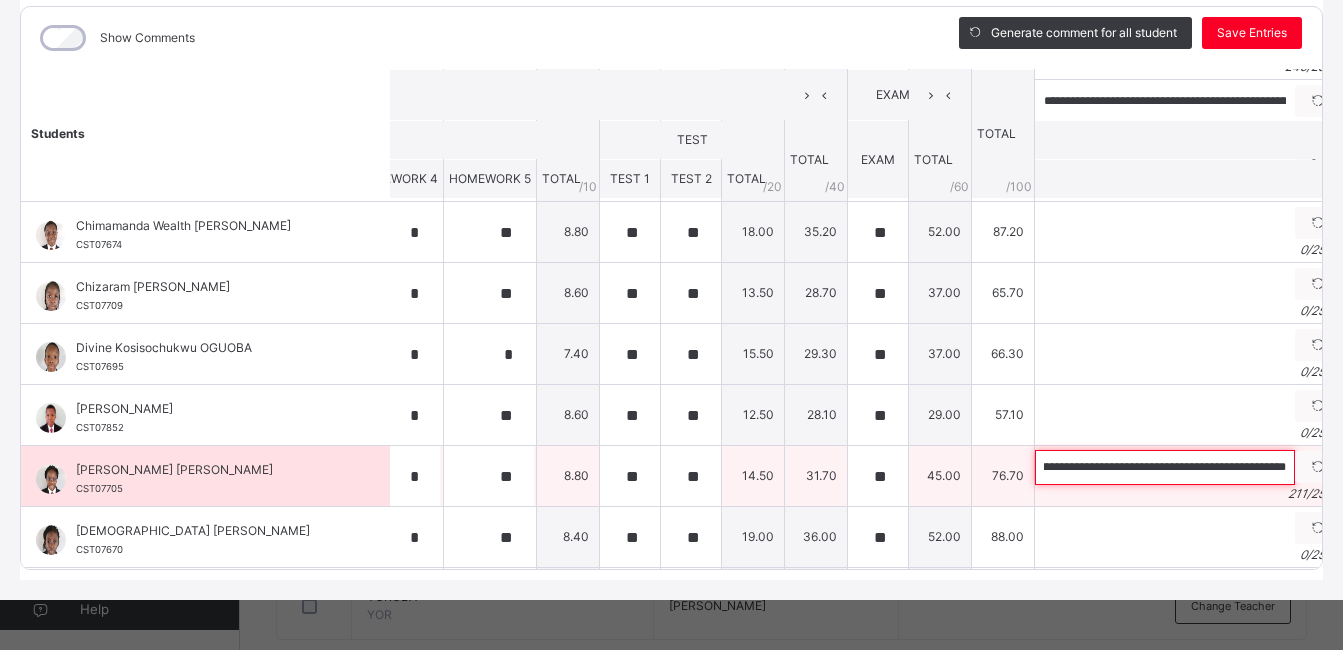 scroll, scrollTop: 0, scrollLeft: 848, axis: horizontal 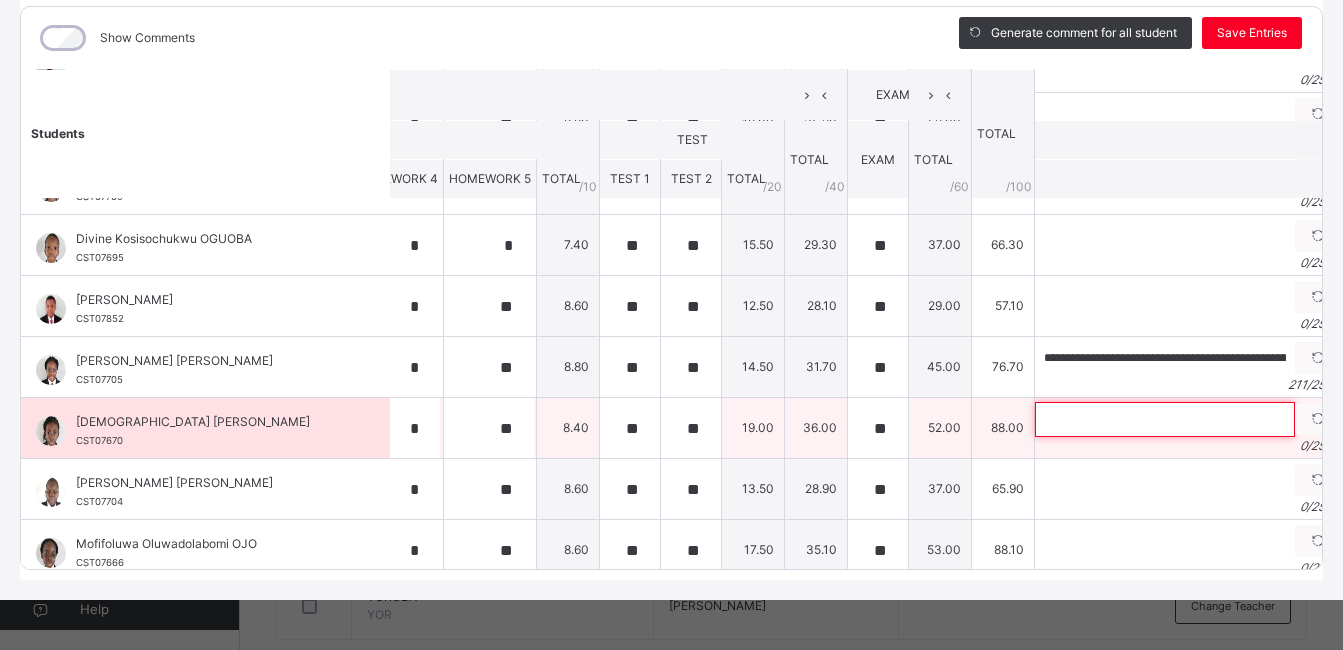 click at bounding box center [1165, 419] 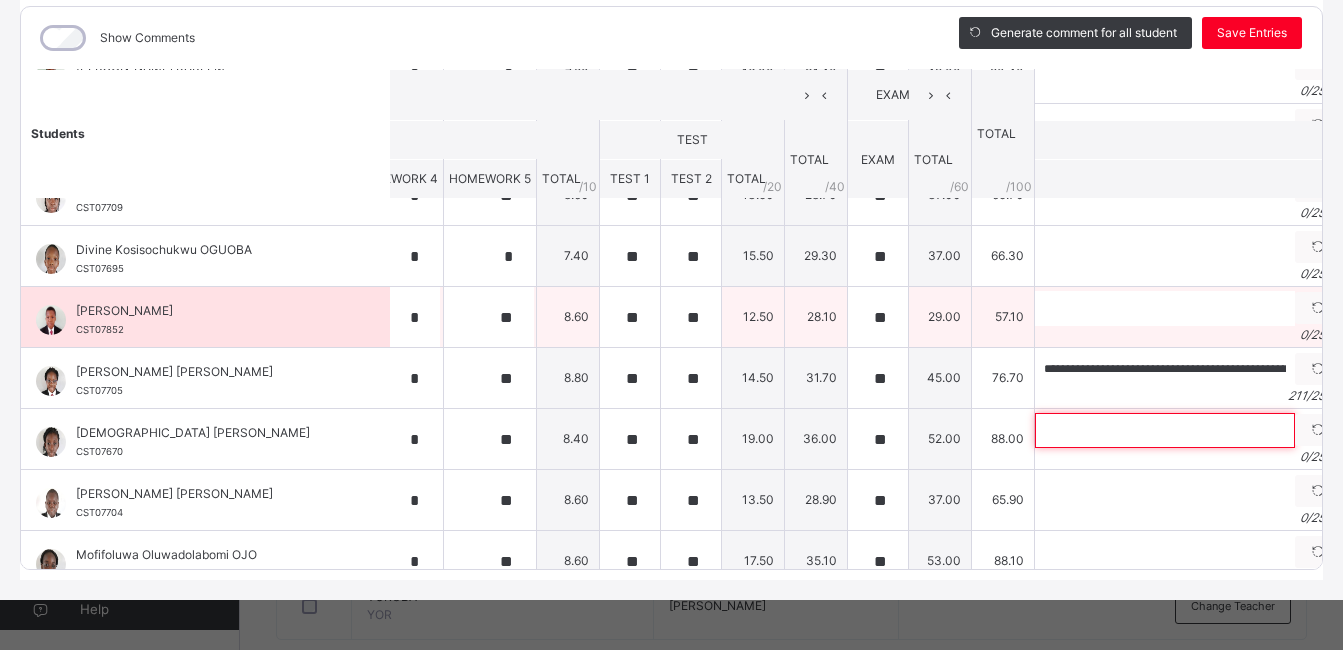 scroll, scrollTop: 340, scrollLeft: 882, axis: both 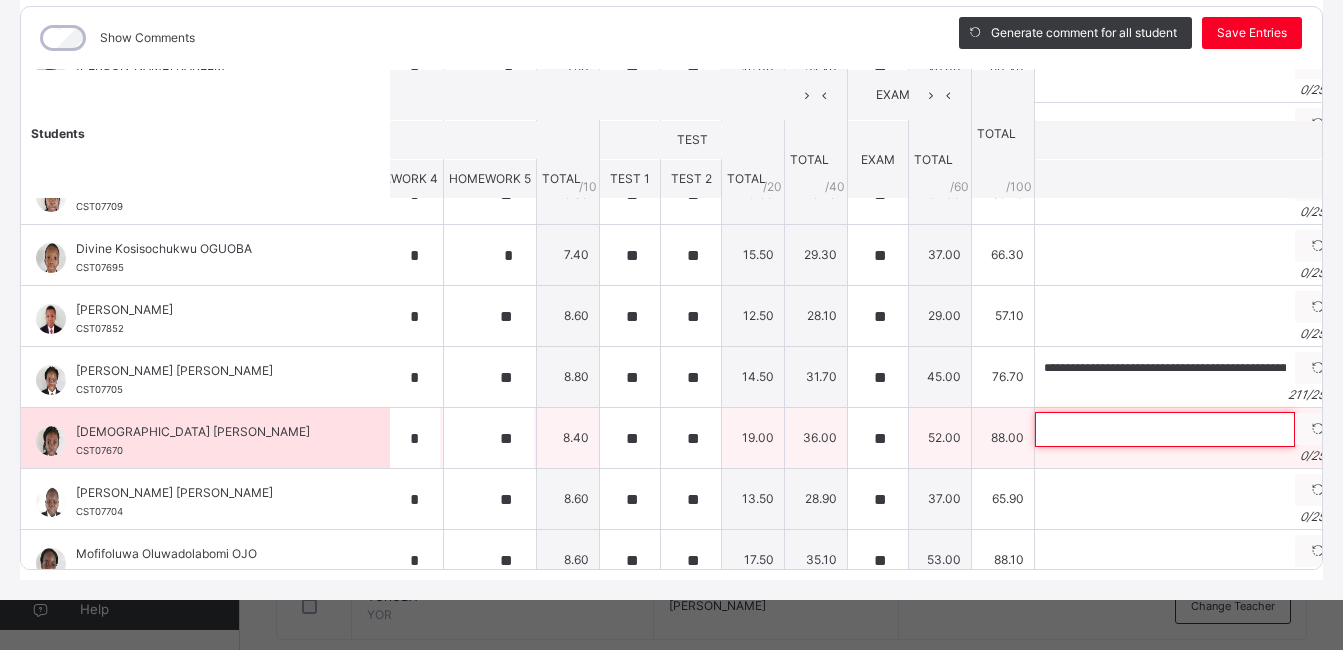 click at bounding box center [1165, 429] 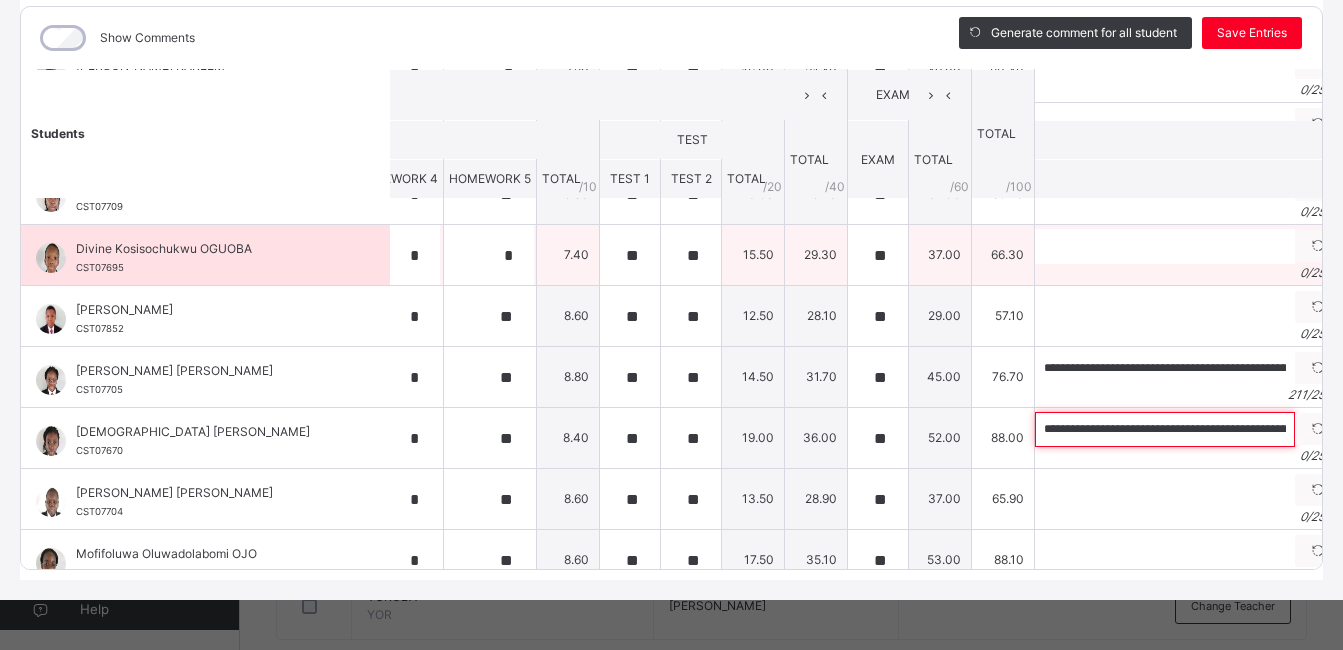 scroll, scrollTop: 0, scrollLeft: 1009, axis: horizontal 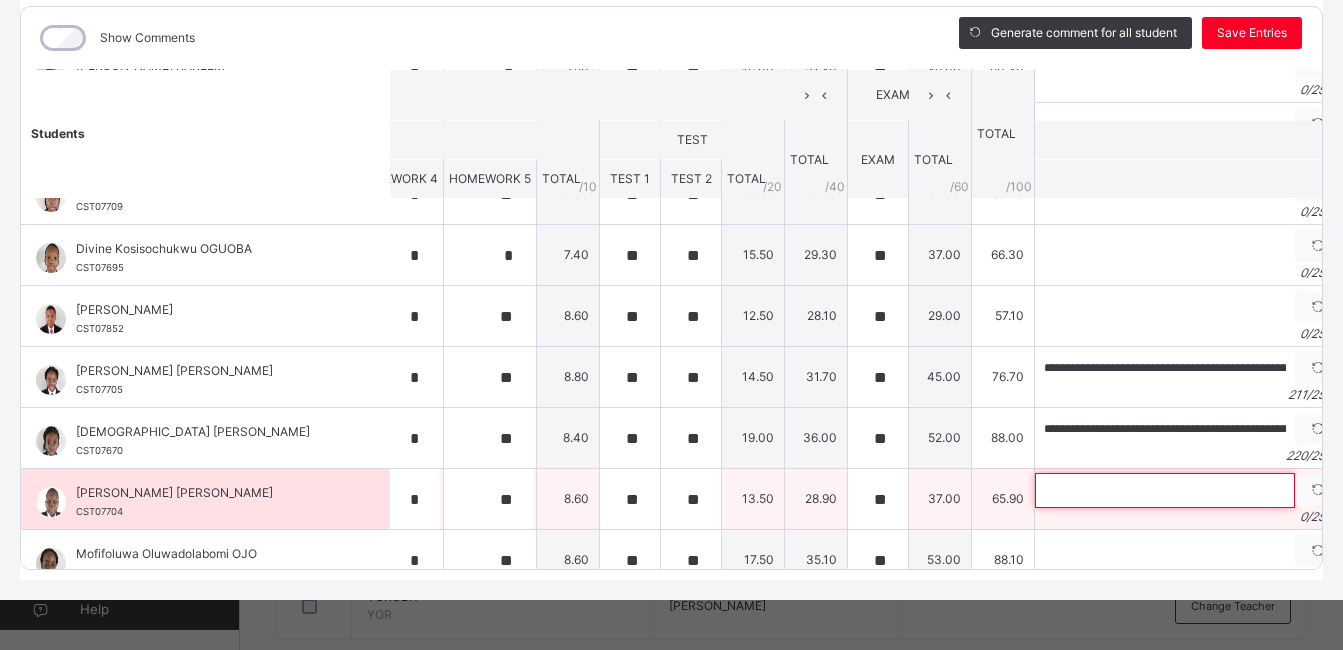 click at bounding box center [1165, 490] 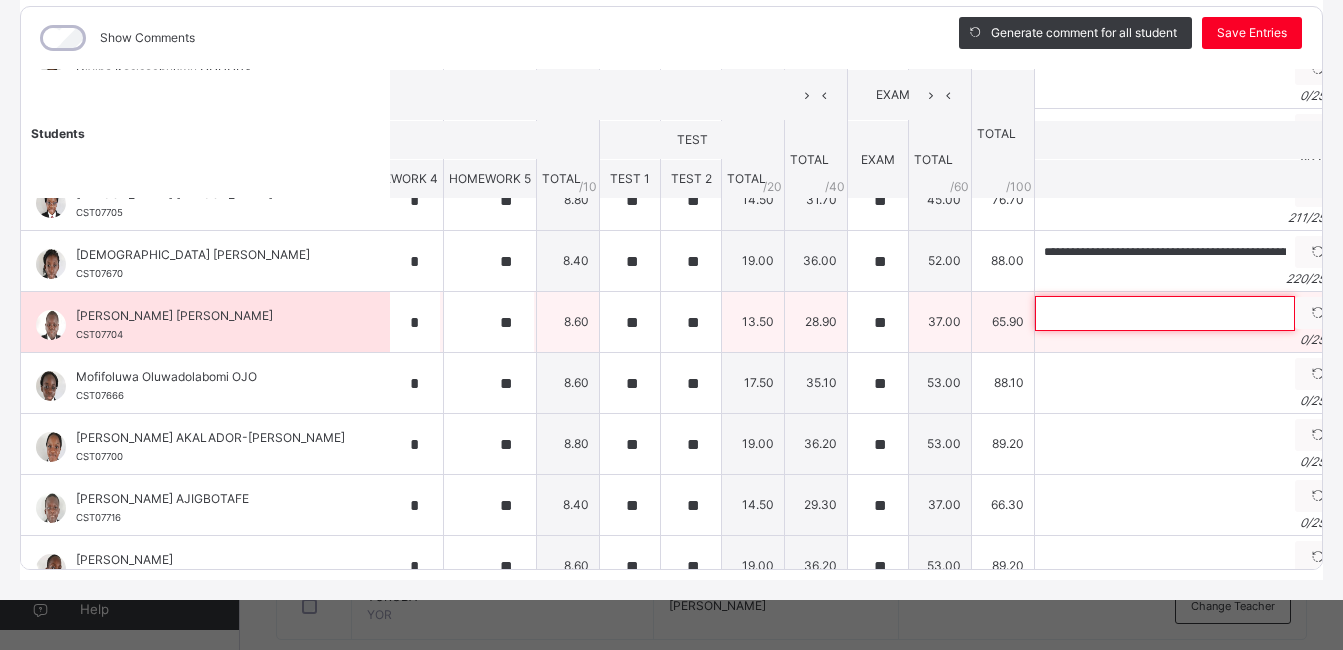 scroll, scrollTop: 518, scrollLeft: 882, axis: both 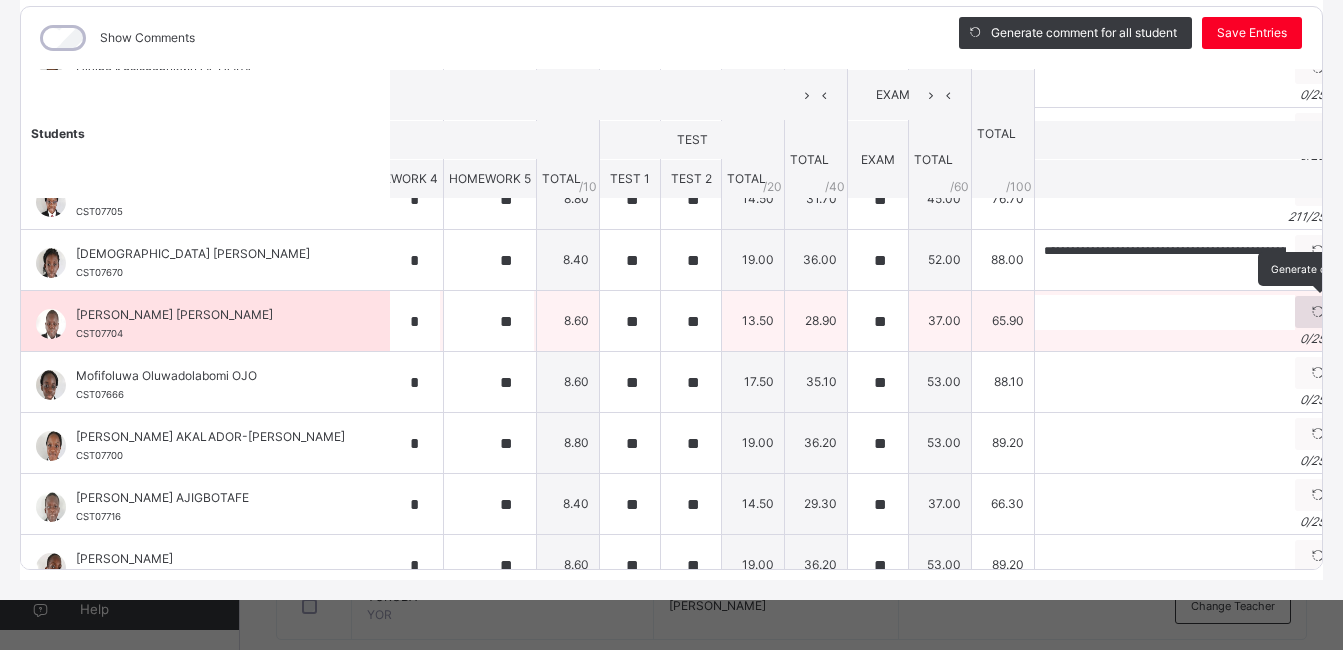 click at bounding box center (1318, 312) 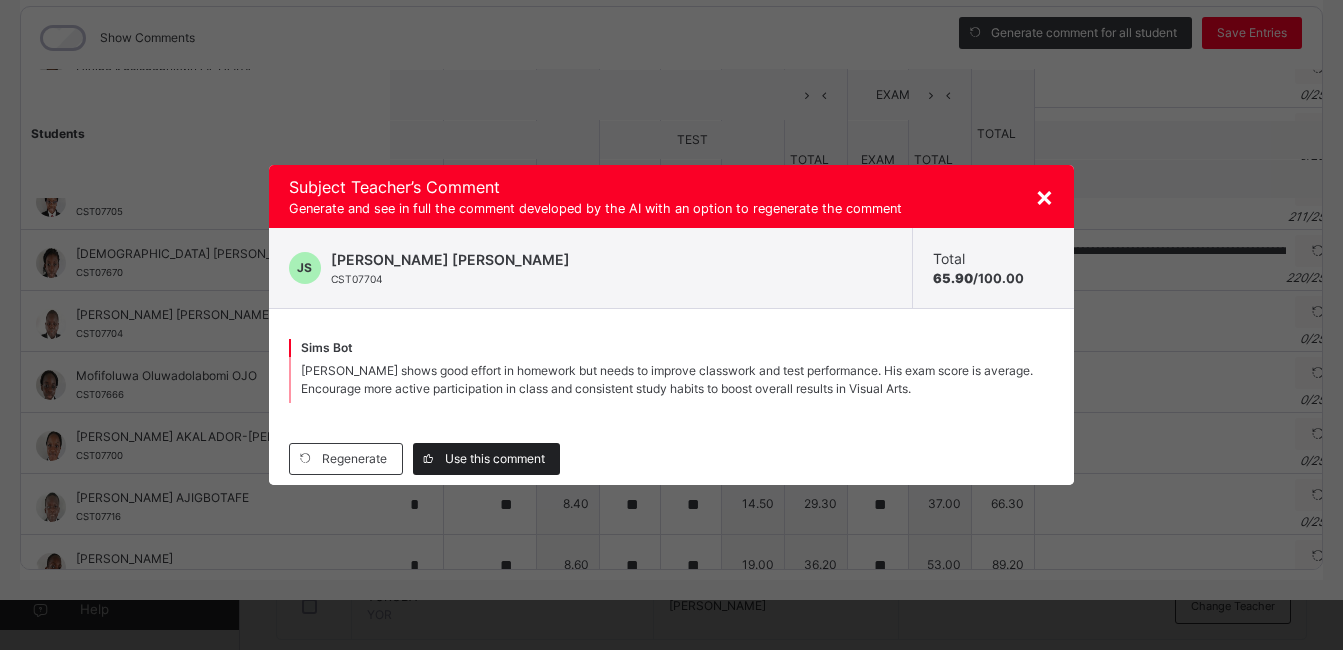 click on "Use this comment" at bounding box center (495, 459) 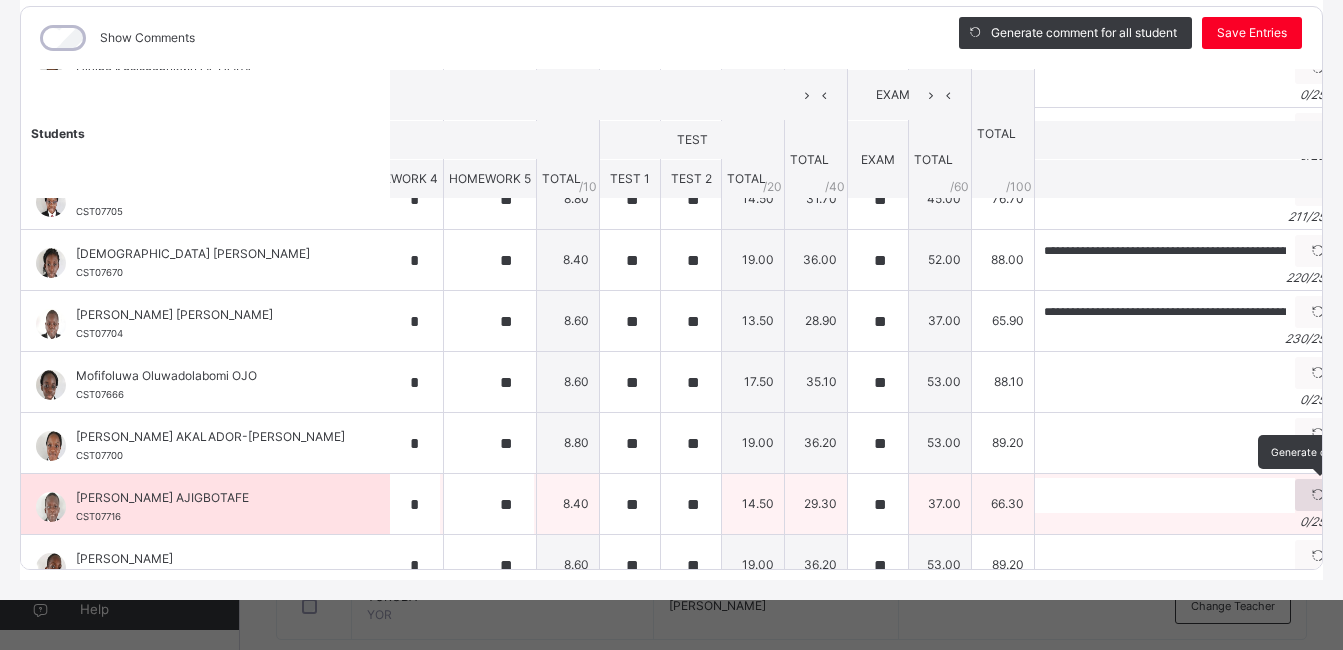 click at bounding box center [1318, 495] 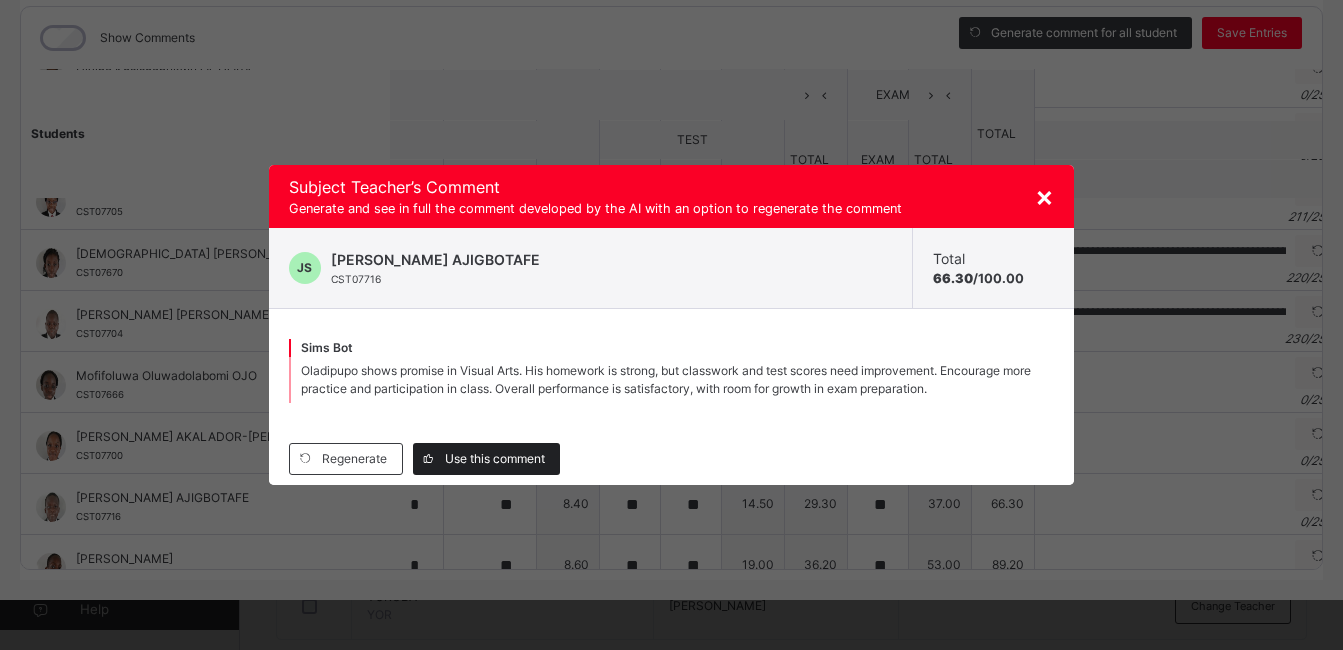 click on "Use this comment" at bounding box center (495, 459) 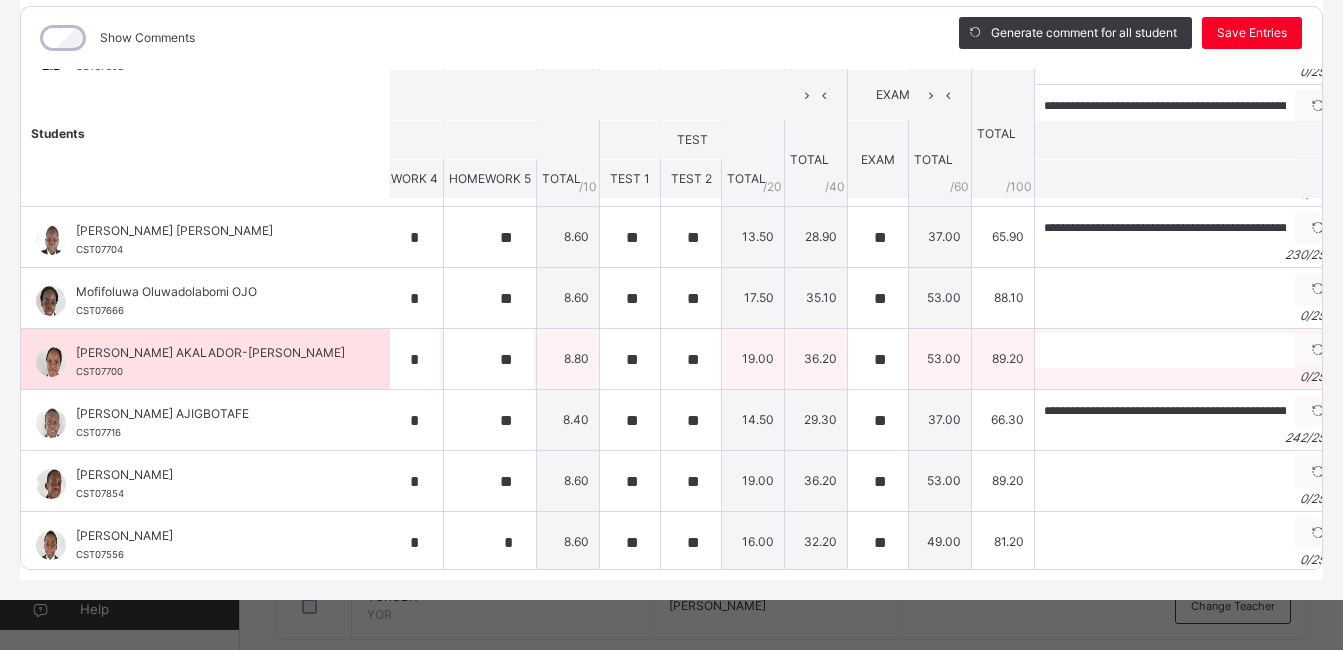 scroll, scrollTop: 621, scrollLeft: 882, axis: both 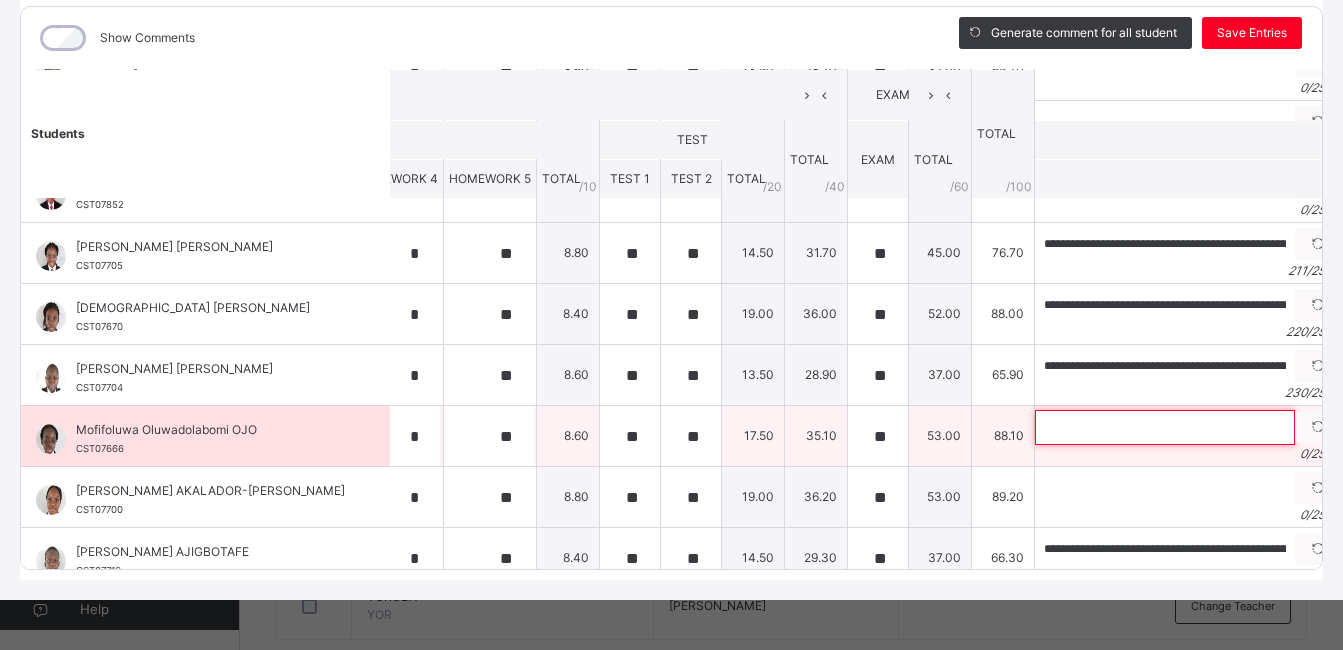 click at bounding box center (1165, 427) 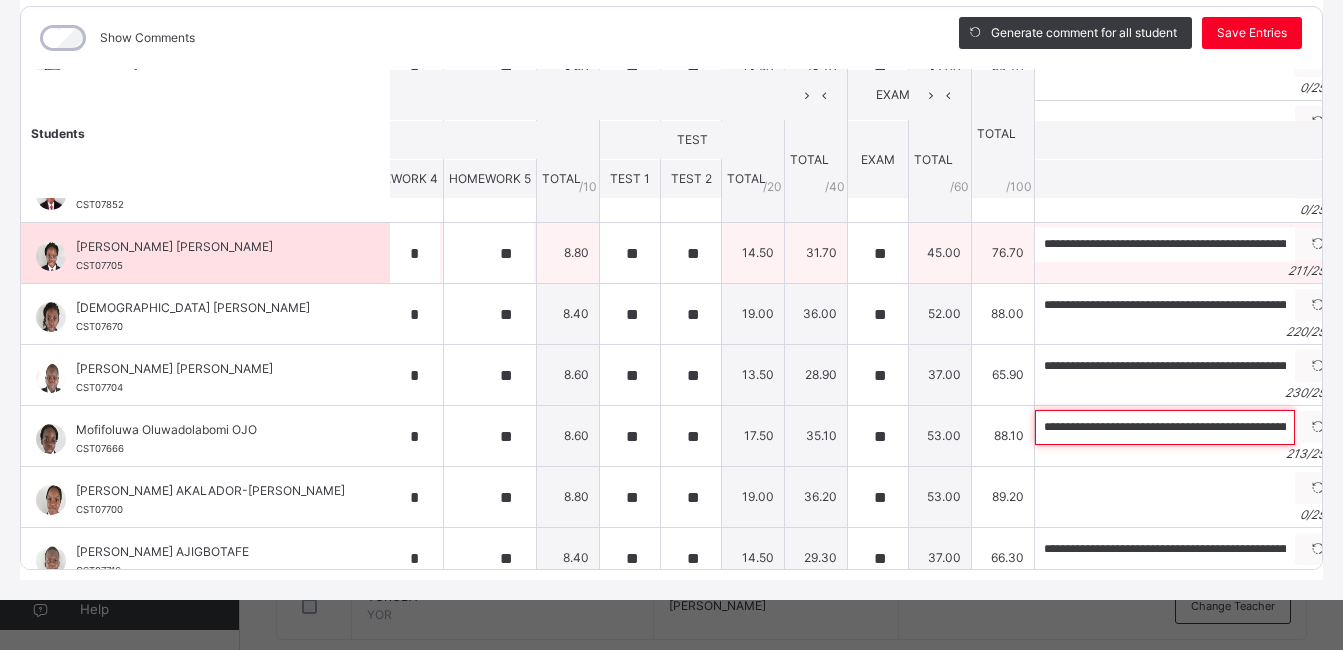 scroll, scrollTop: 0, scrollLeft: 968, axis: horizontal 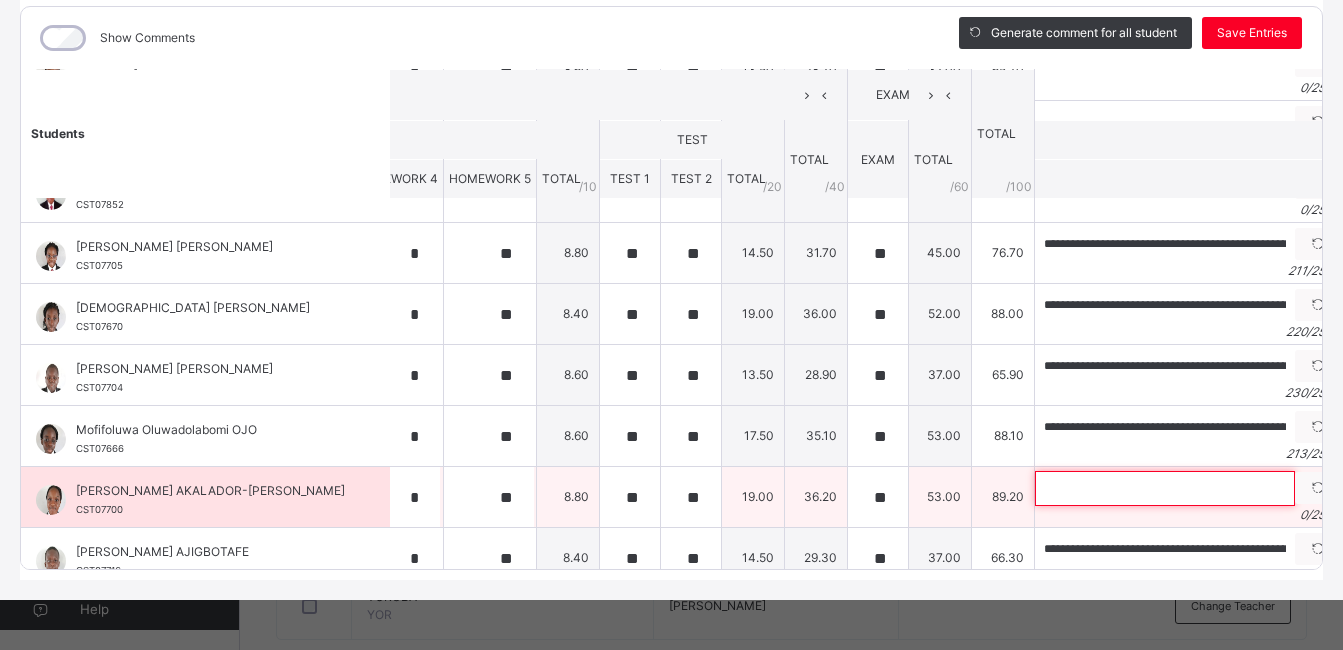click at bounding box center [1165, 488] 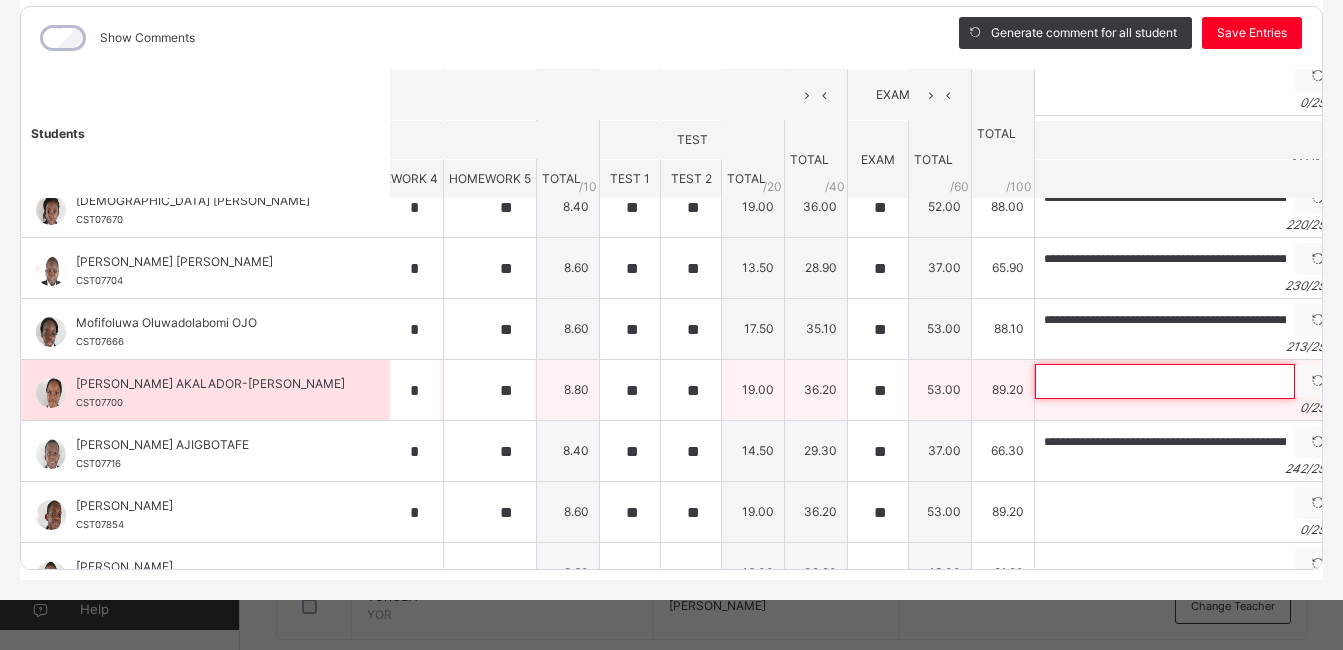 scroll, scrollTop: 621, scrollLeft: 882, axis: both 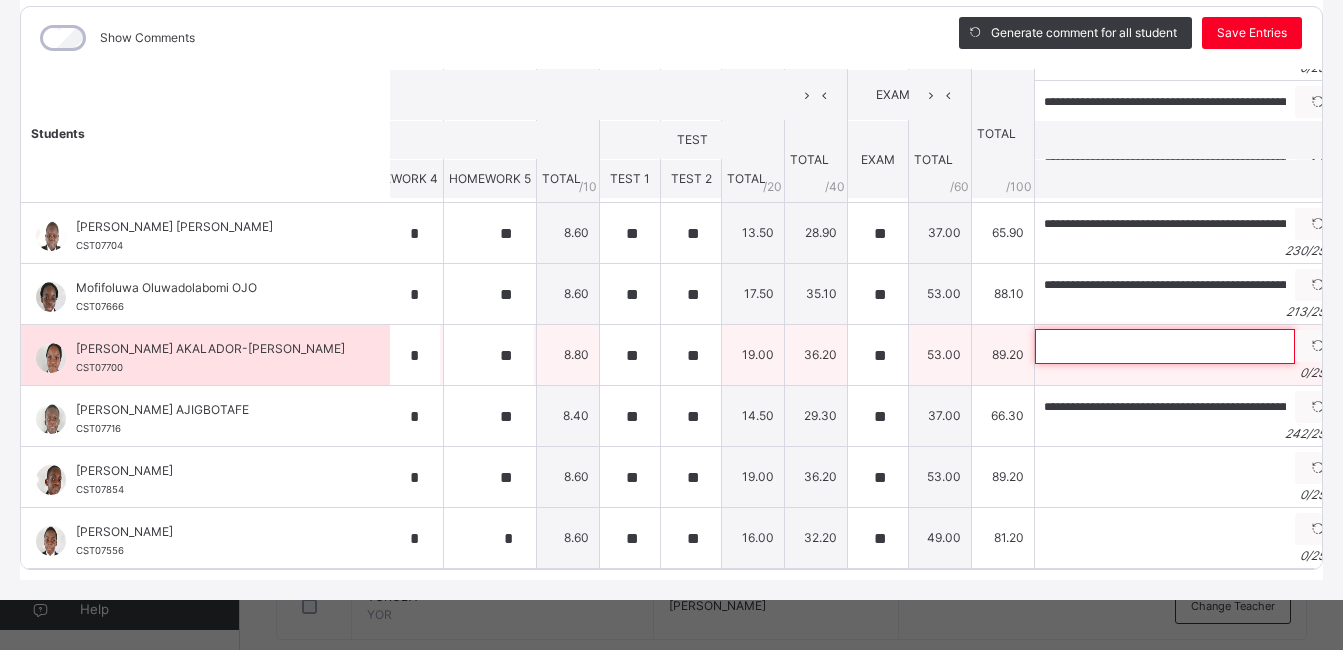 click at bounding box center [1165, 346] 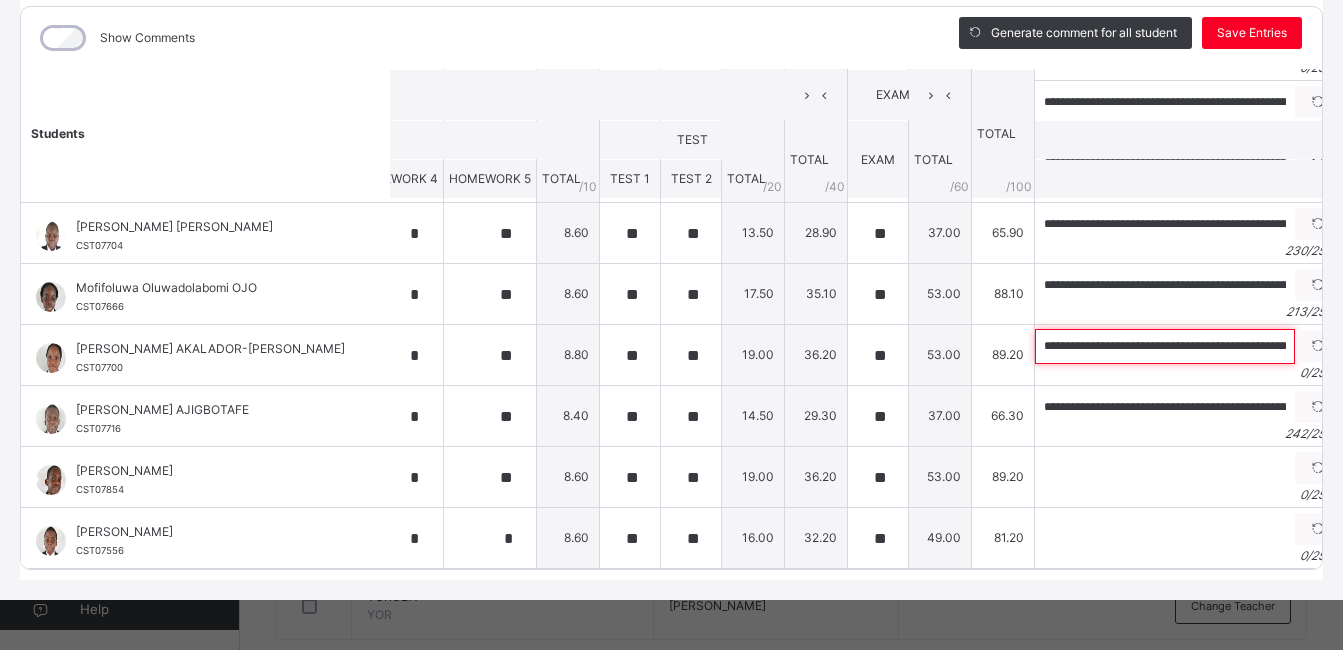 scroll, scrollTop: 0, scrollLeft: 978, axis: horizontal 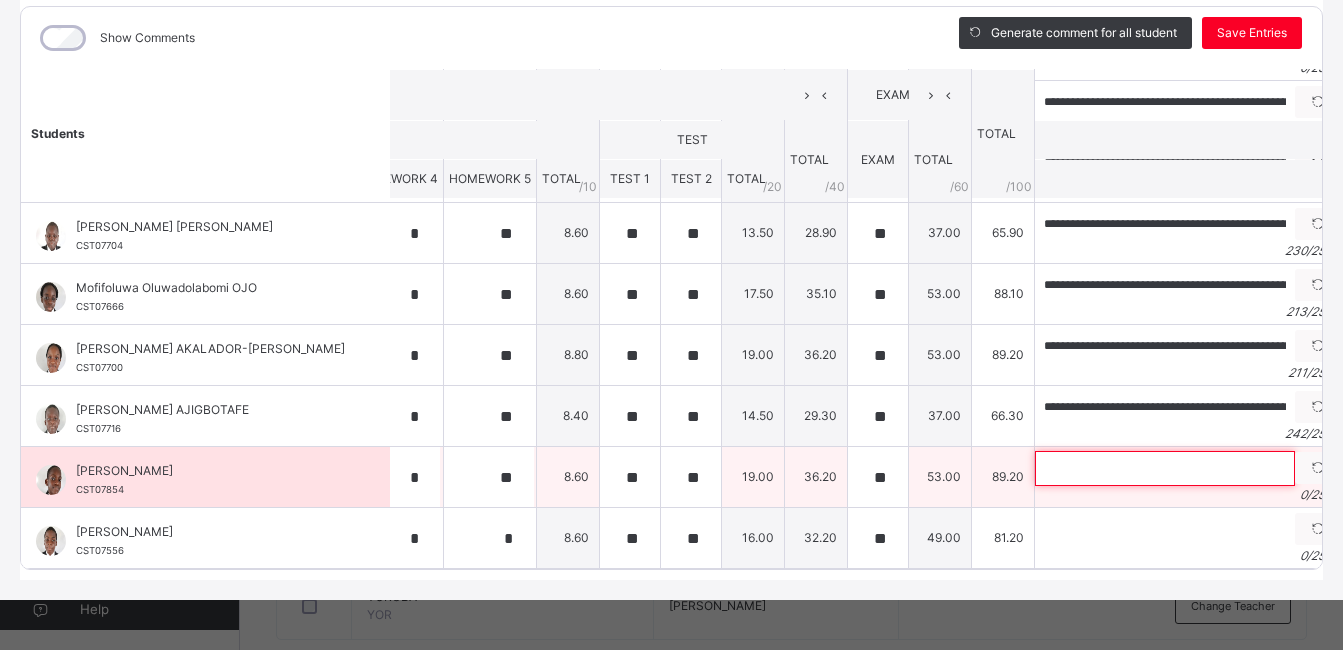 click at bounding box center [1165, 468] 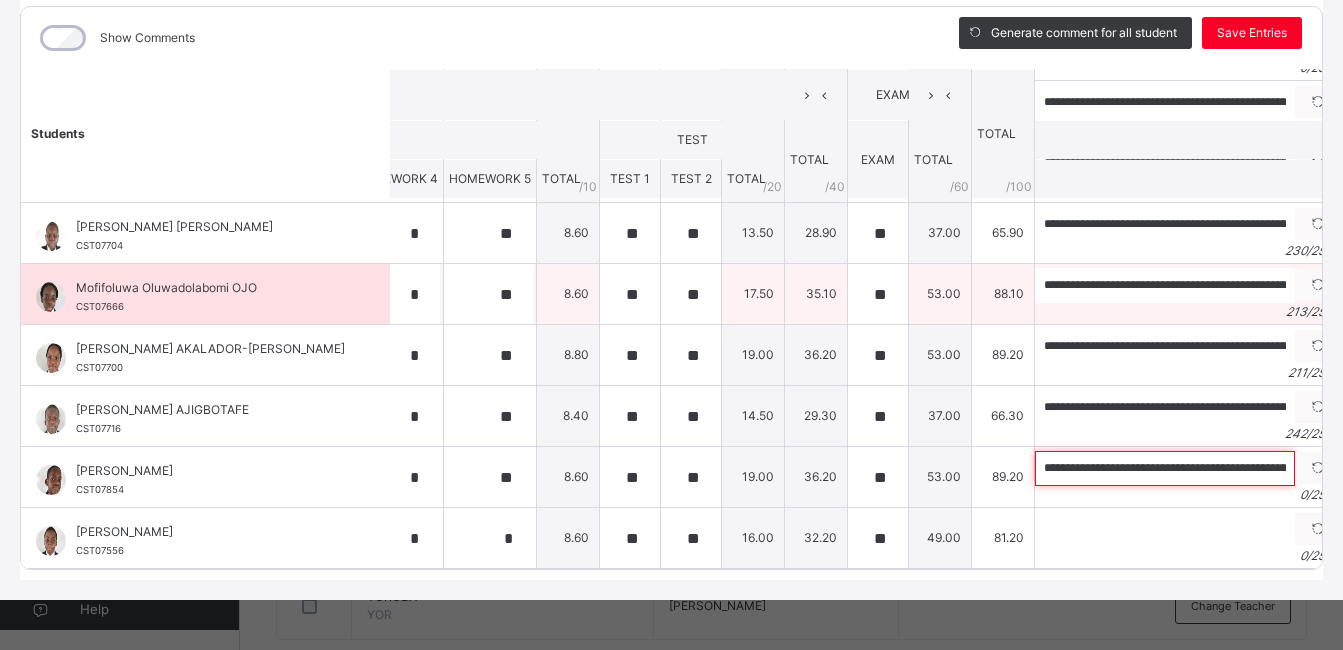 scroll, scrollTop: 0, scrollLeft: 982, axis: horizontal 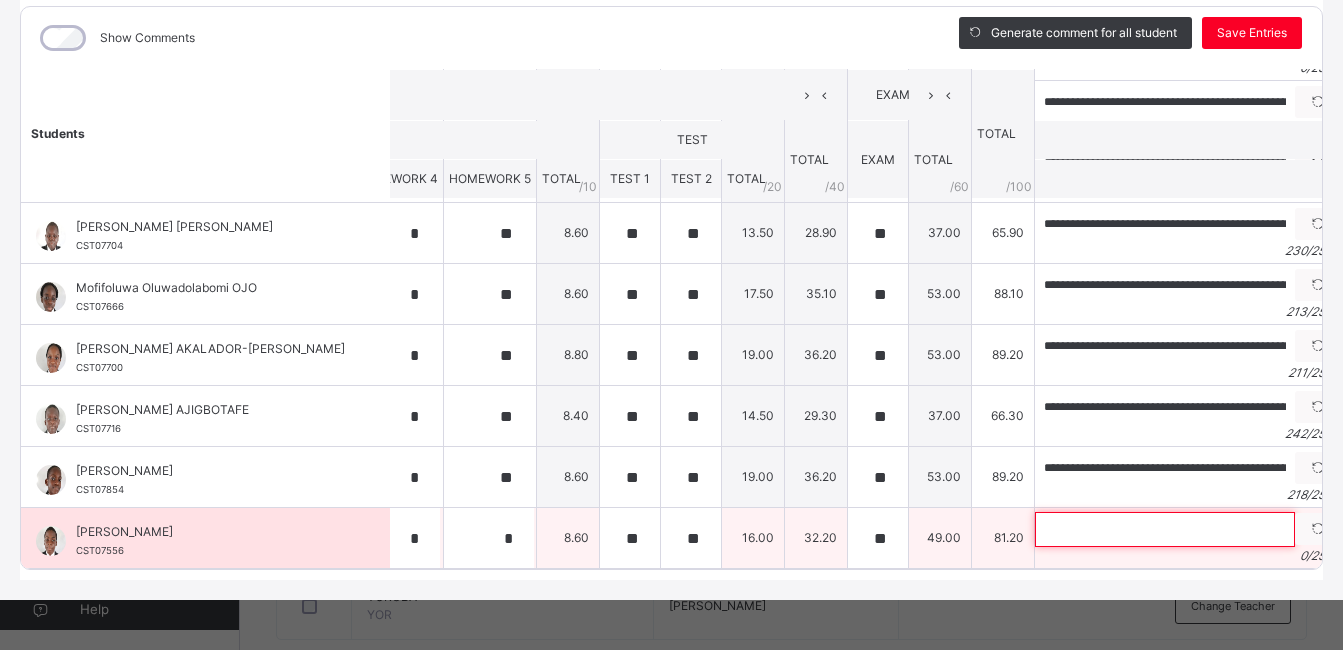 click at bounding box center (1165, 529) 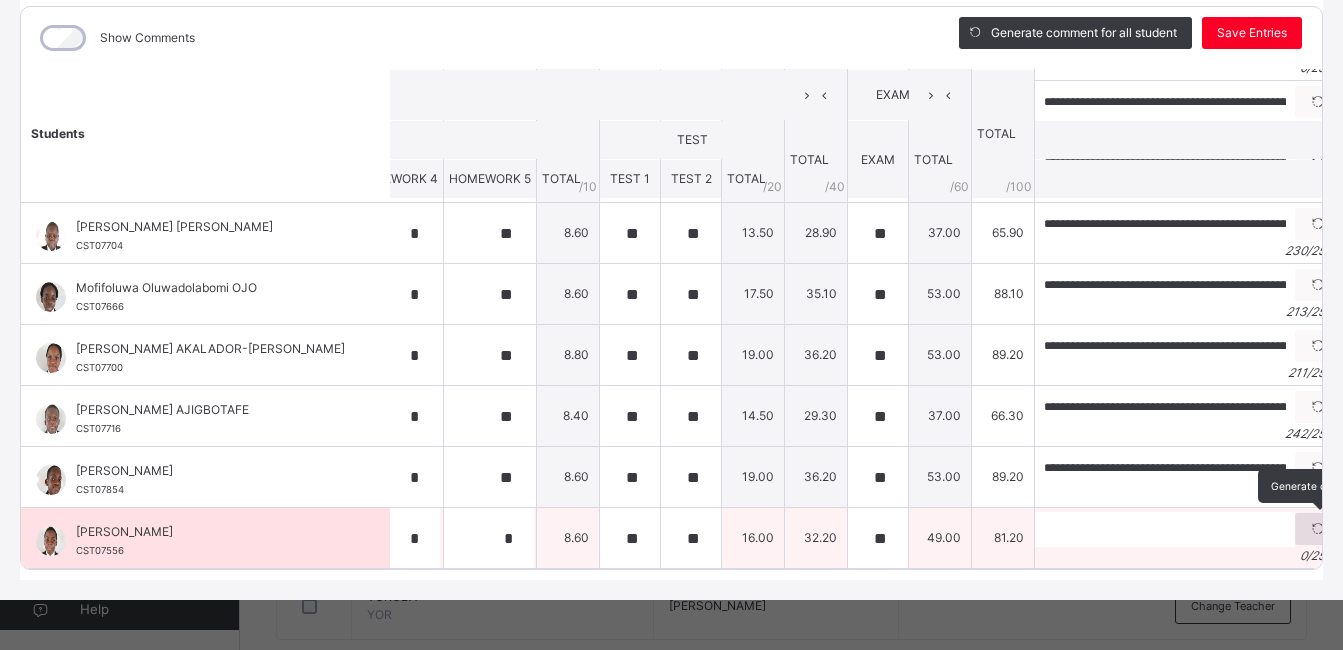 click at bounding box center [1318, 529] 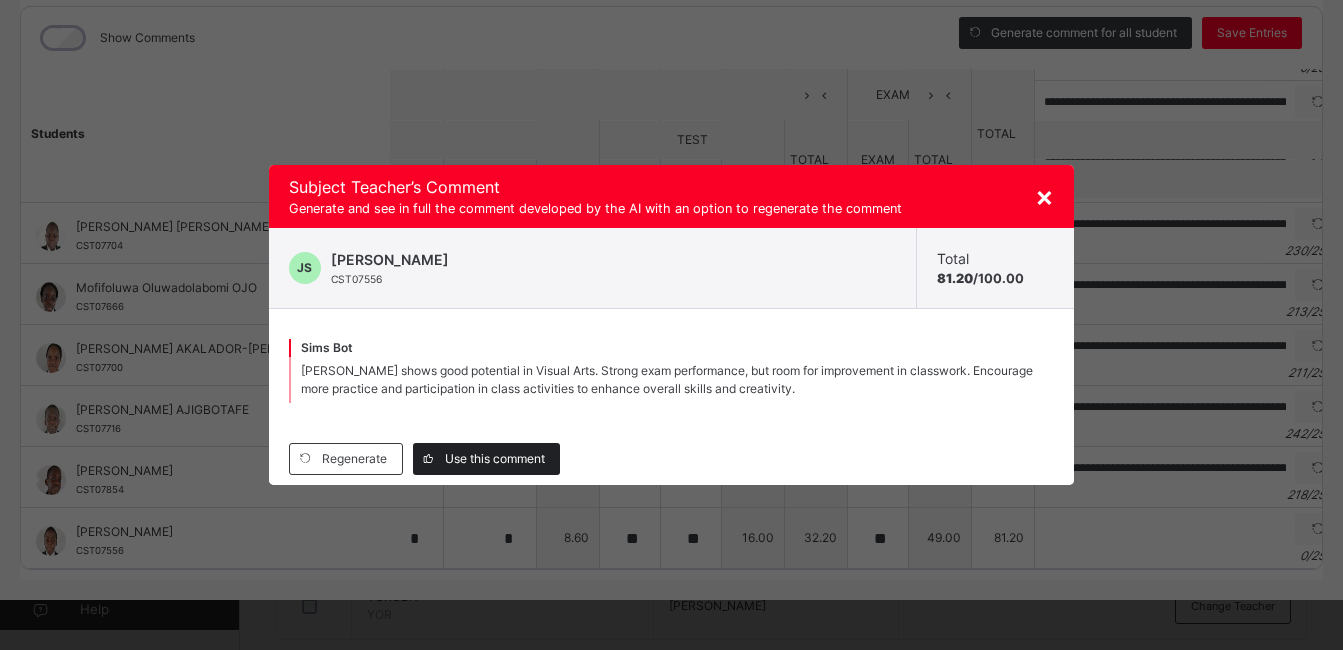 click on "Use this comment" at bounding box center [495, 459] 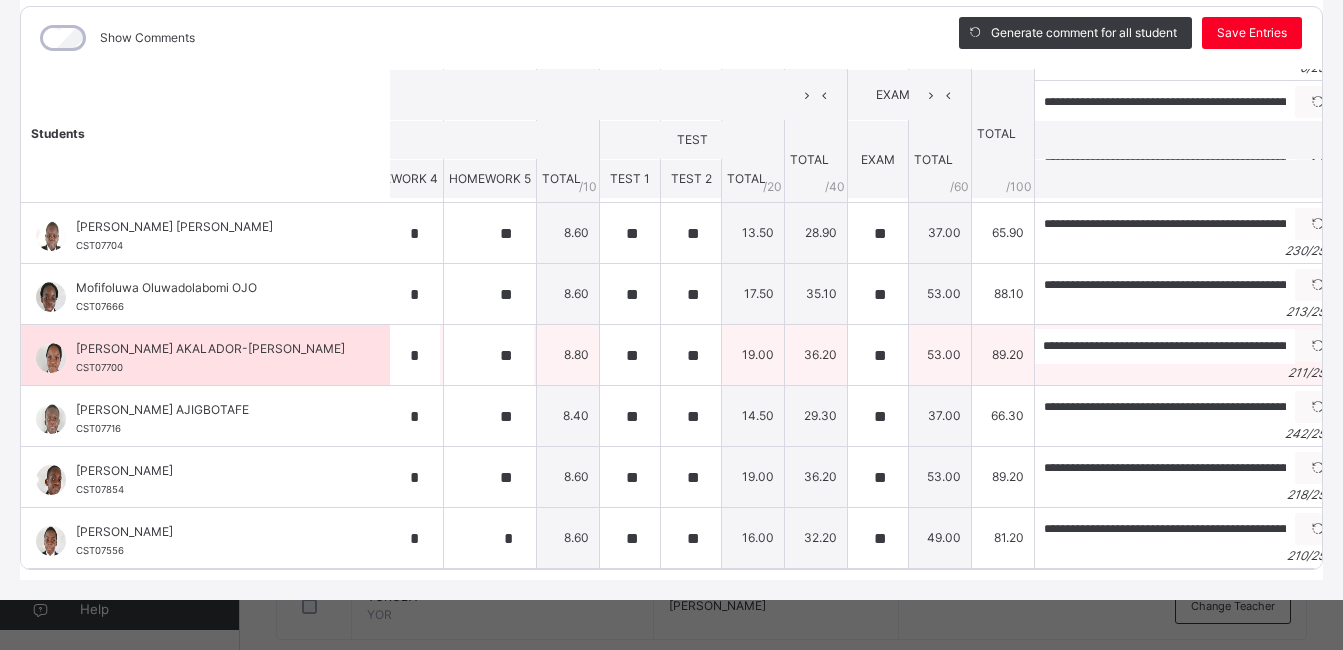 scroll, scrollTop: 0, scrollLeft: 4, axis: horizontal 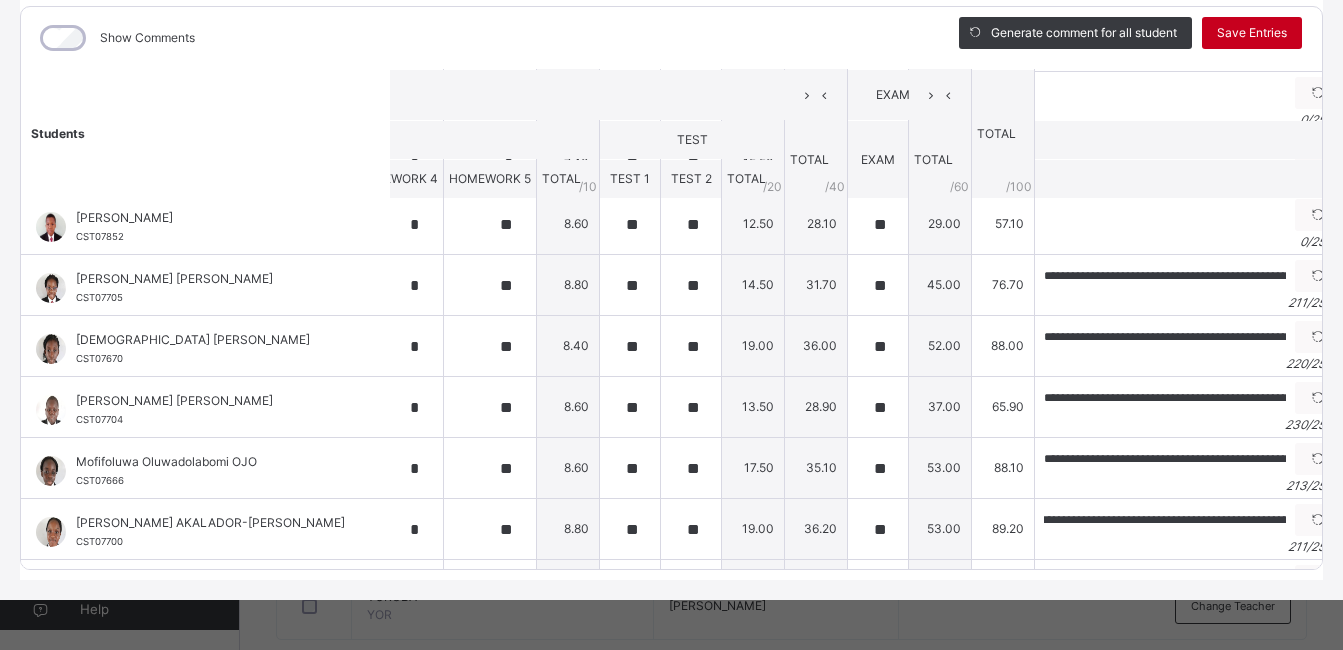 click on "Save Entries" at bounding box center [1252, 33] 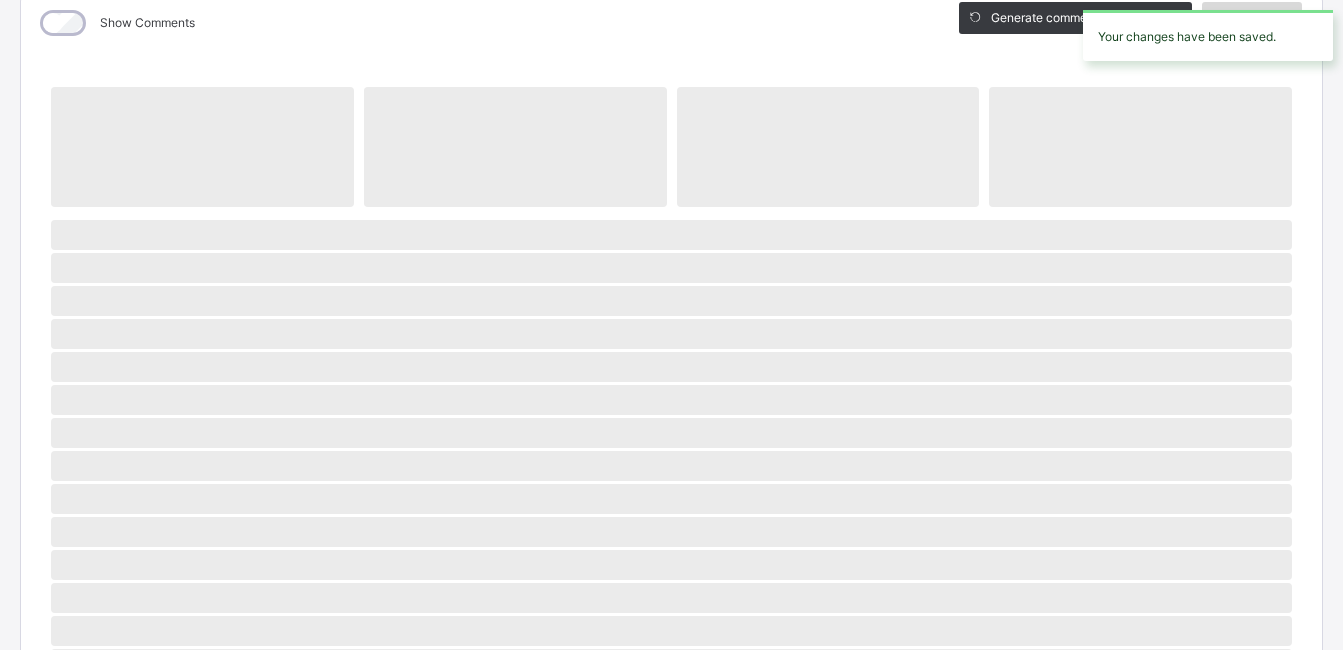 scroll, scrollTop: 276, scrollLeft: 0, axis: vertical 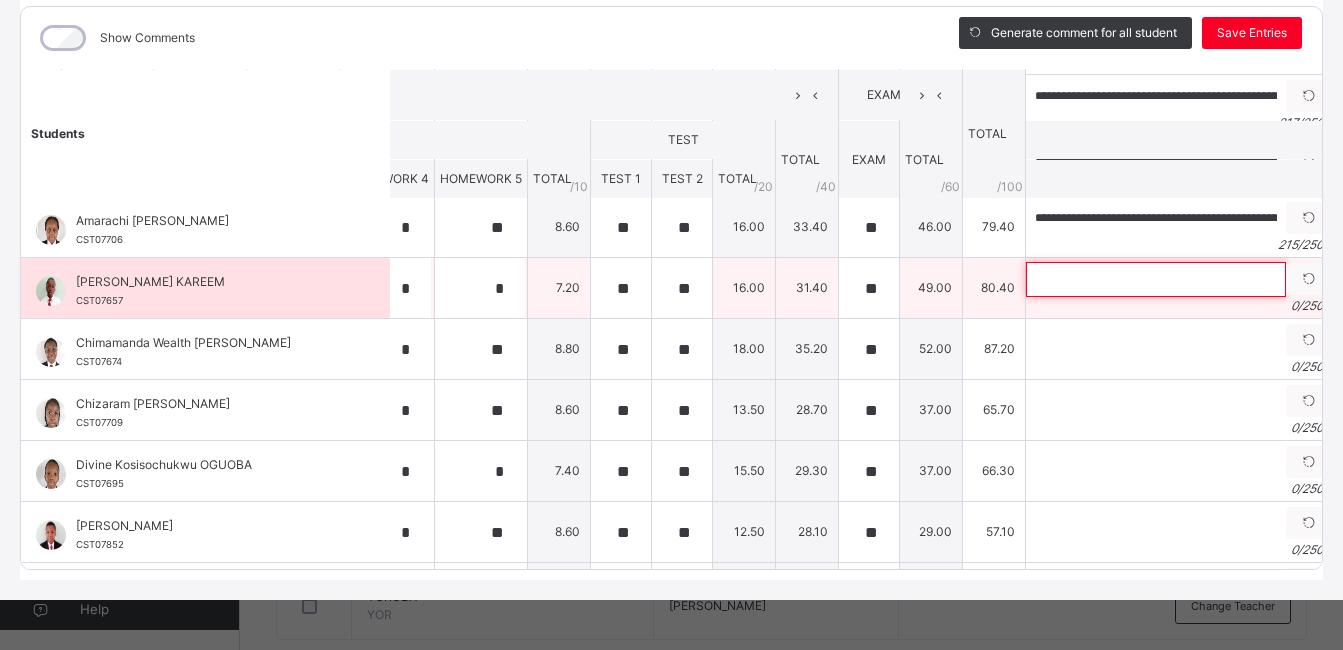 click at bounding box center [1156, 279] 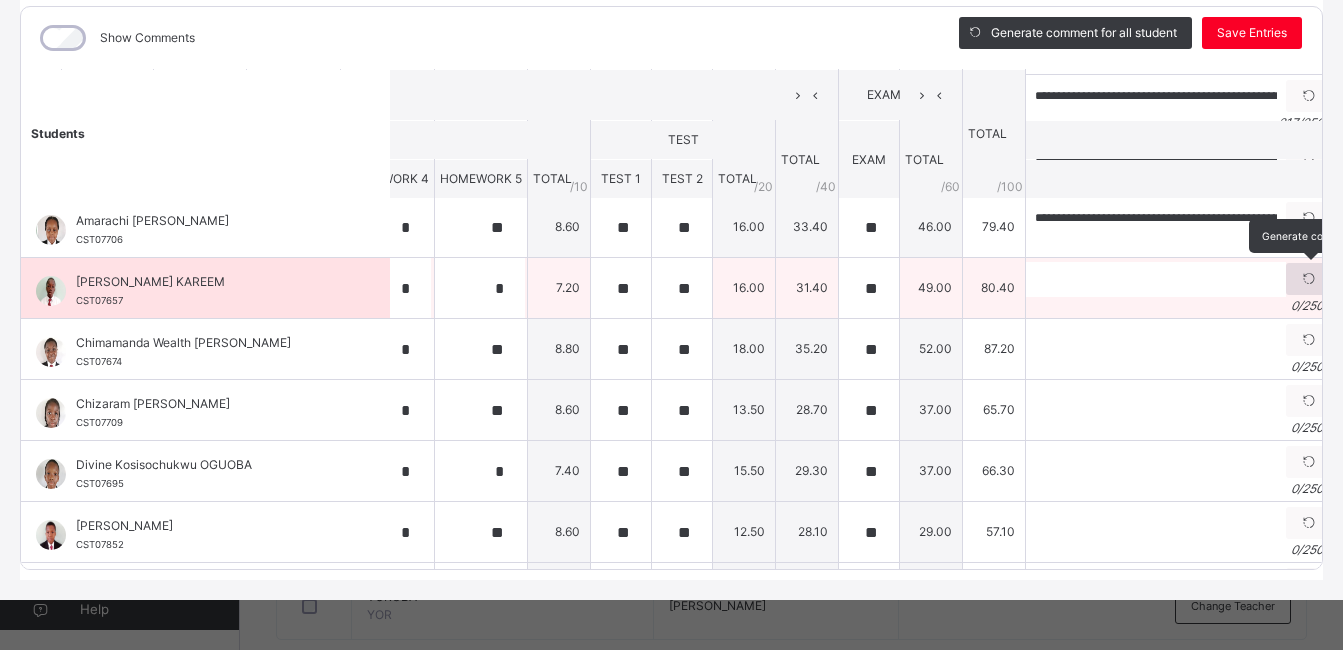 click at bounding box center (1309, 279) 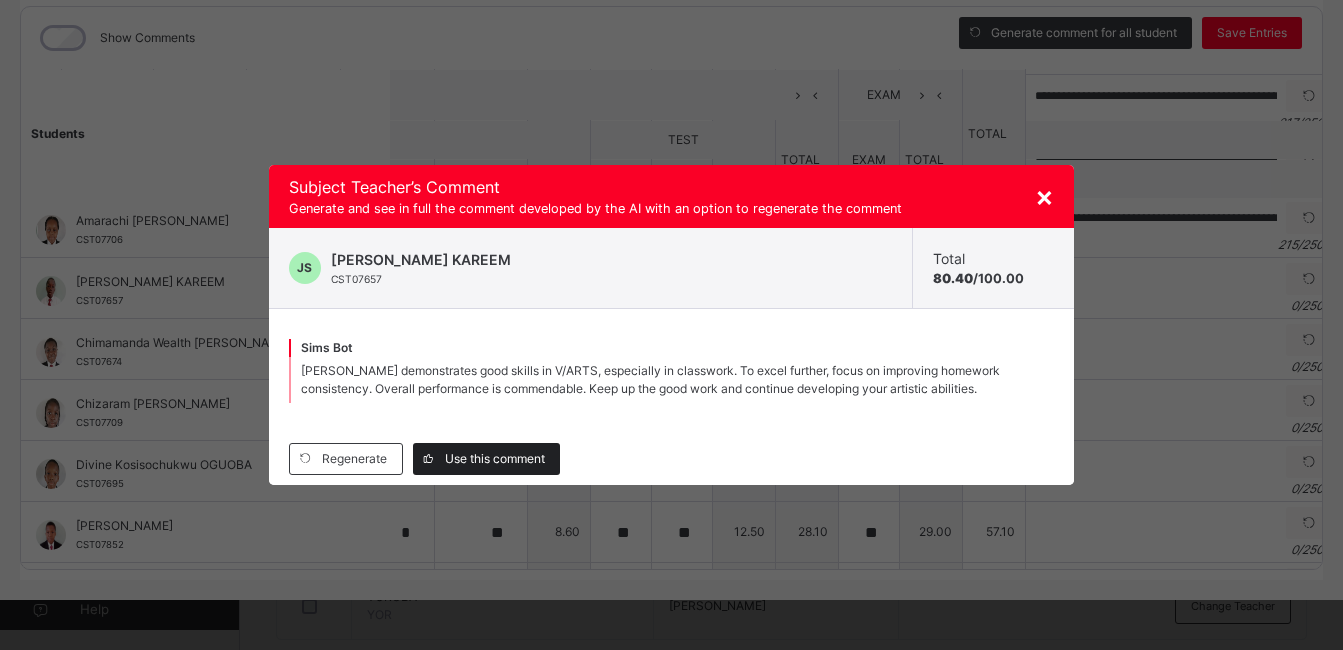 click on "Use this comment" at bounding box center [495, 459] 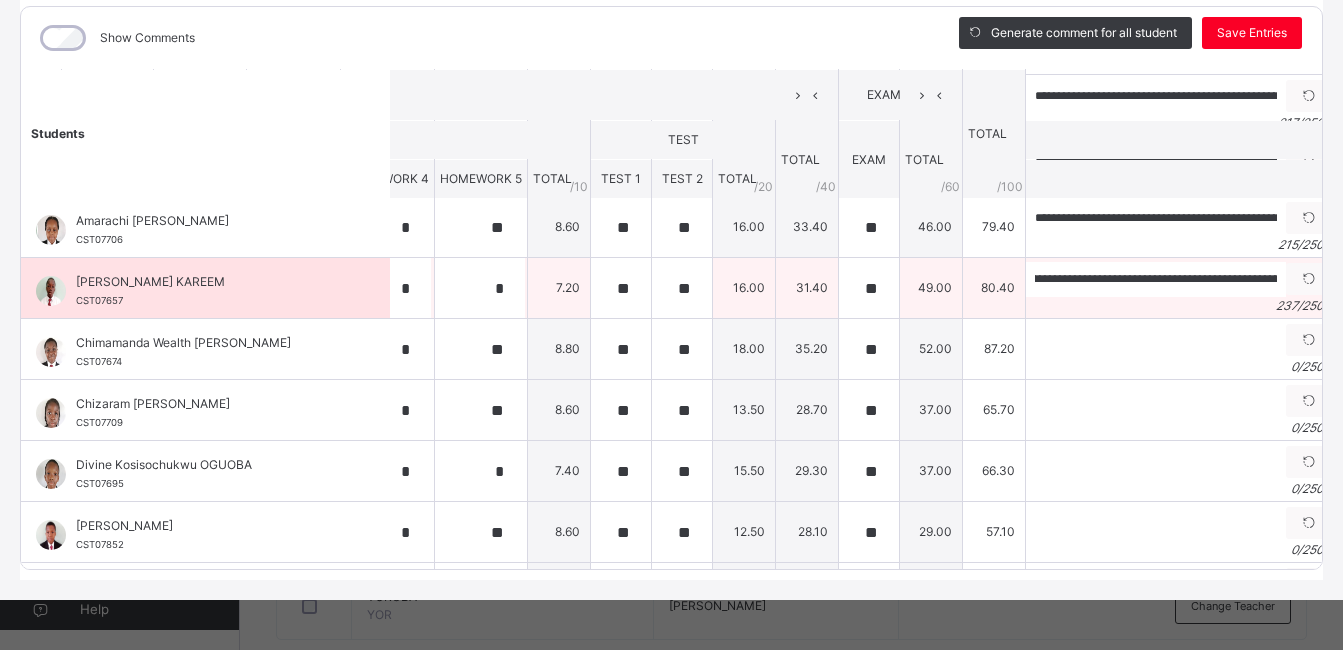 scroll, scrollTop: 0, scrollLeft: 140, axis: horizontal 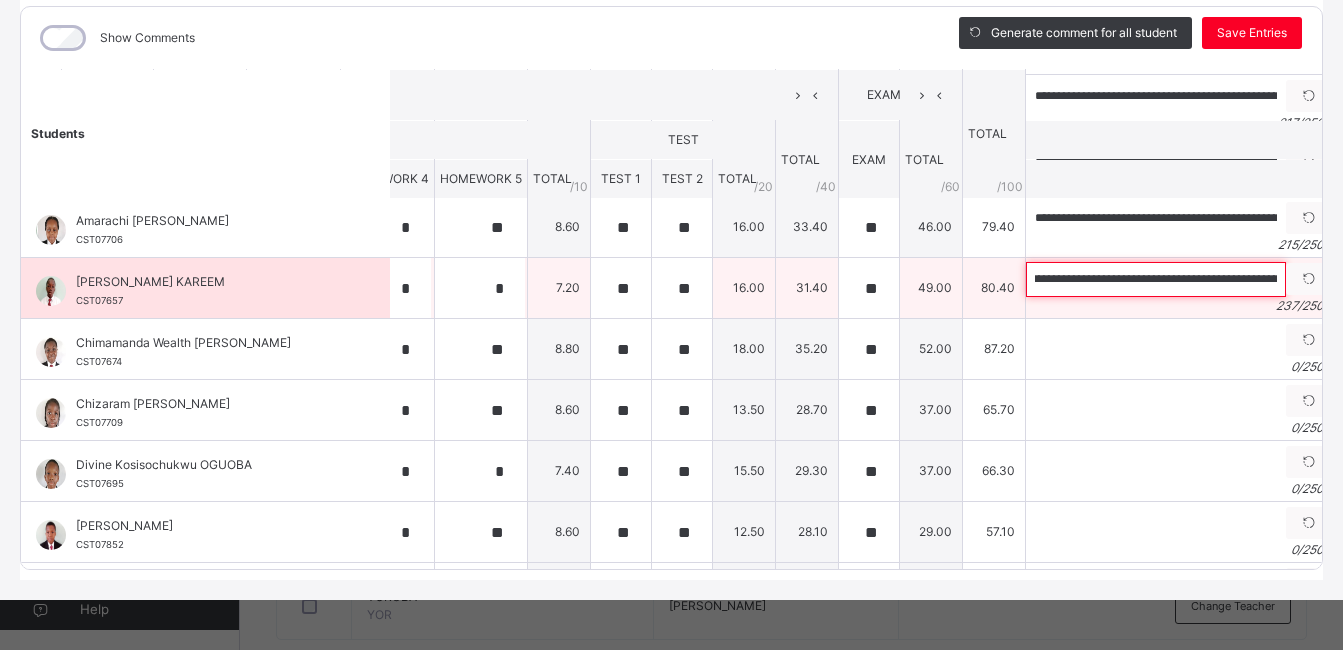 click on "**********" at bounding box center [1156, 279] 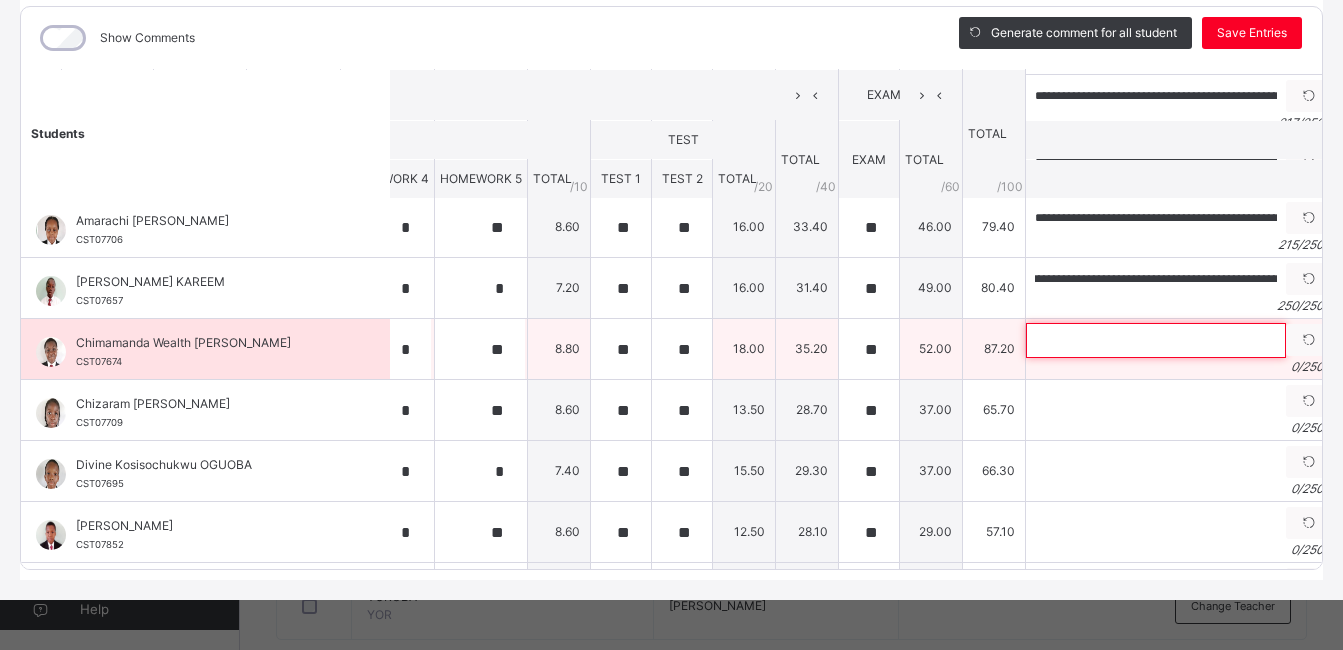 scroll, scrollTop: 0, scrollLeft: 0, axis: both 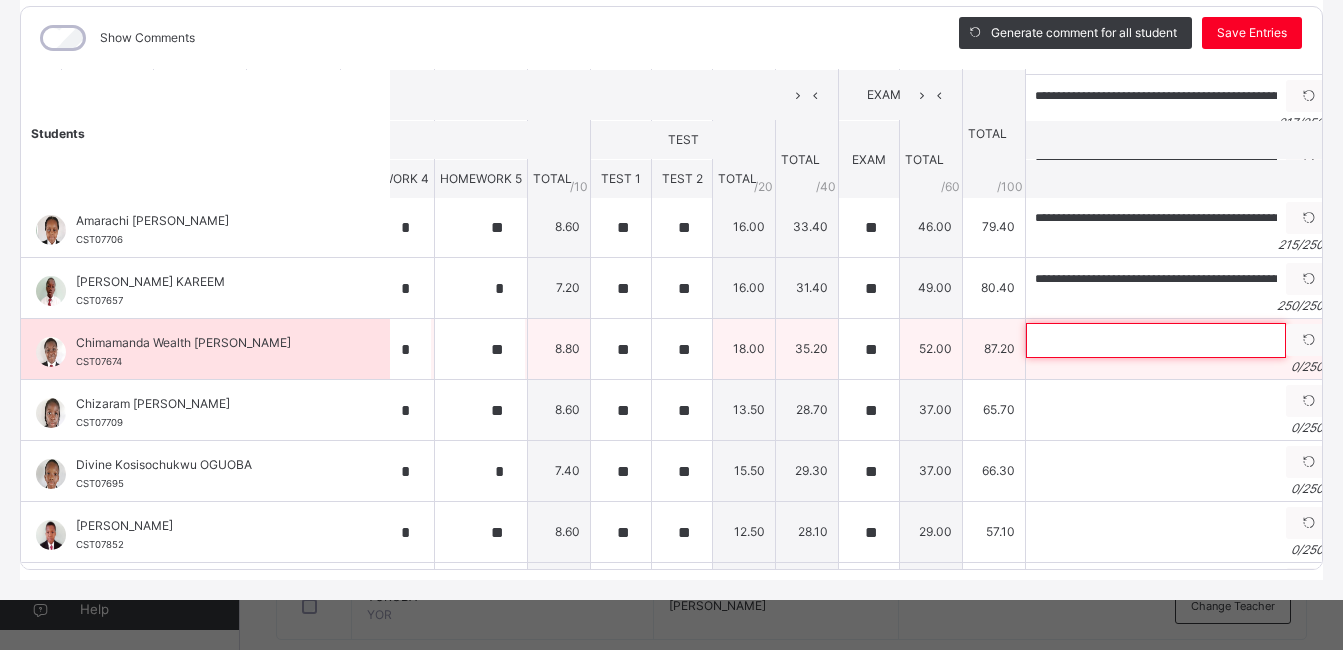 click at bounding box center (1156, 340) 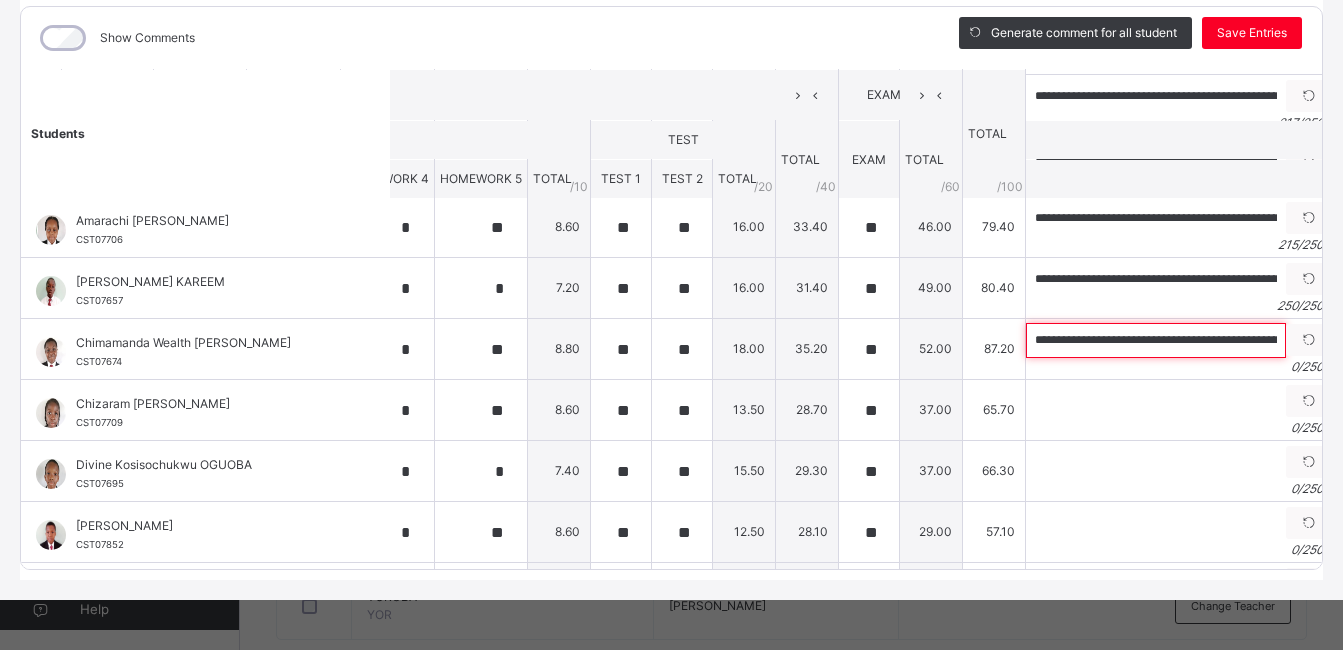 scroll, scrollTop: 0, scrollLeft: 992, axis: horizontal 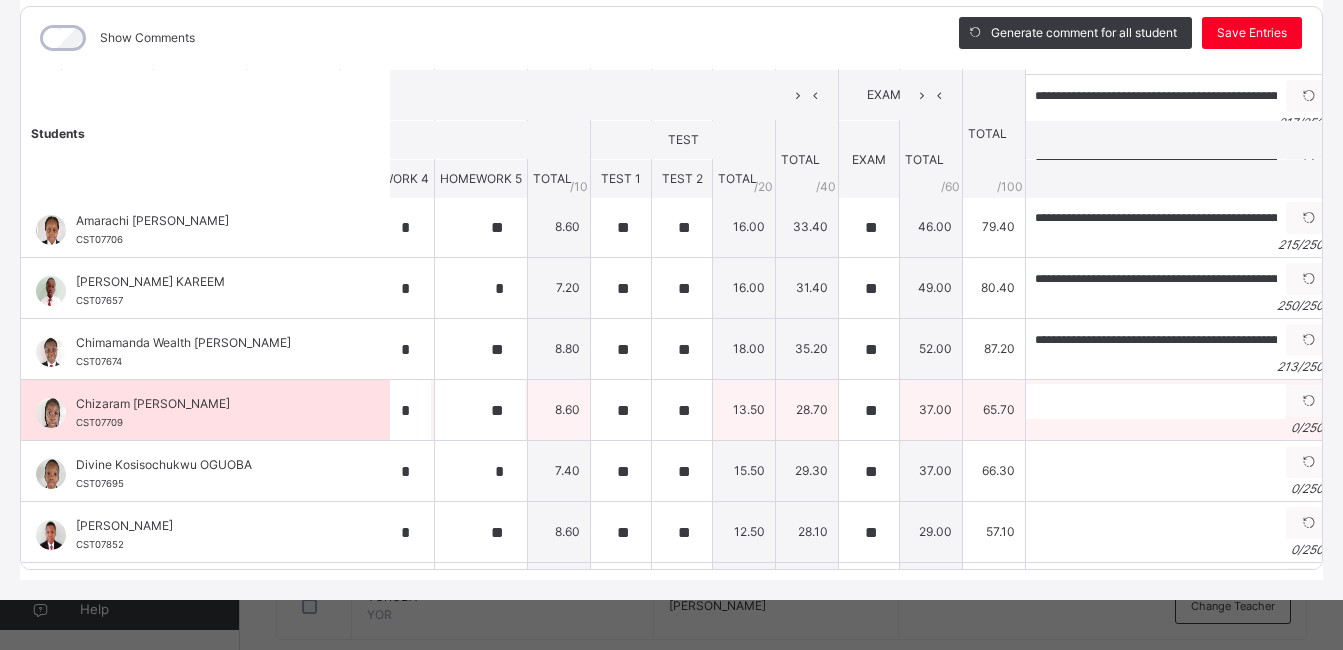 click on "0 / 250" at bounding box center (1179, 428) 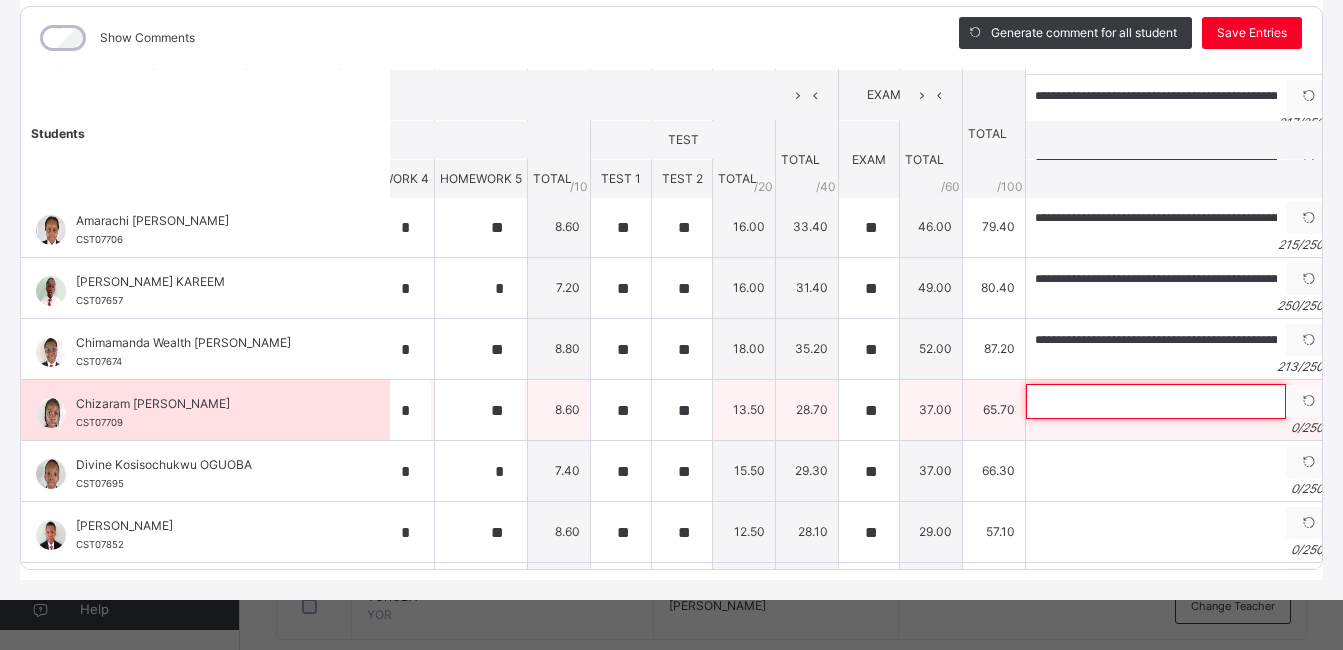 click at bounding box center [1156, 401] 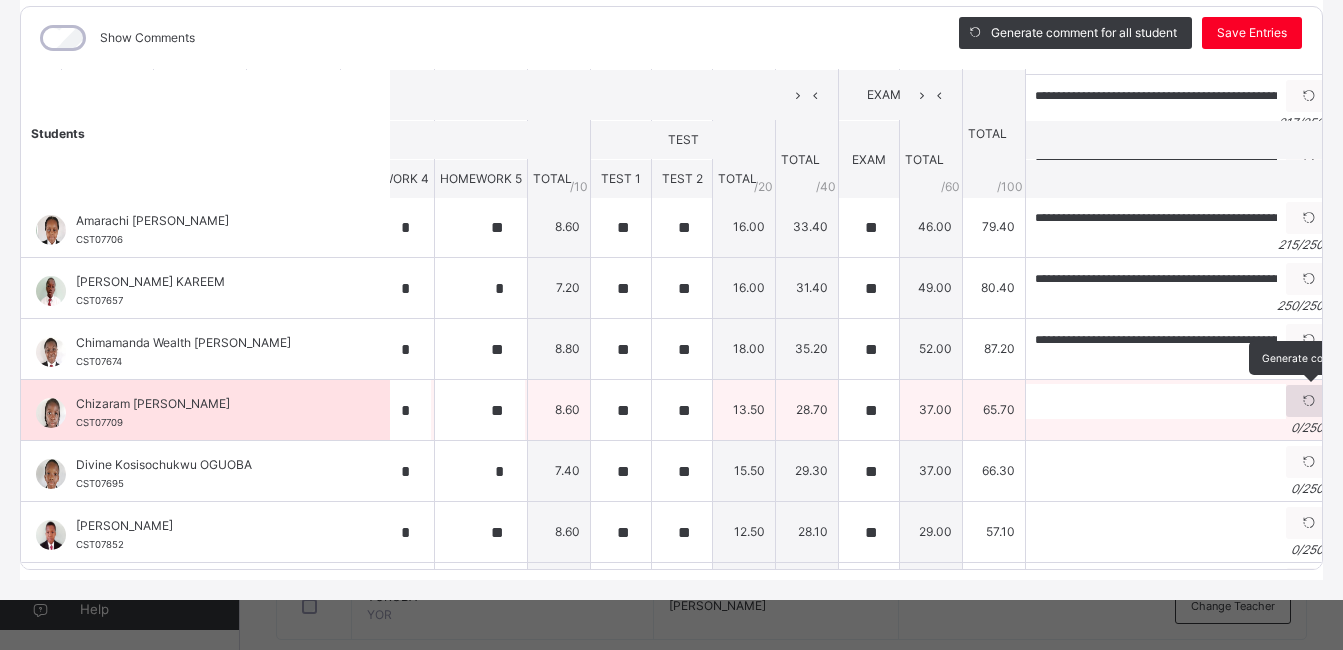 click at bounding box center [1309, 401] 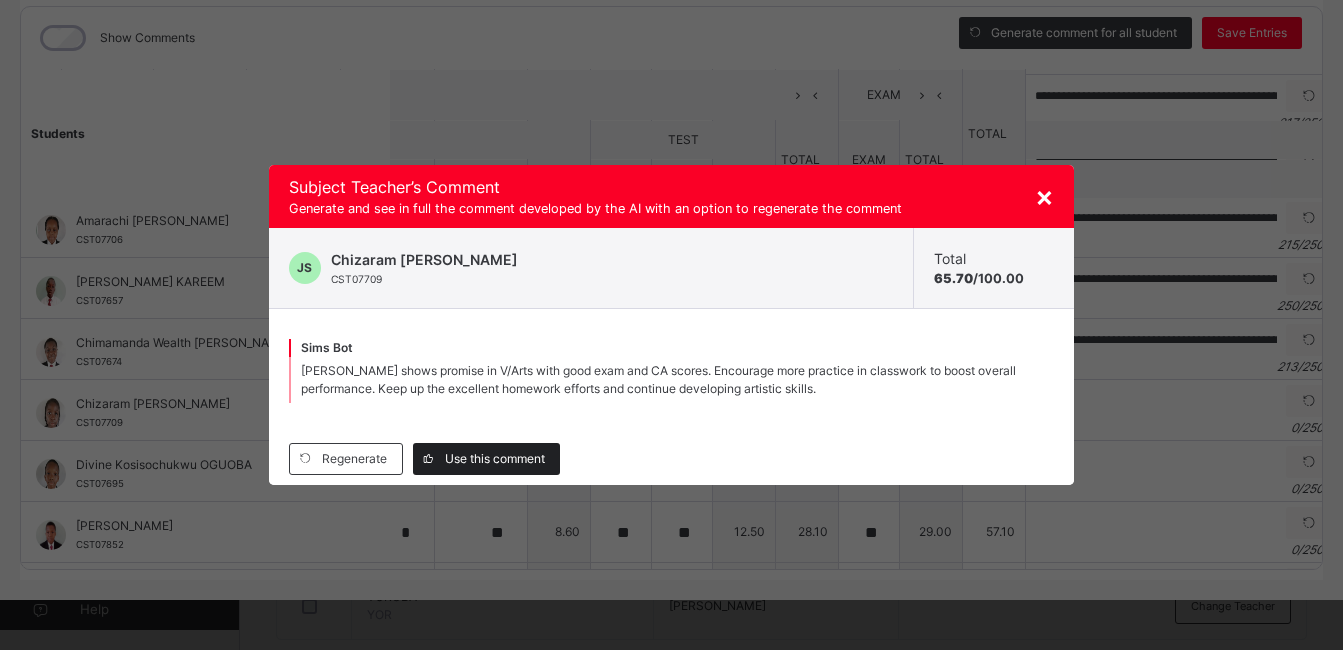 click on "Use this comment" at bounding box center (495, 459) 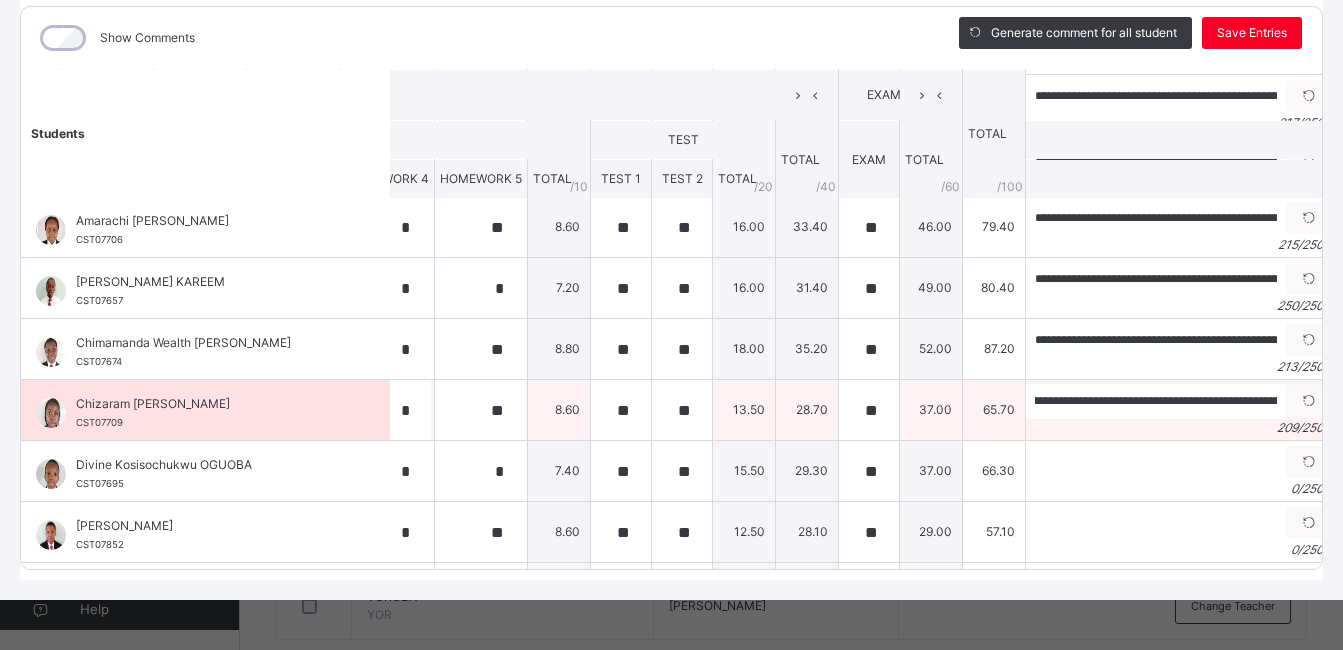 scroll, scrollTop: 0, scrollLeft: 0, axis: both 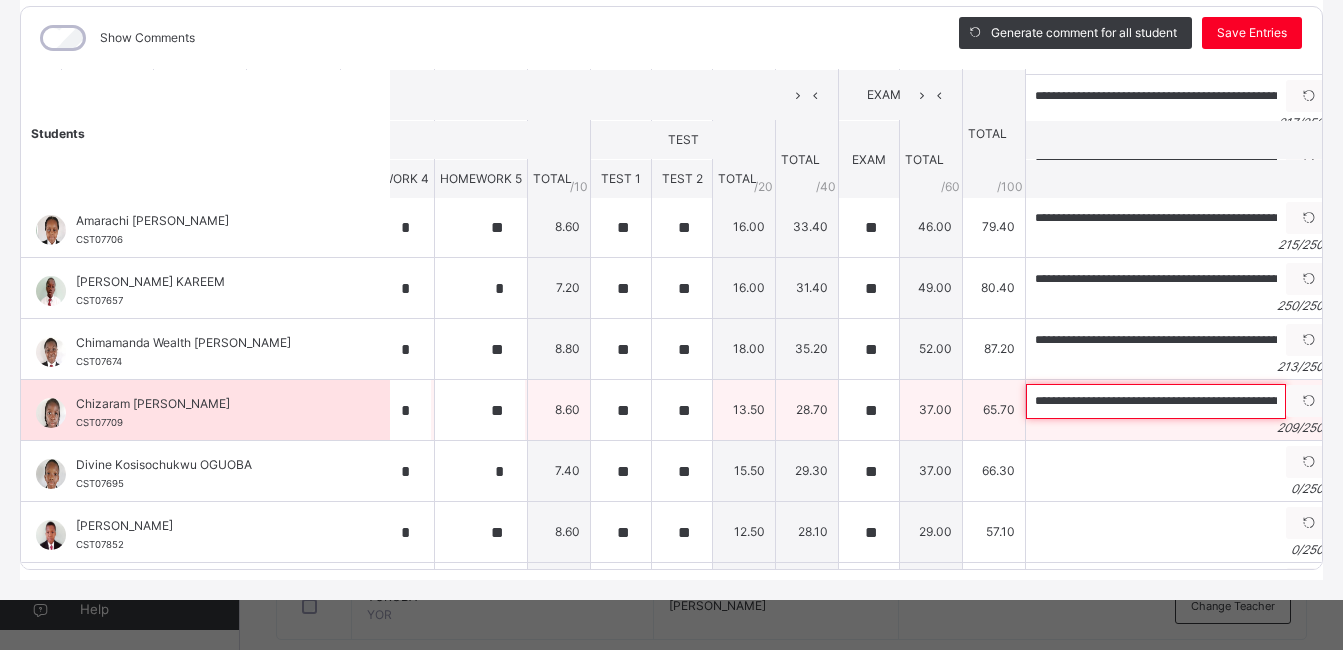 click on "**********" at bounding box center (1156, 401) 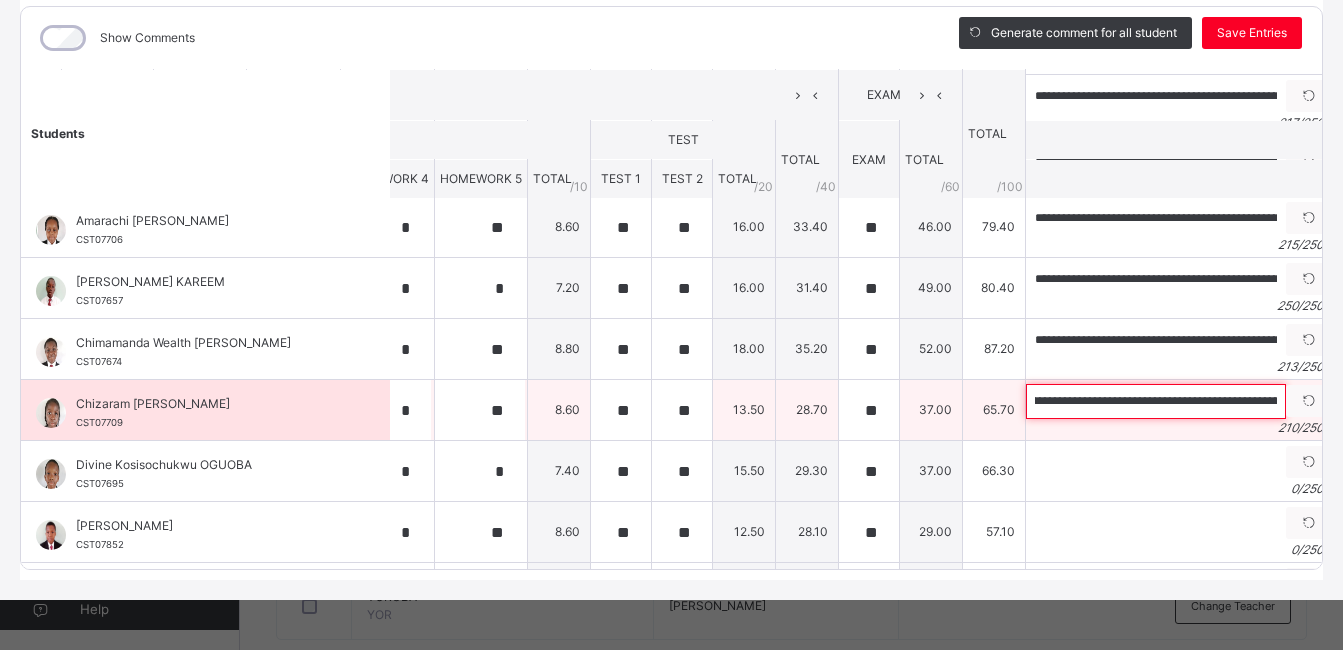 scroll, scrollTop: 0, scrollLeft: 132, axis: horizontal 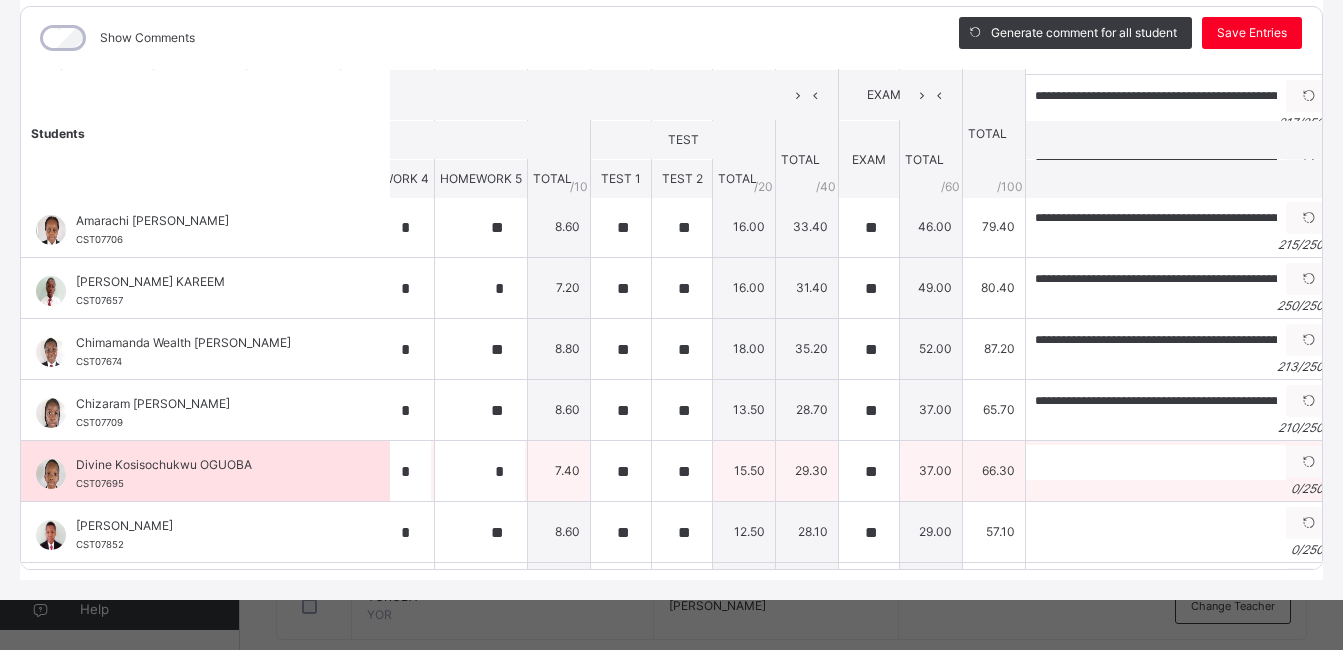 click on "0 / 250" at bounding box center [1179, 489] 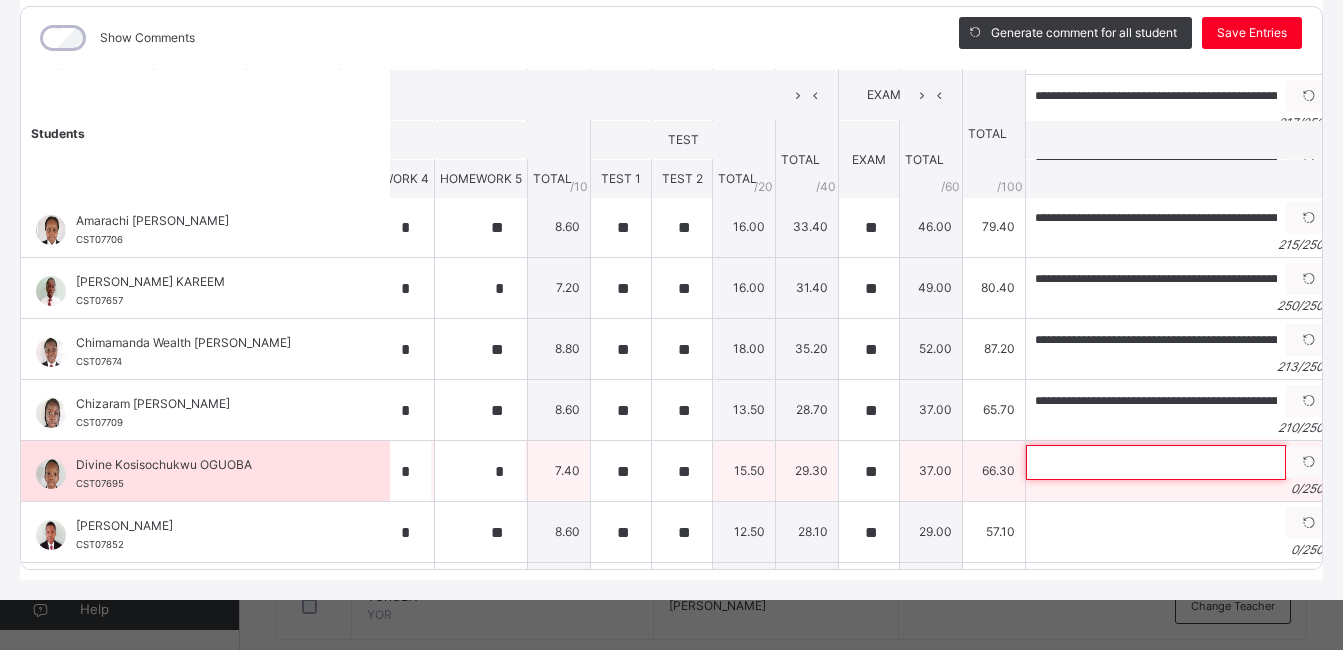 click at bounding box center [1156, 462] 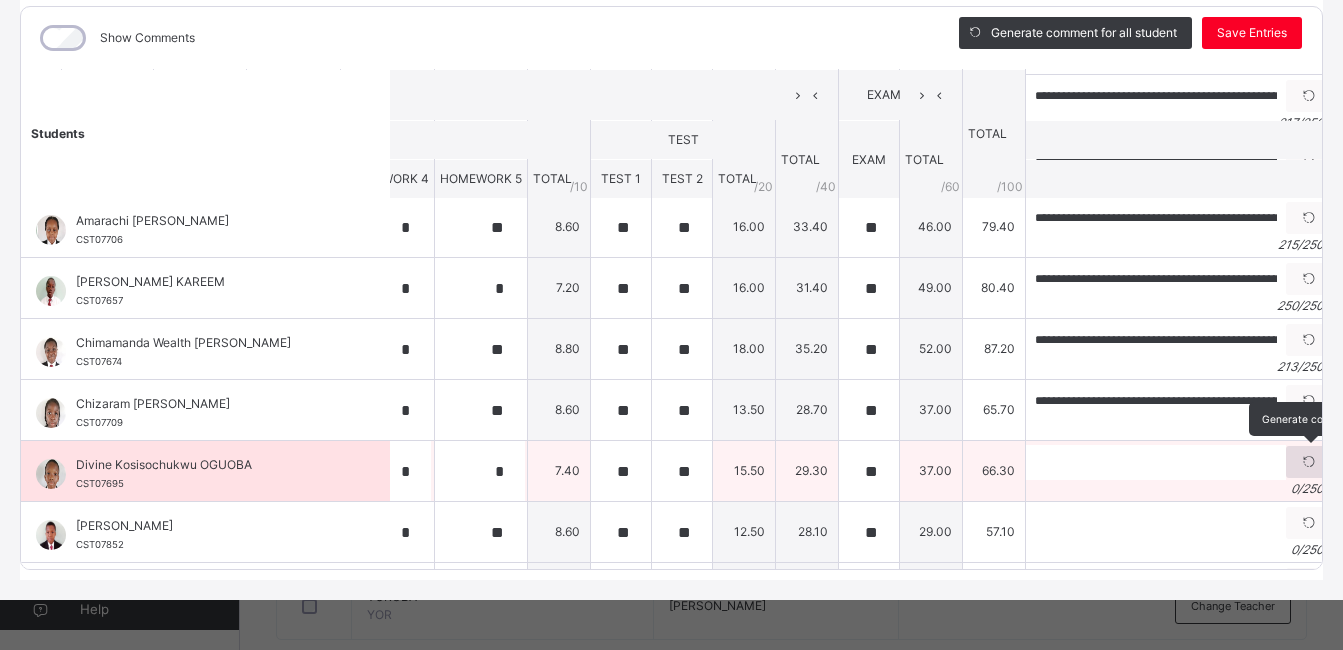 click at bounding box center [1309, 462] 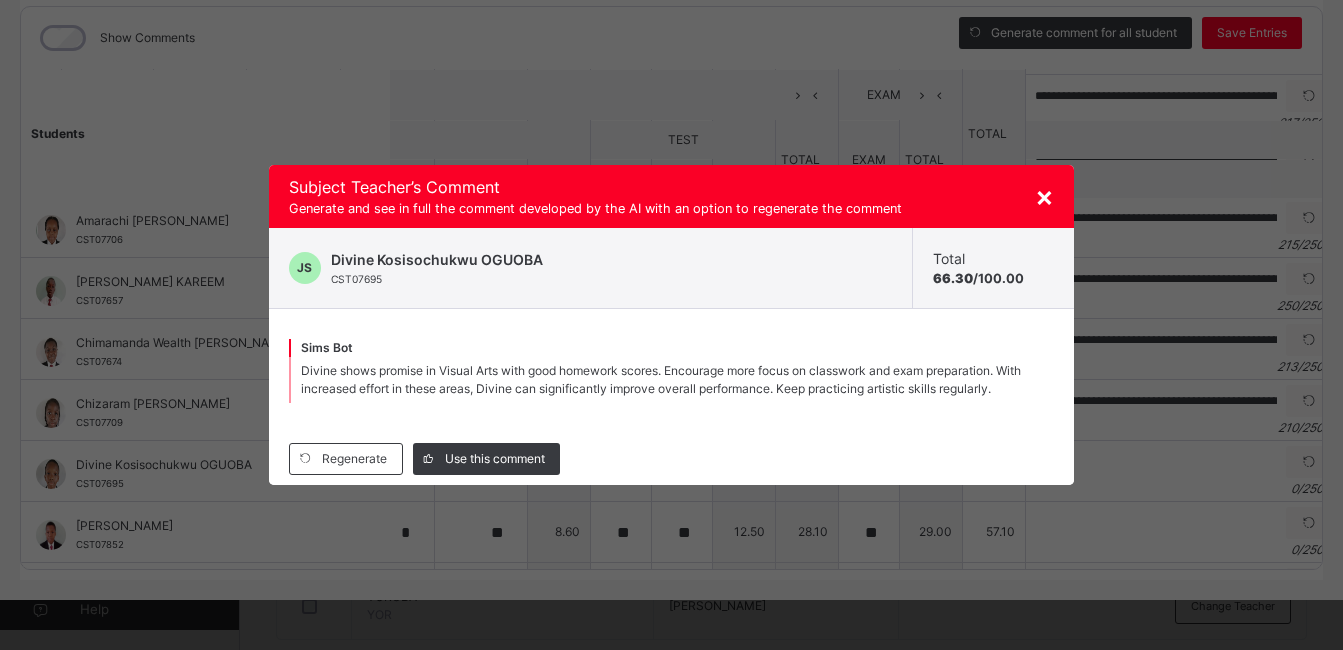 click on "×" at bounding box center [1044, 196] 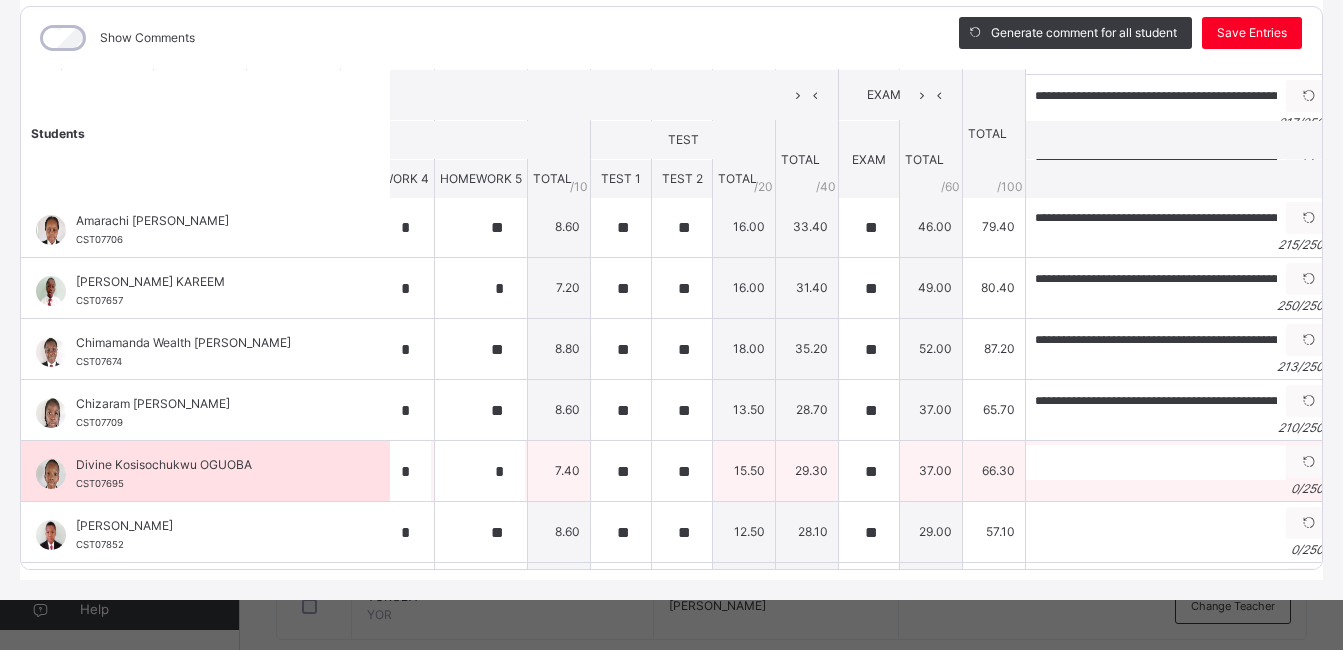drag, startPoint x: 1002, startPoint y: 468, endPoint x: 997, endPoint y: 452, distance: 16.763054 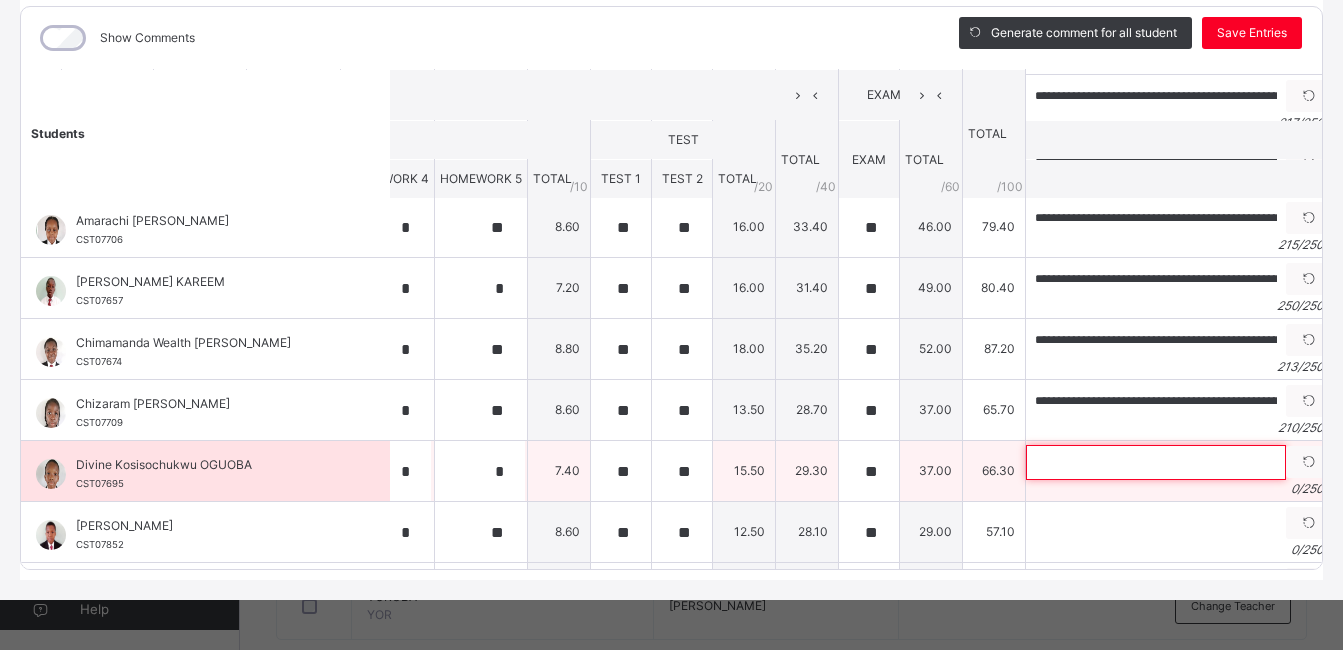 click at bounding box center (1156, 462) 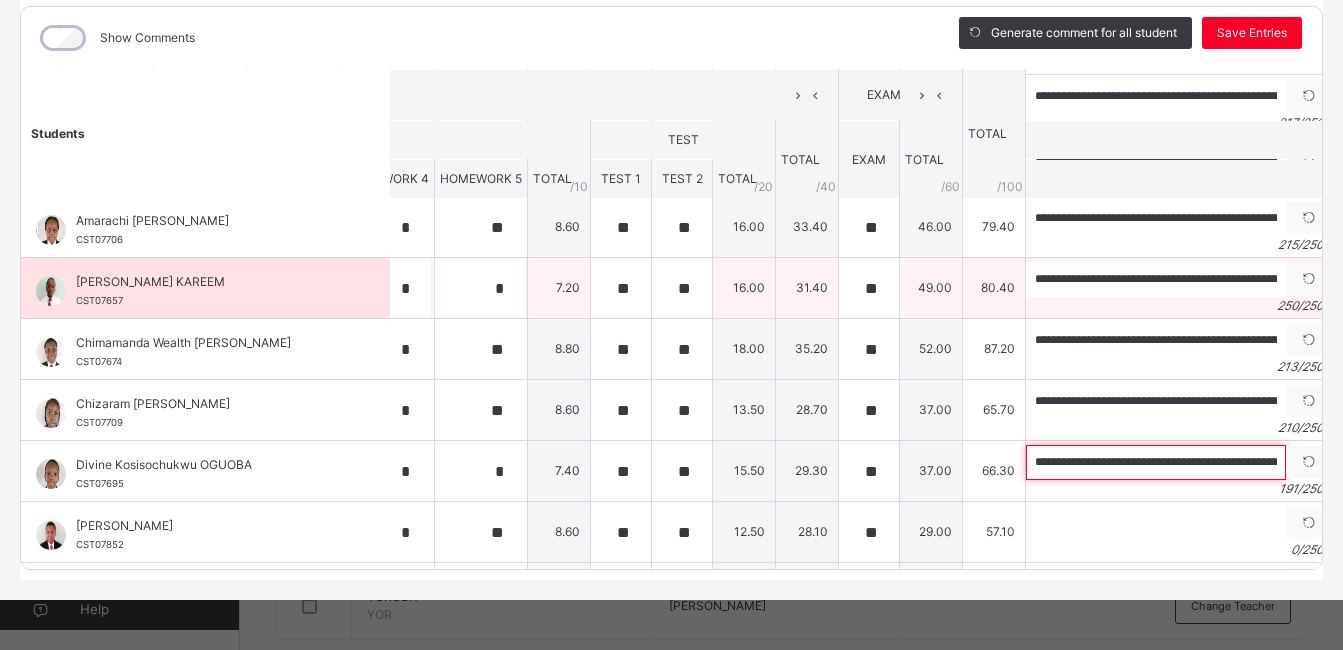 scroll, scrollTop: 0, scrollLeft: 825, axis: horizontal 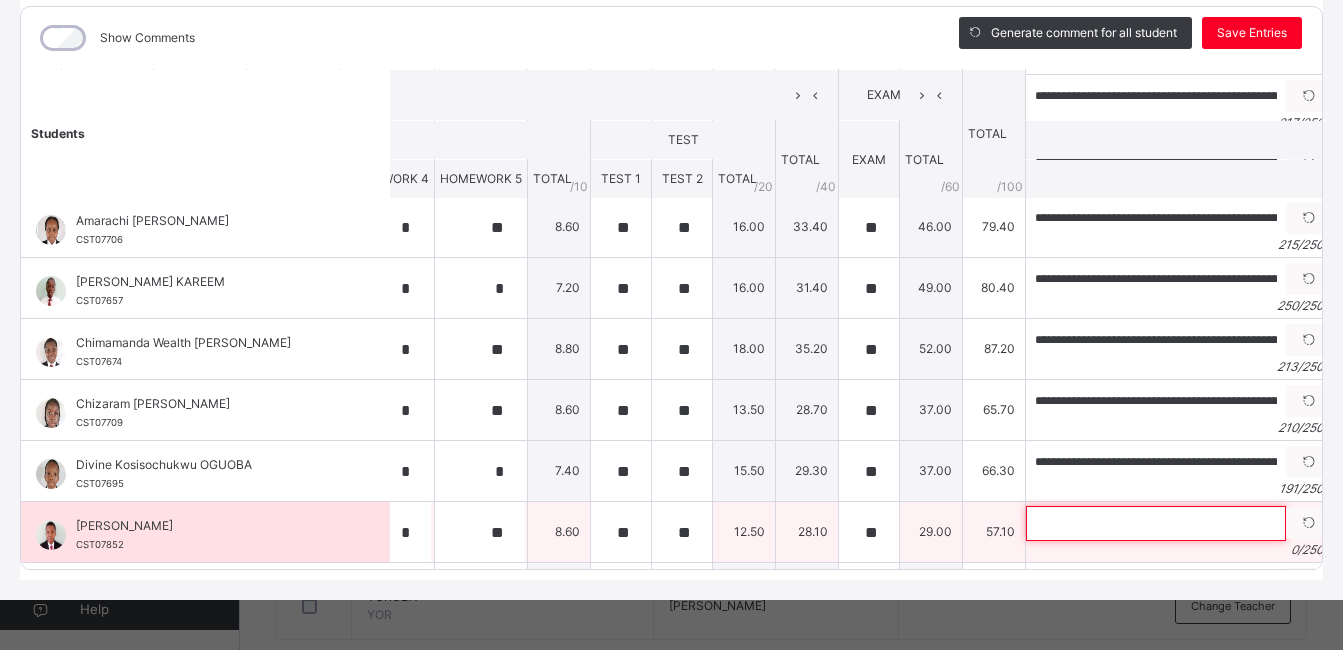 click at bounding box center (1156, 523) 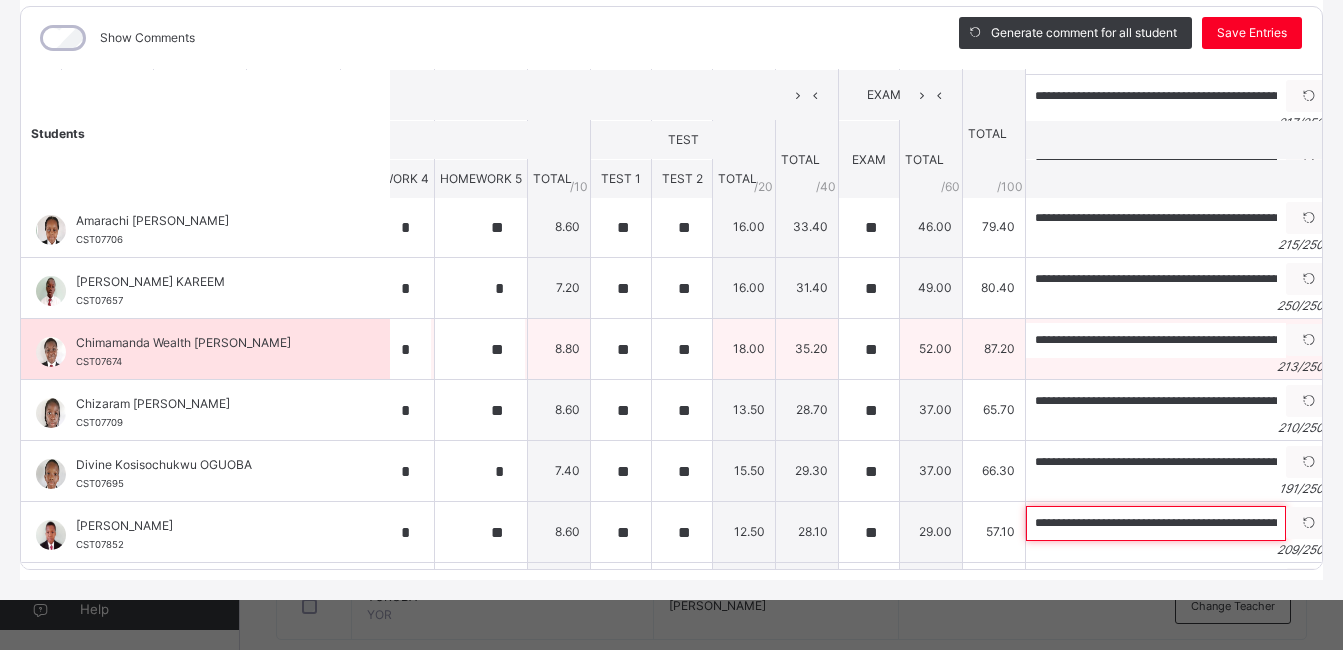 scroll, scrollTop: 0, scrollLeft: 979, axis: horizontal 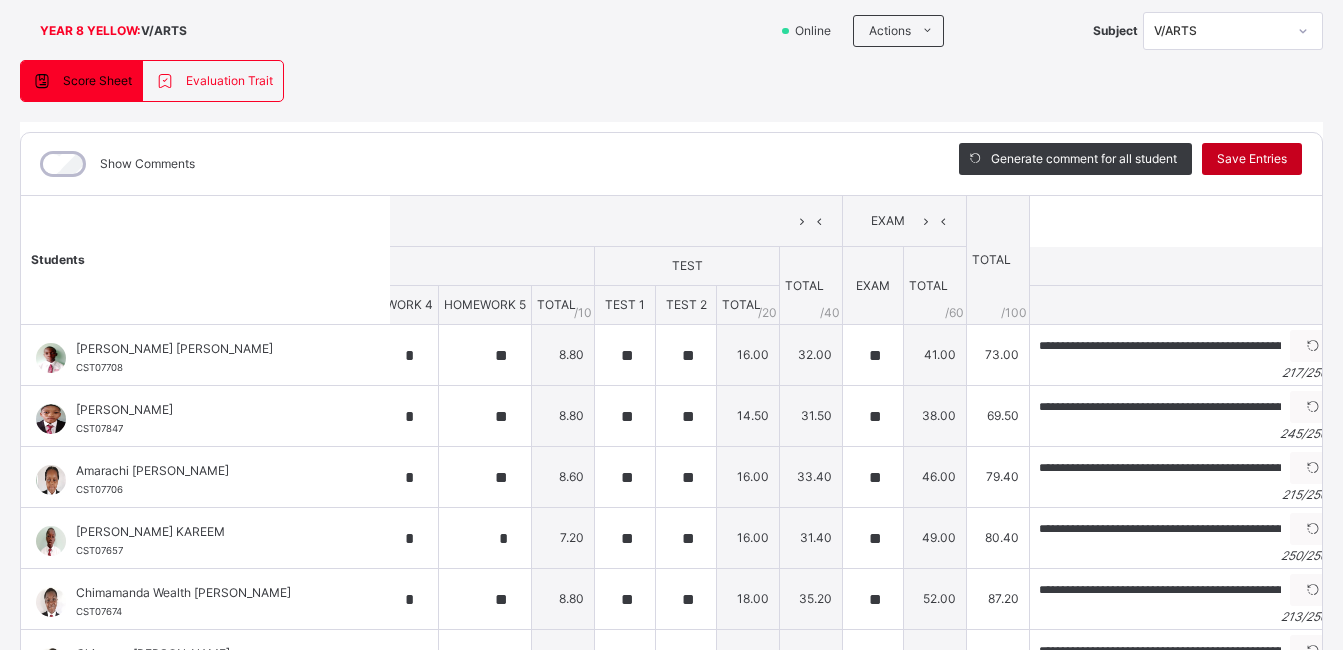 click on "Save Entries" at bounding box center [1252, 159] 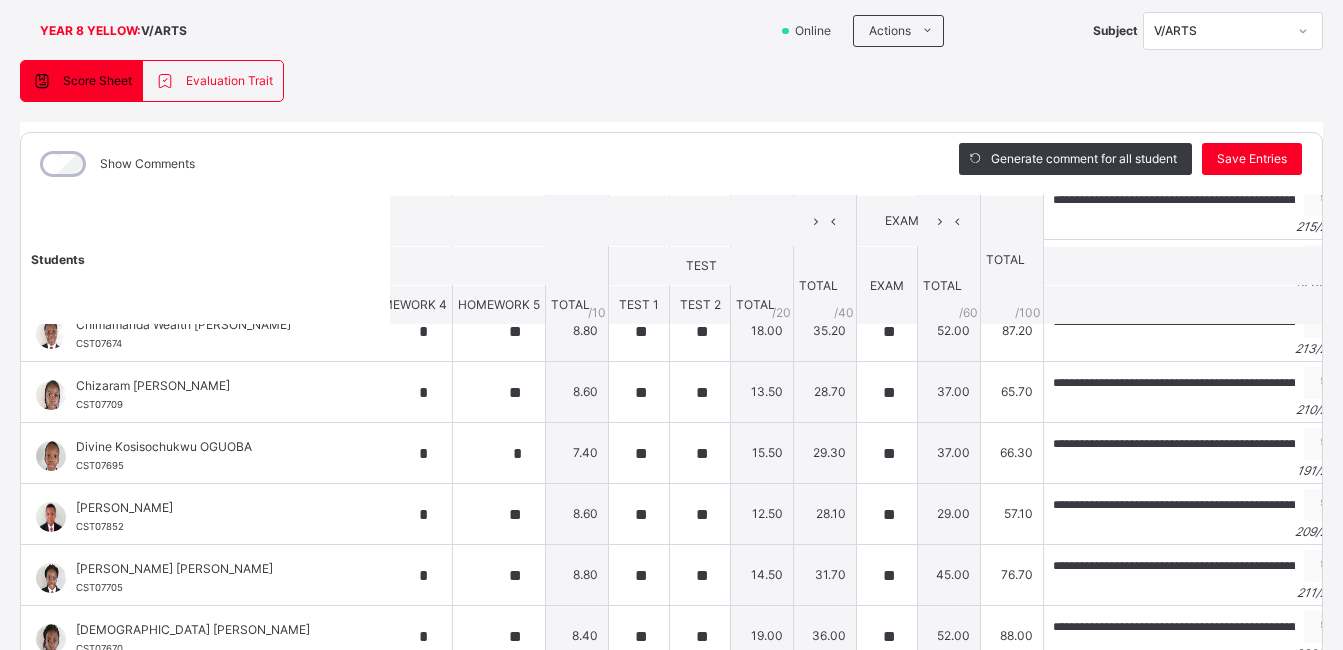 scroll, scrollTop: 269, scrollLeft: 873, axis: both 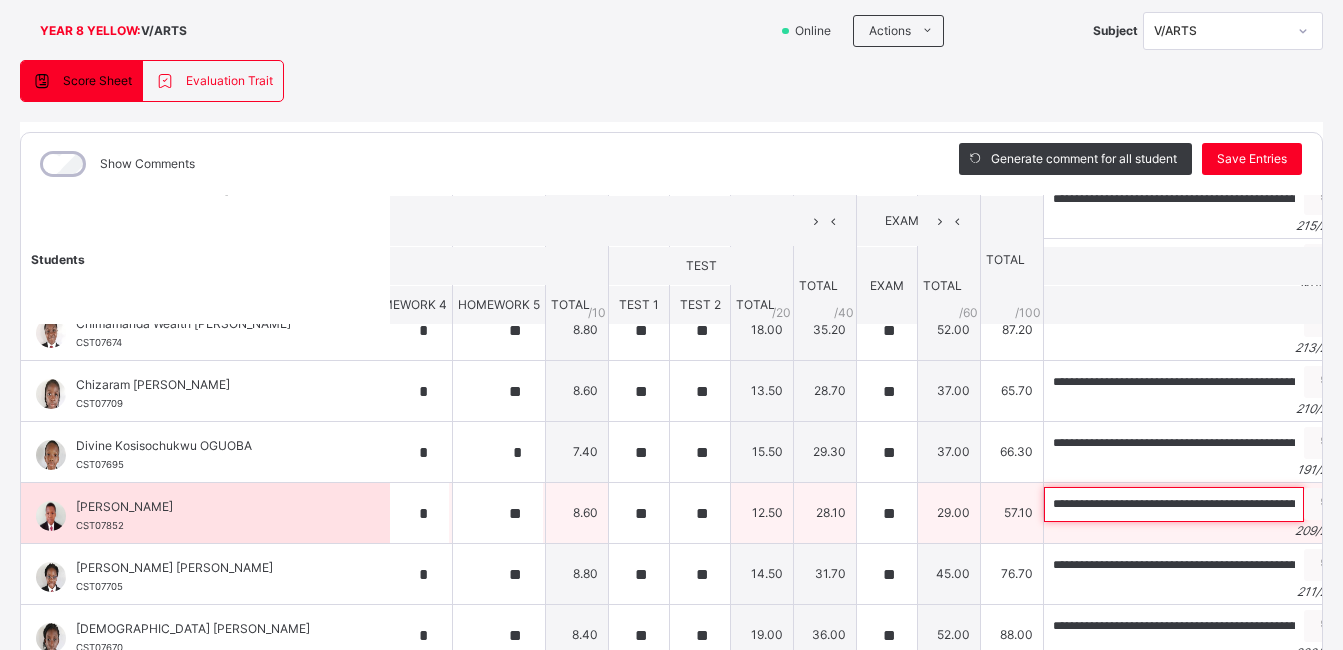 click on "**********" at bounding box center [1174, 504] 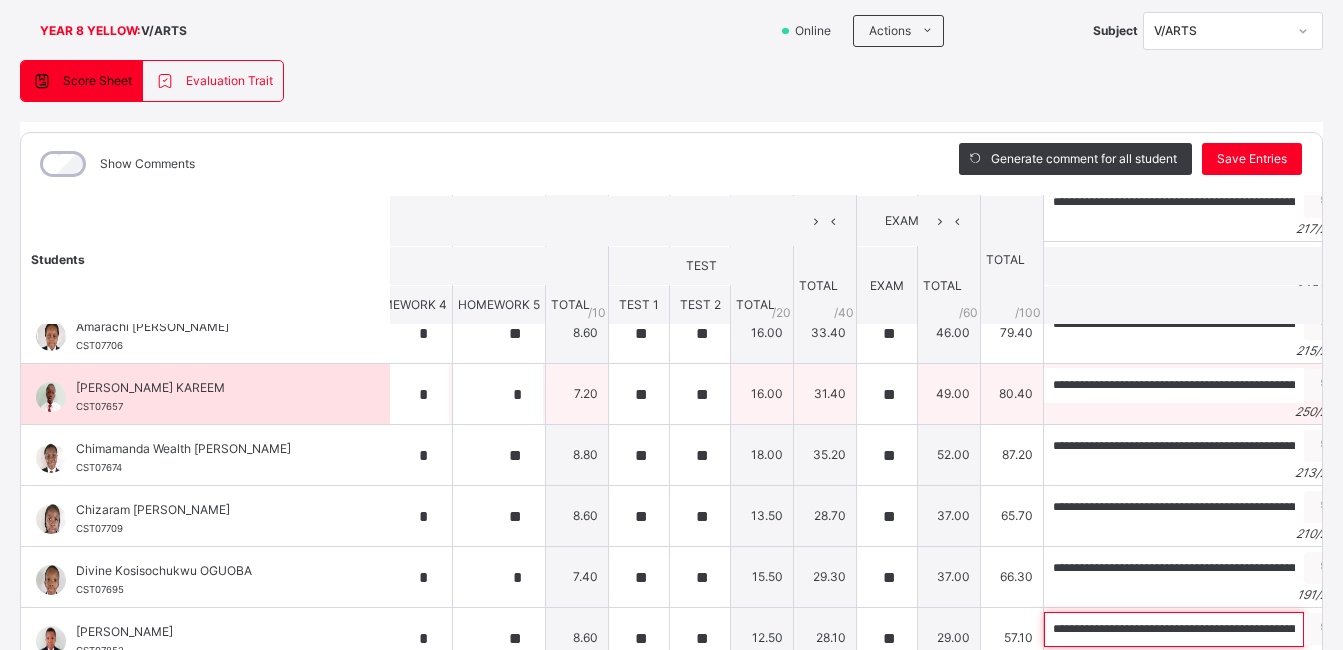 scroll, scrollTop: 0, scrollLeft: 873, axis: horizontal 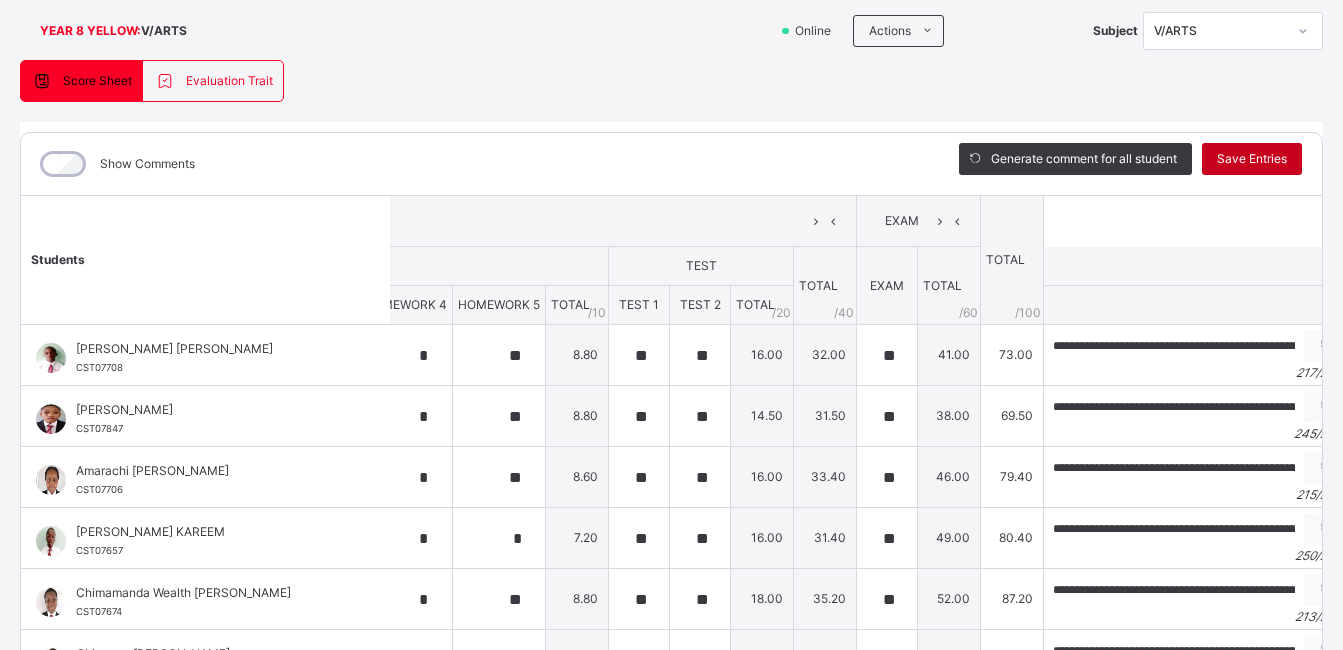 click on "Save Entries" at bounding box center (1252, 159) 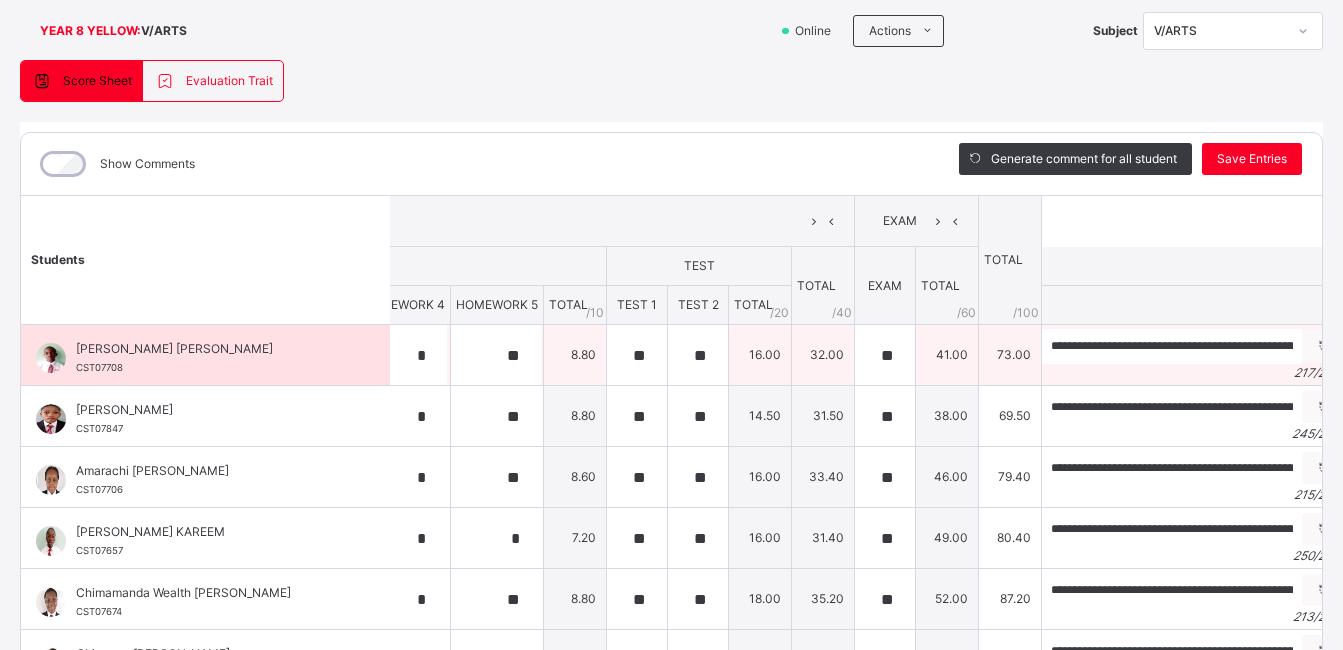 scroll, scrollTop: 0, scrollLeft: 891, axis: horizontal 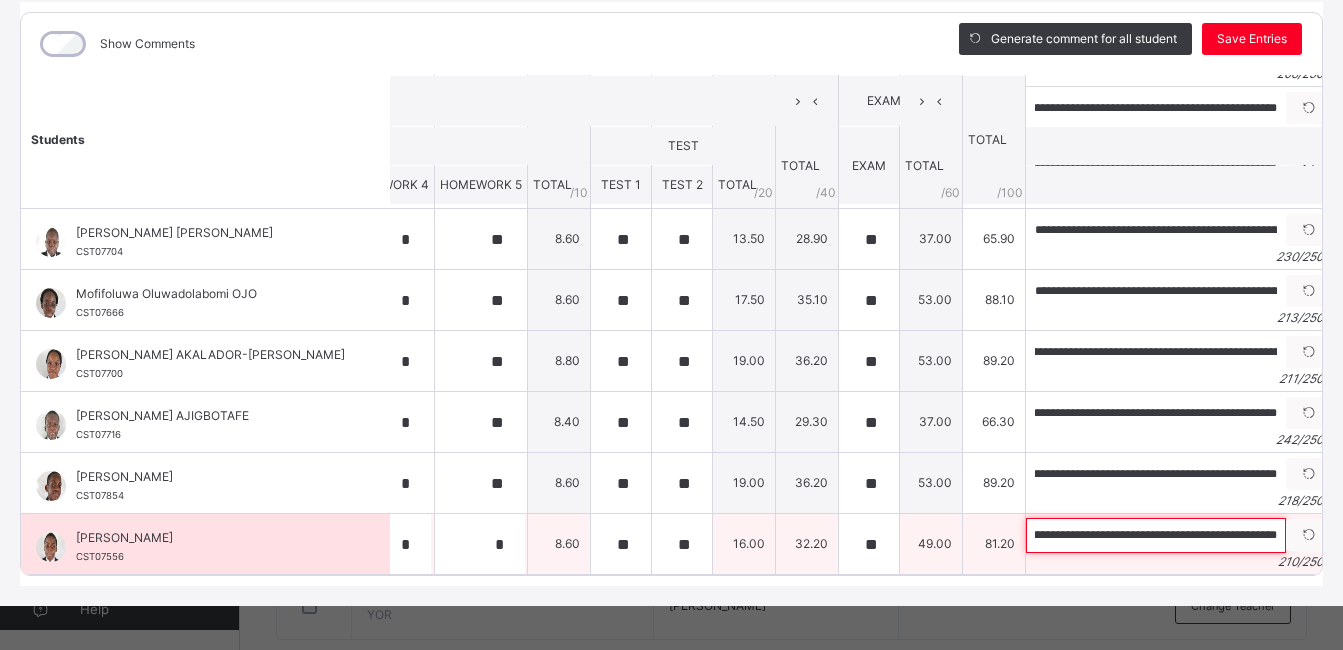 drag, startPoint x: 1026, startPoint y: 533, endPoint x: 999, endPoint y: 516, distance: 31.906113 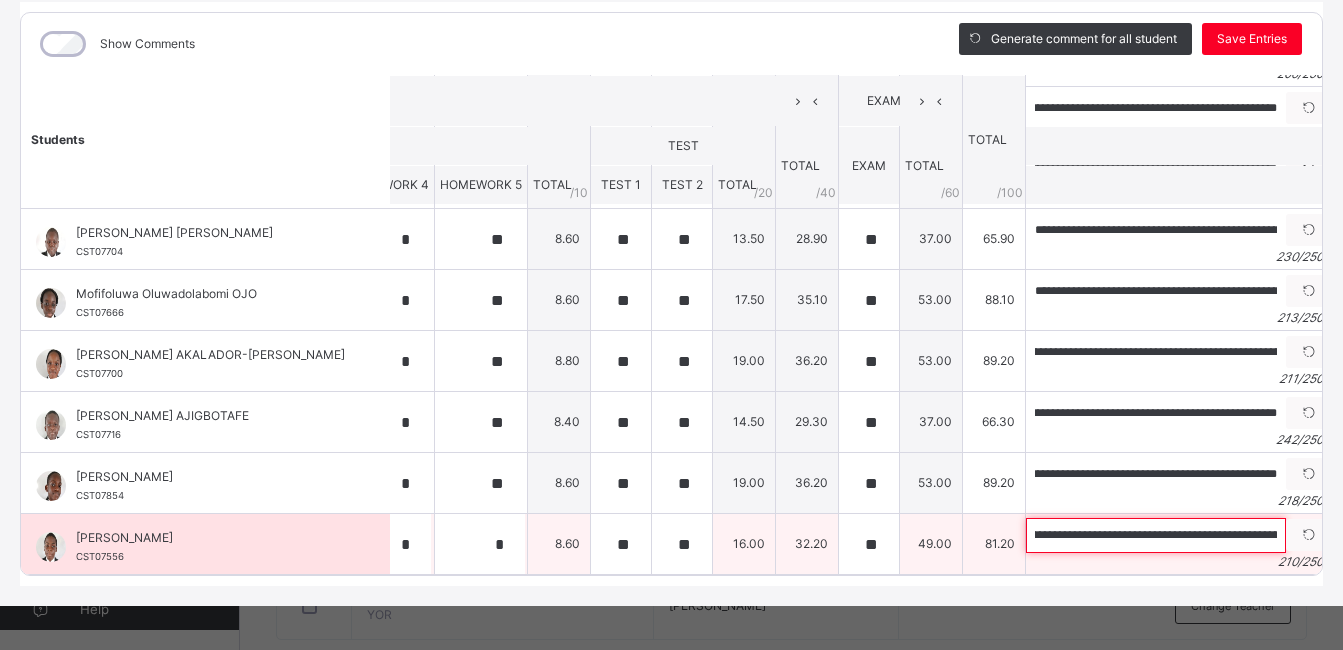 scroll, scrollTop: 0, scrollLeft: 0, axis: both 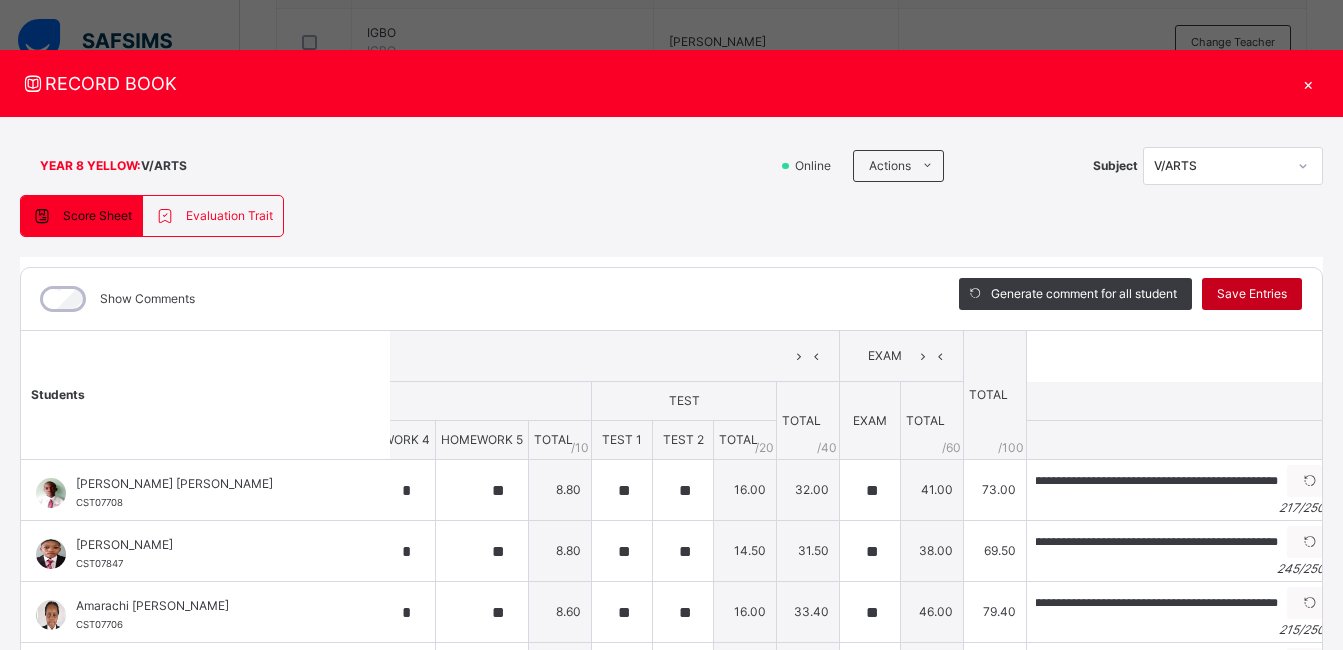 click on "Save Entries" at bounding box center (1252, 294) 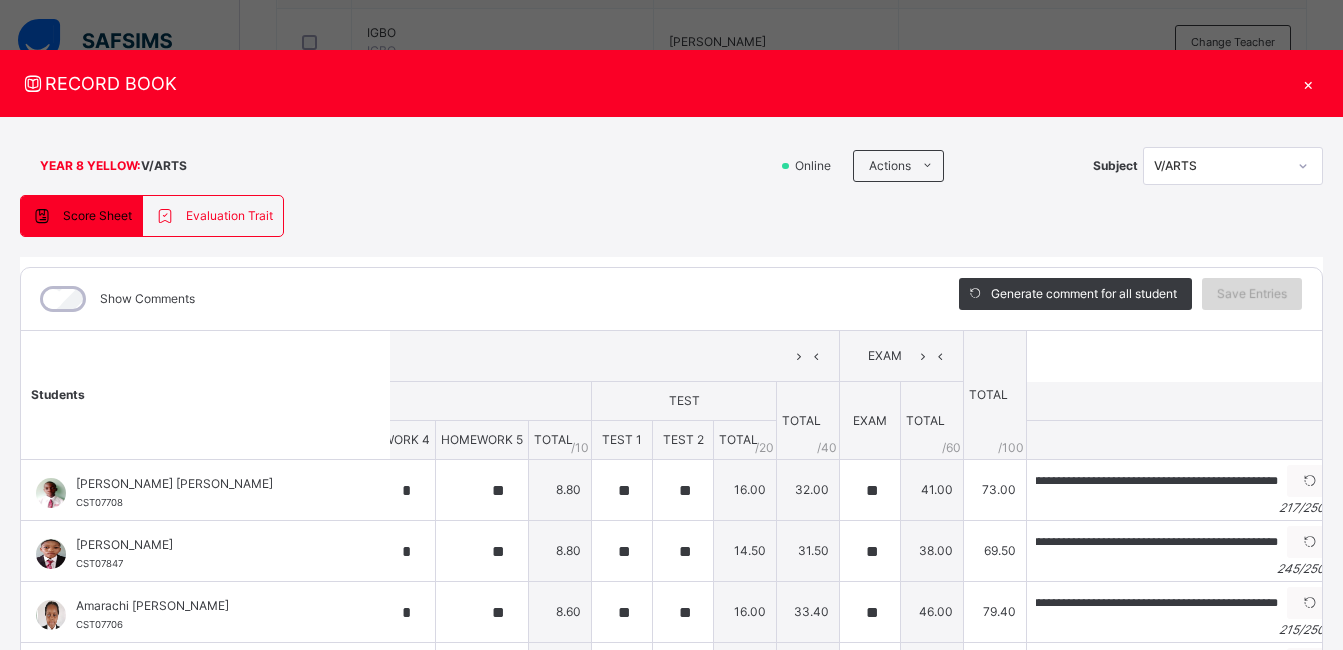 scroll, scrollTop: 0, scrollLeft: 0, axis: both 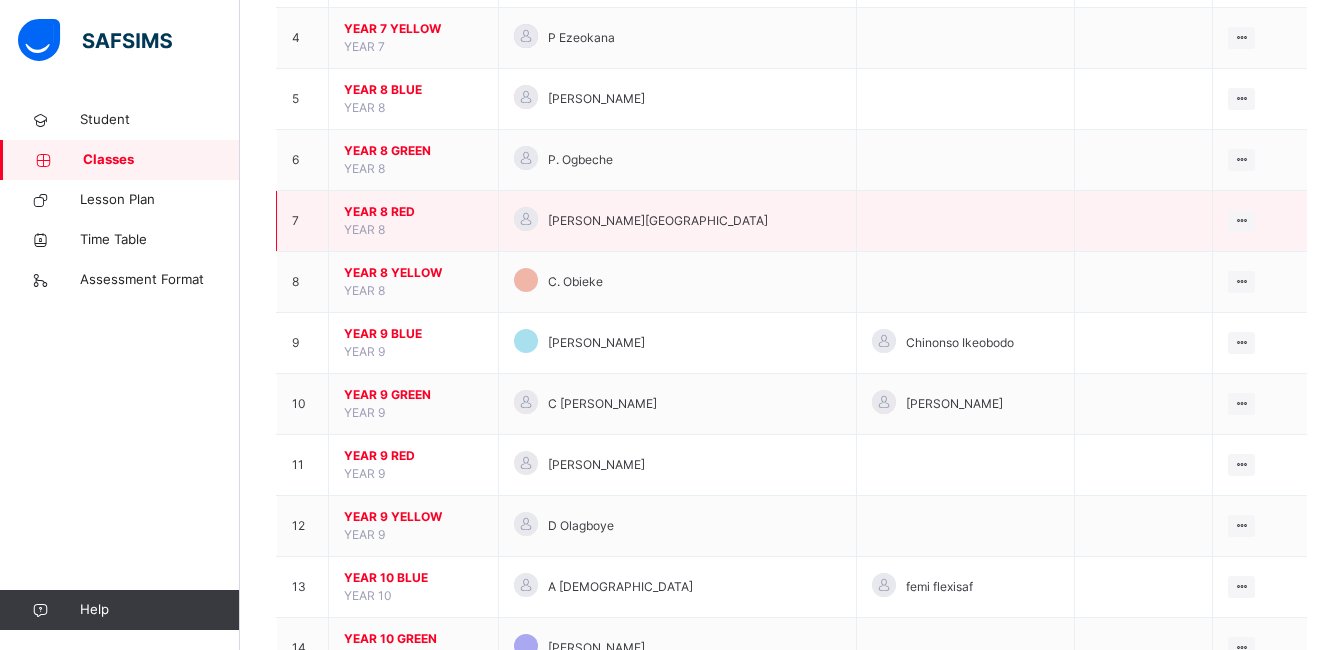 click on "[PERSON_NAME][GEOGRAPHIC_DATA]" at bounding box center (677, 221) 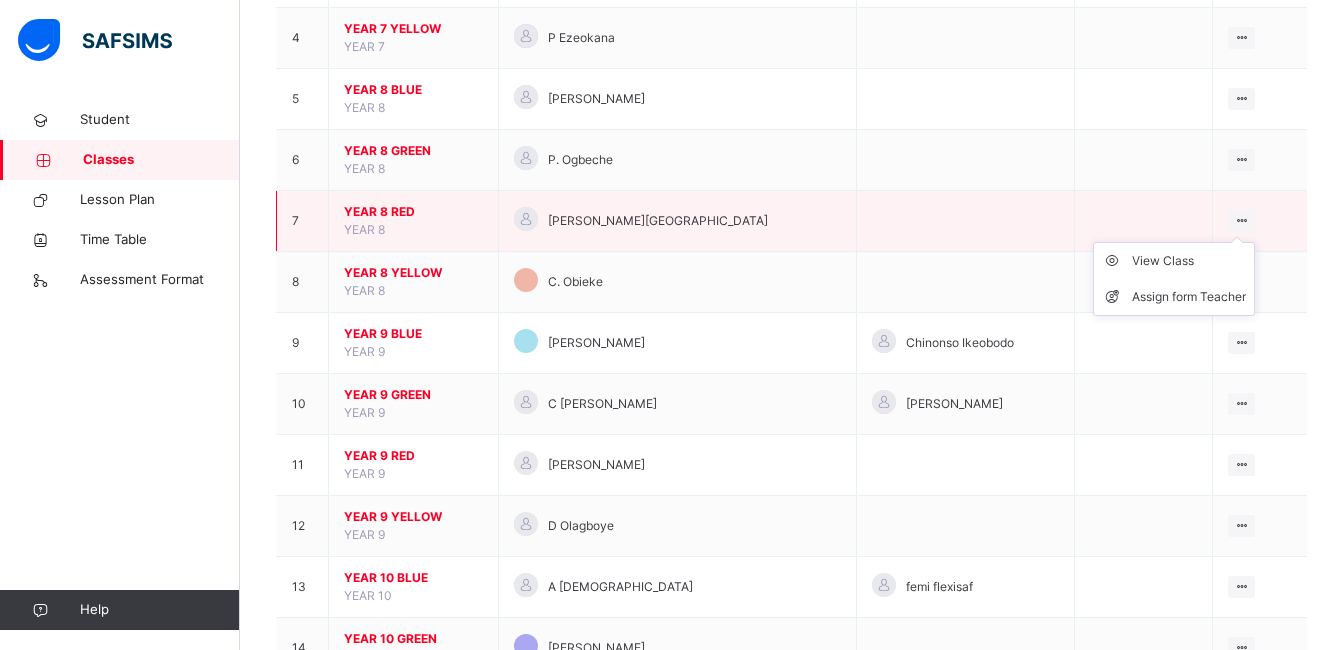 click on "View Class Assign form Teacher" at bounding box center (1174, 279) 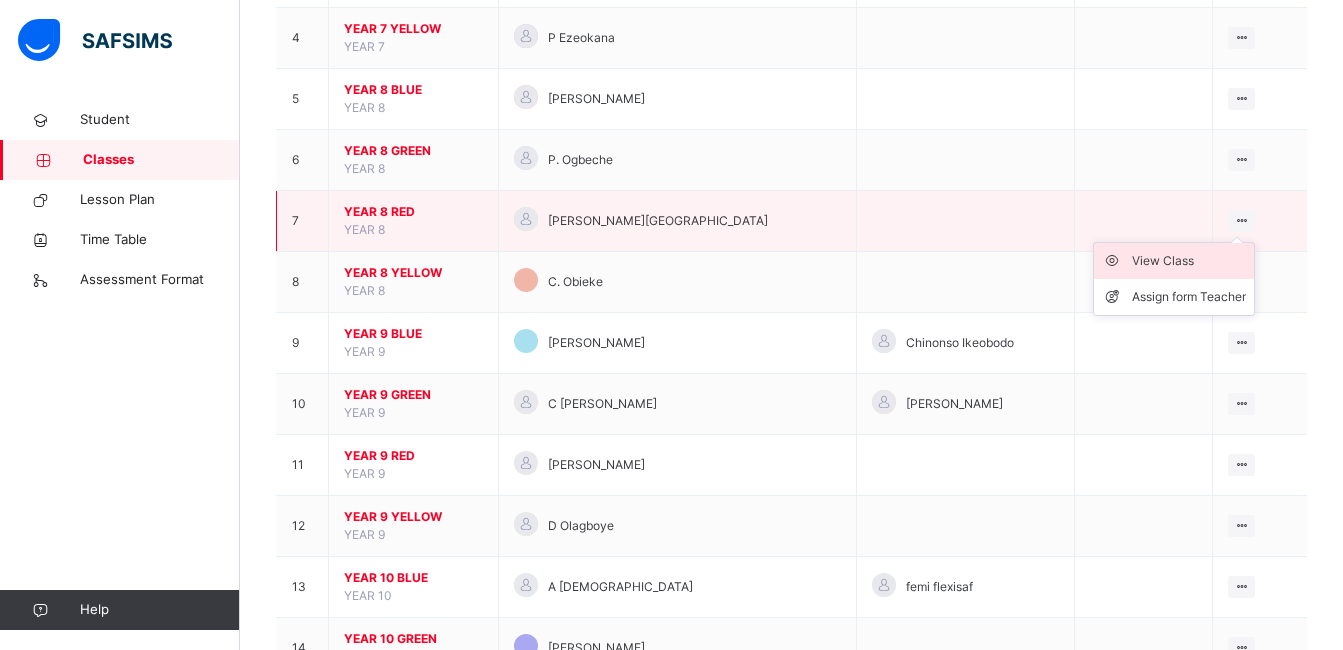 click on "View Class" at bounding box center (1189, 261) 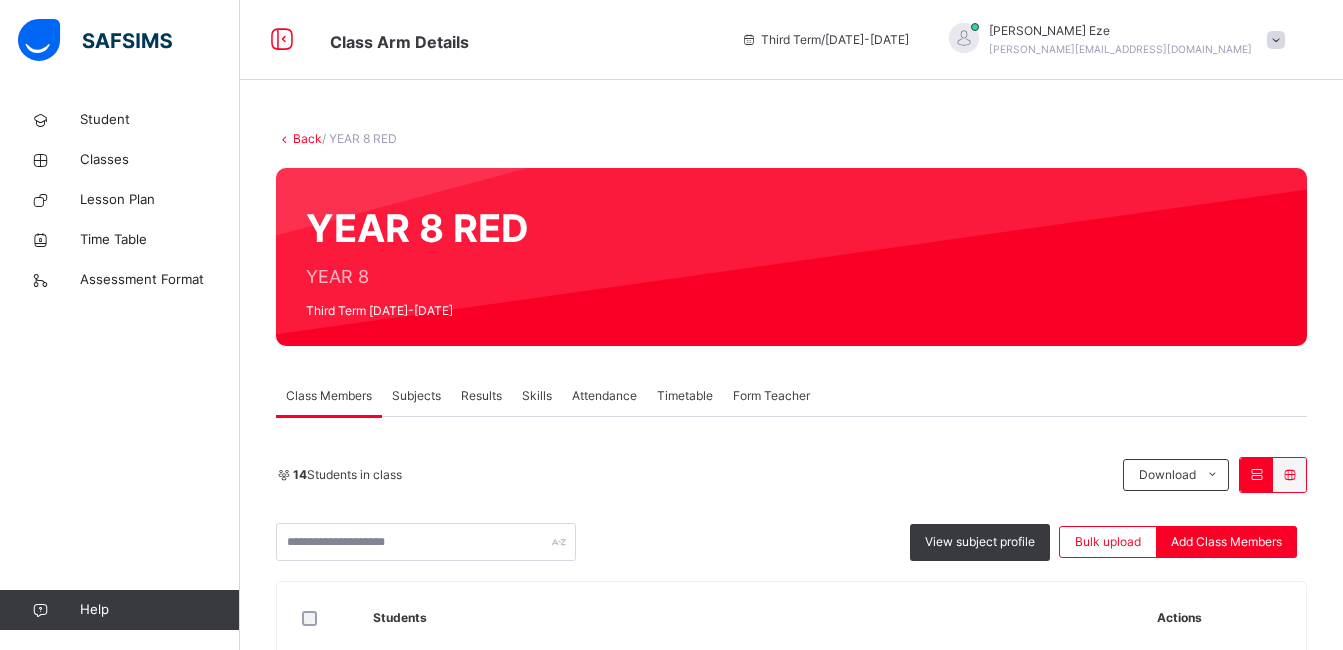 click on "Subjects" at bounding box center [416, 396] 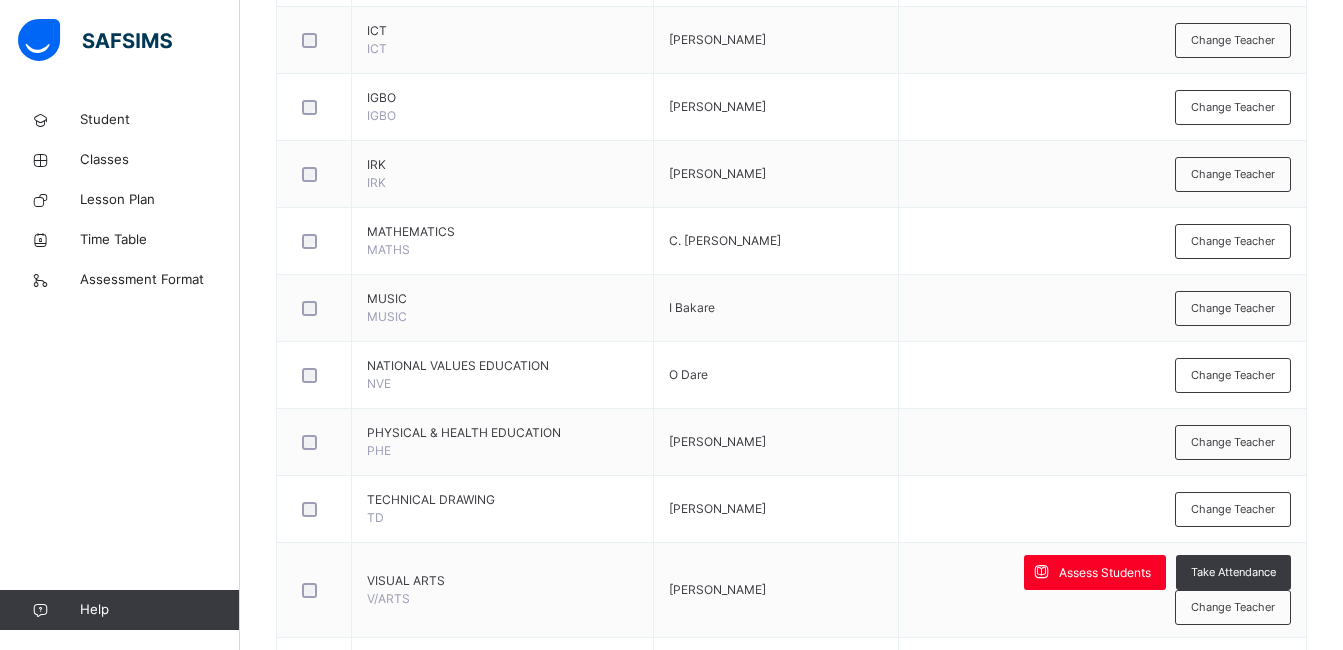 scroll, scrollTop: 1380, scrollLeft: 0, axis: vertical 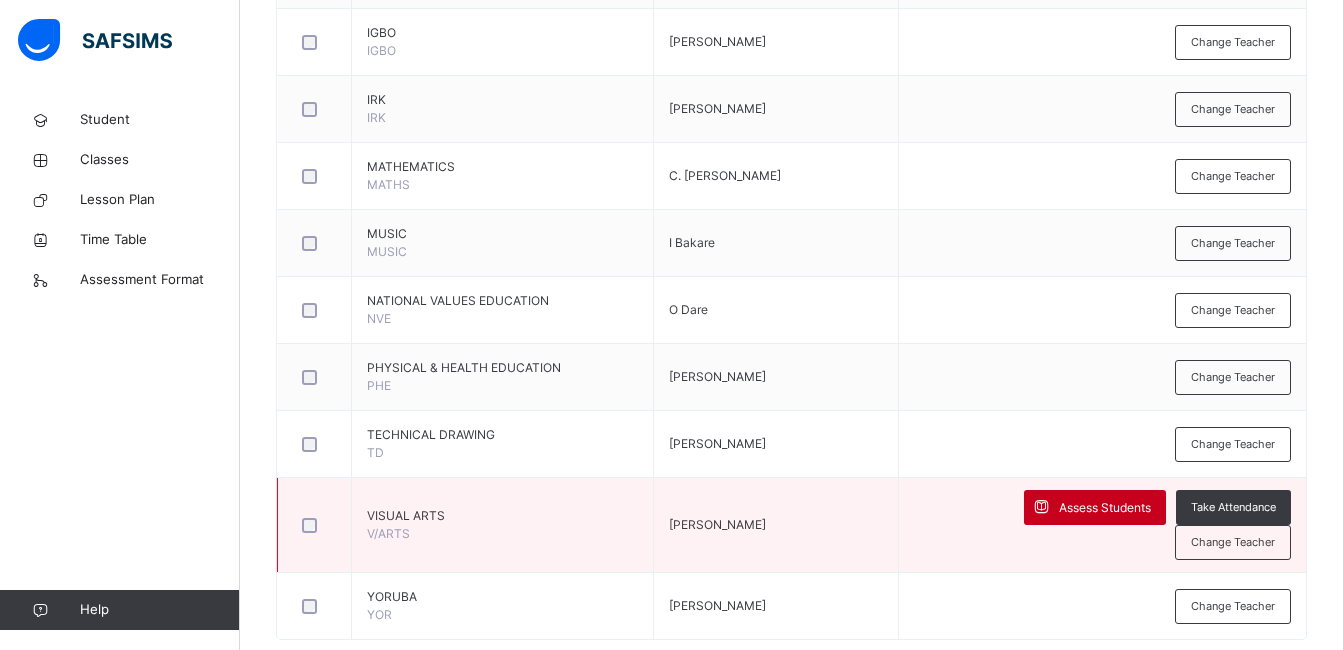 click on "Assess Students" at bounding box center (1105, 508) 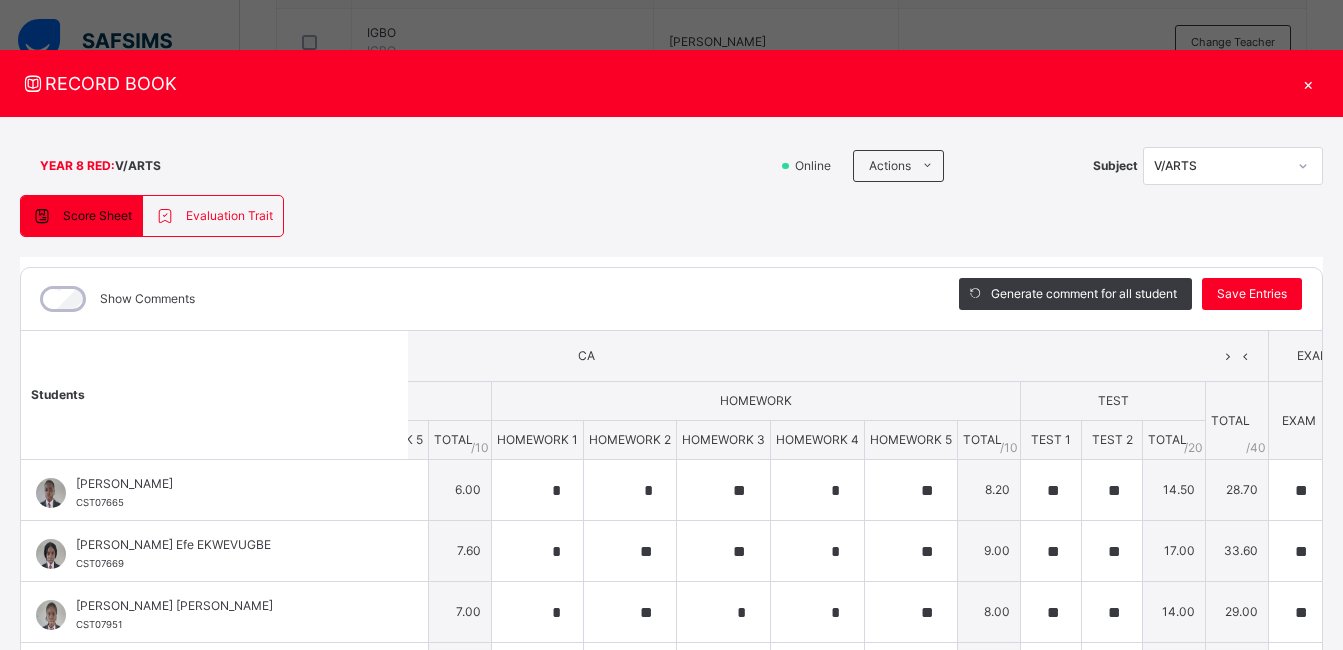 scroll, scrollTop: 0, scrollLeft: 478, axis: horizontal 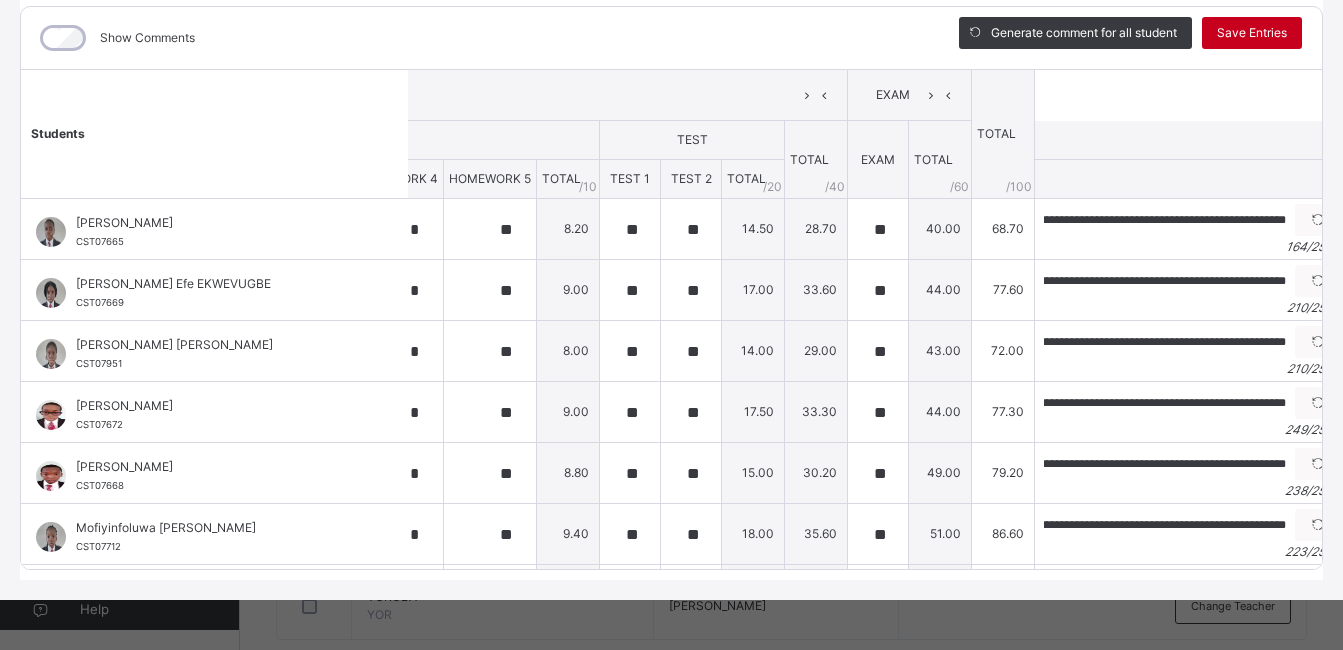 click on "Save Entries" at bounding box center (1252, 33) 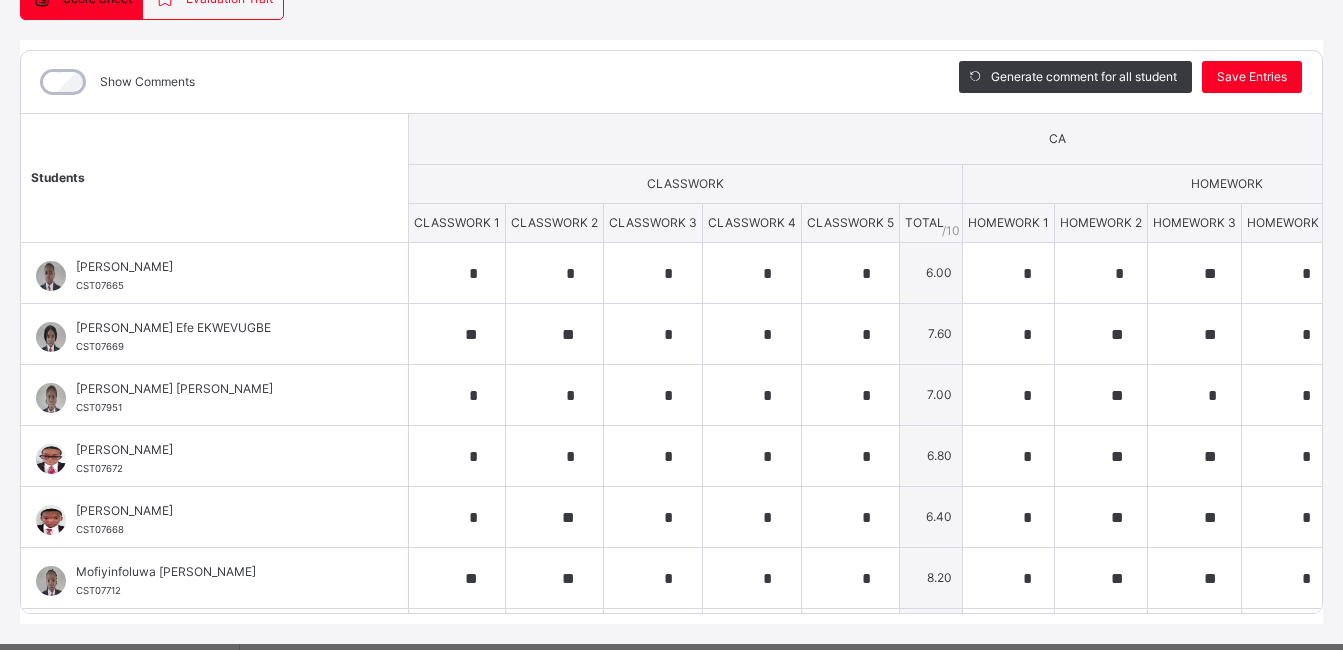 scroll, scrollTop: 0, scrollLeft: 0, axis: both 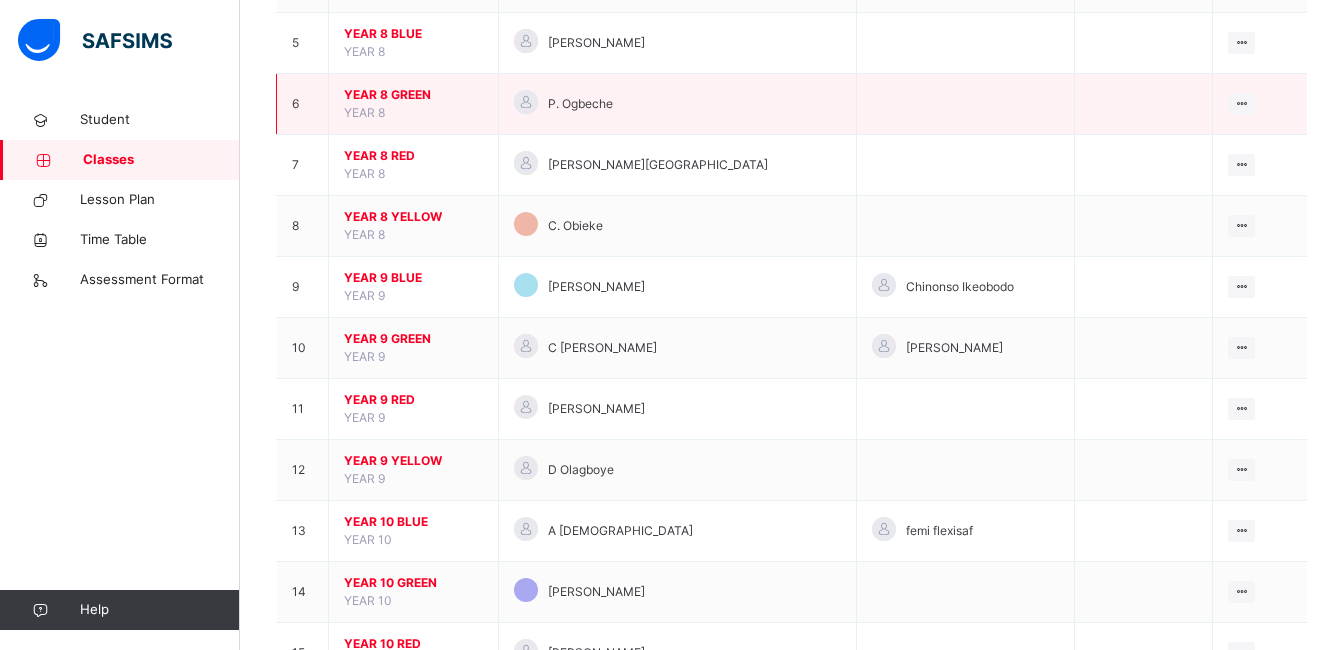 click at bounding box center (966, 104) 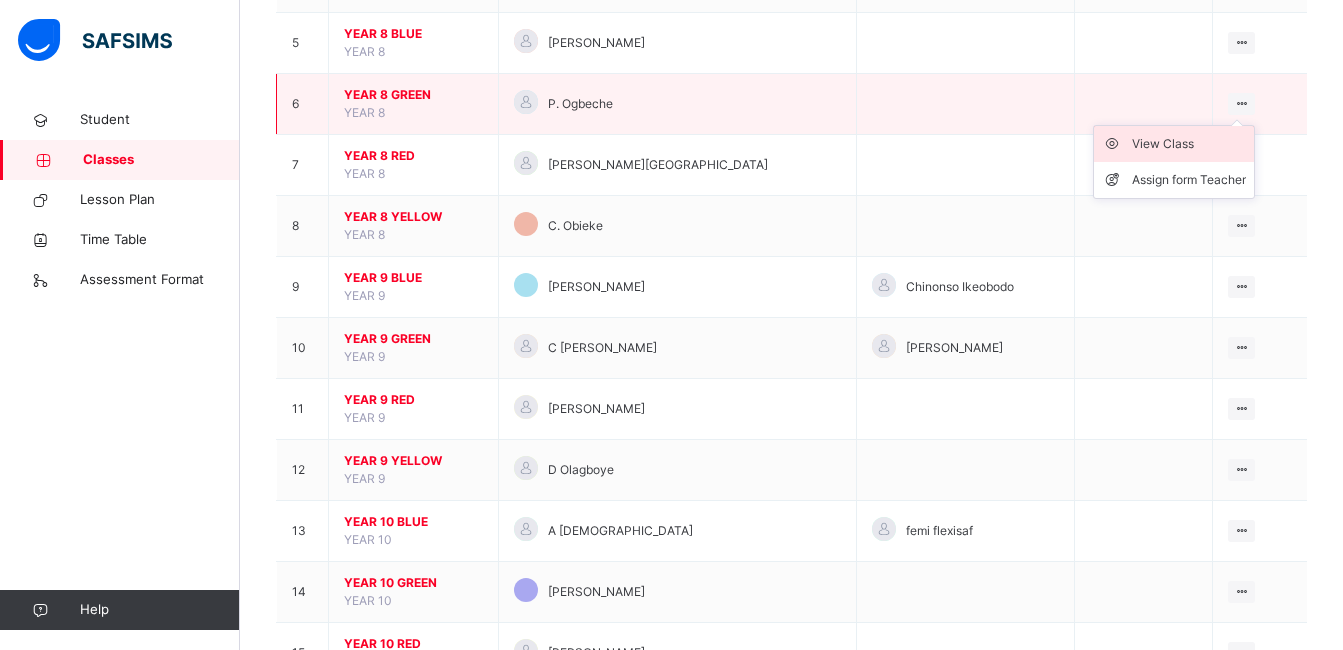 click on "View Class" at bounding box center (1189, 144) 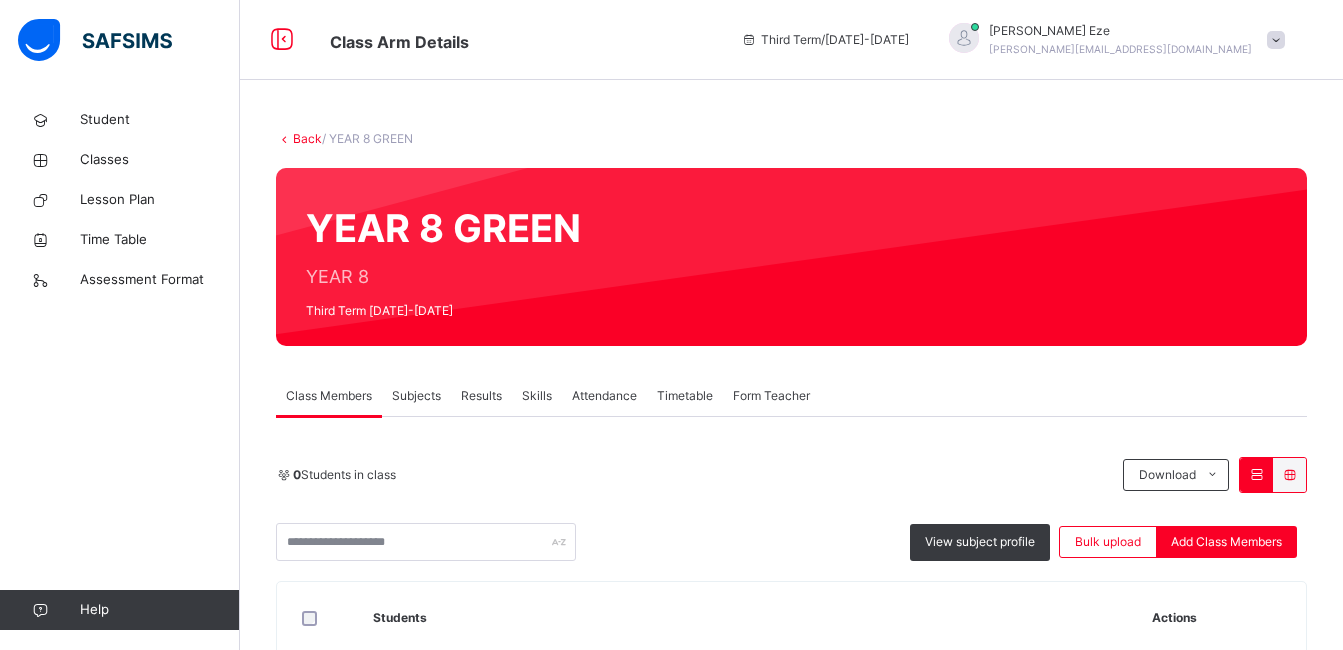 click on "Subjects" at bounding box center (416, 396) 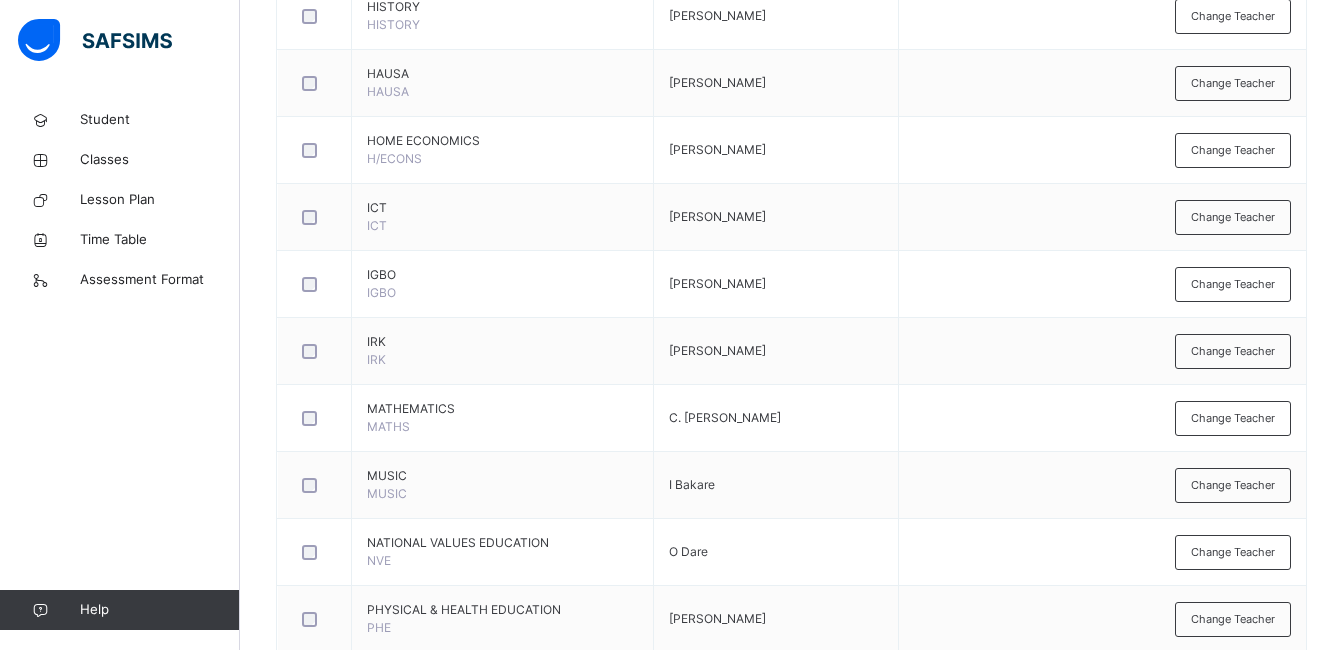 scroll, scrollTop: 1380, scrollLeft: 0, axis: vertical 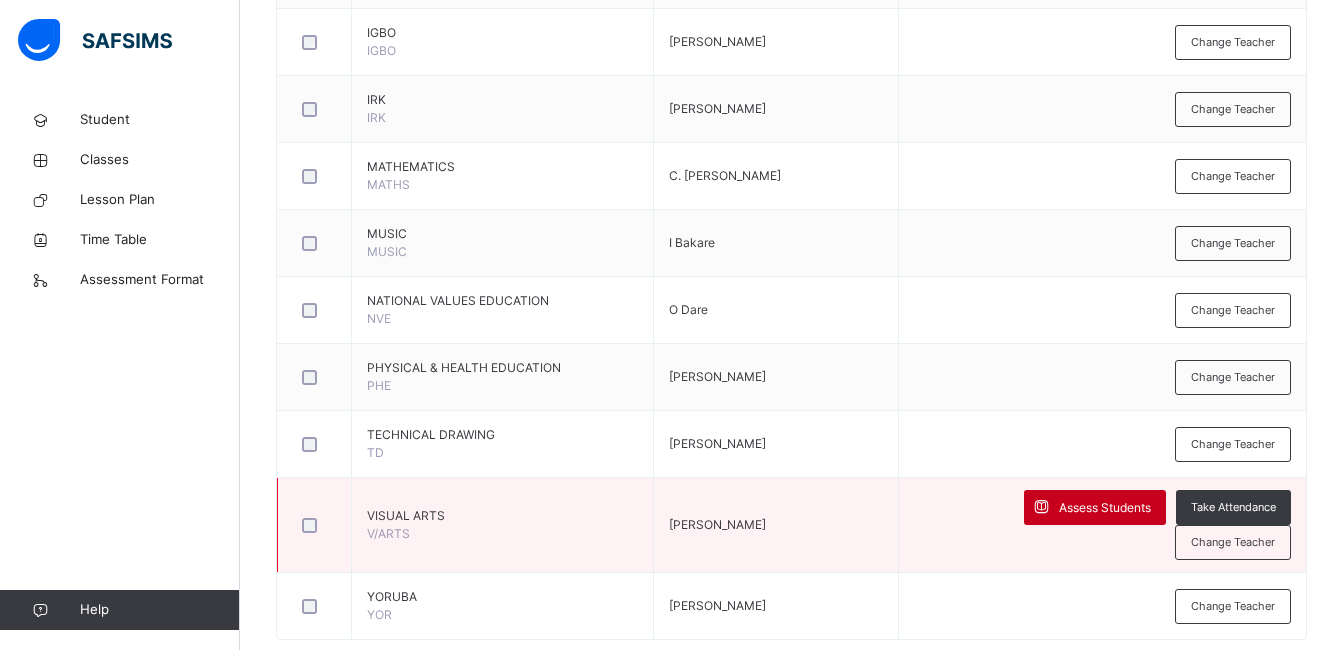 click on "Assess Students" at bounding box center [1105, 508] 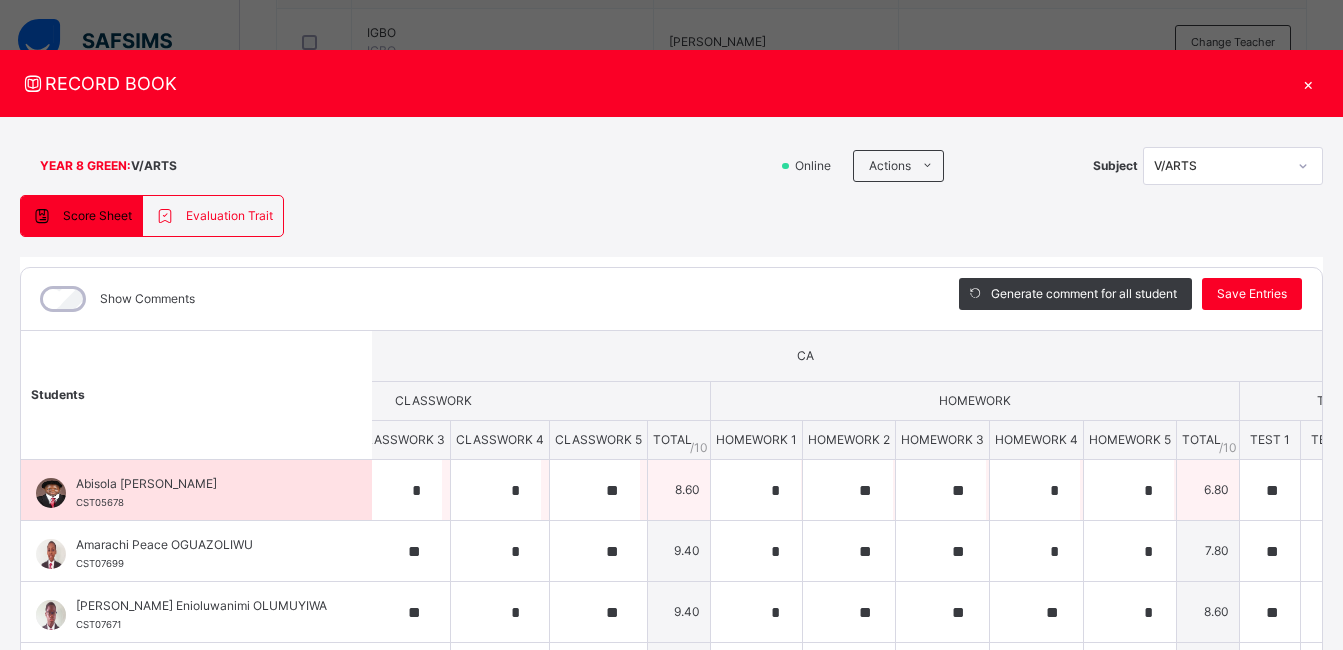 scroll, scrollTop: 0, scrollLeft: 217, axis: horizontal 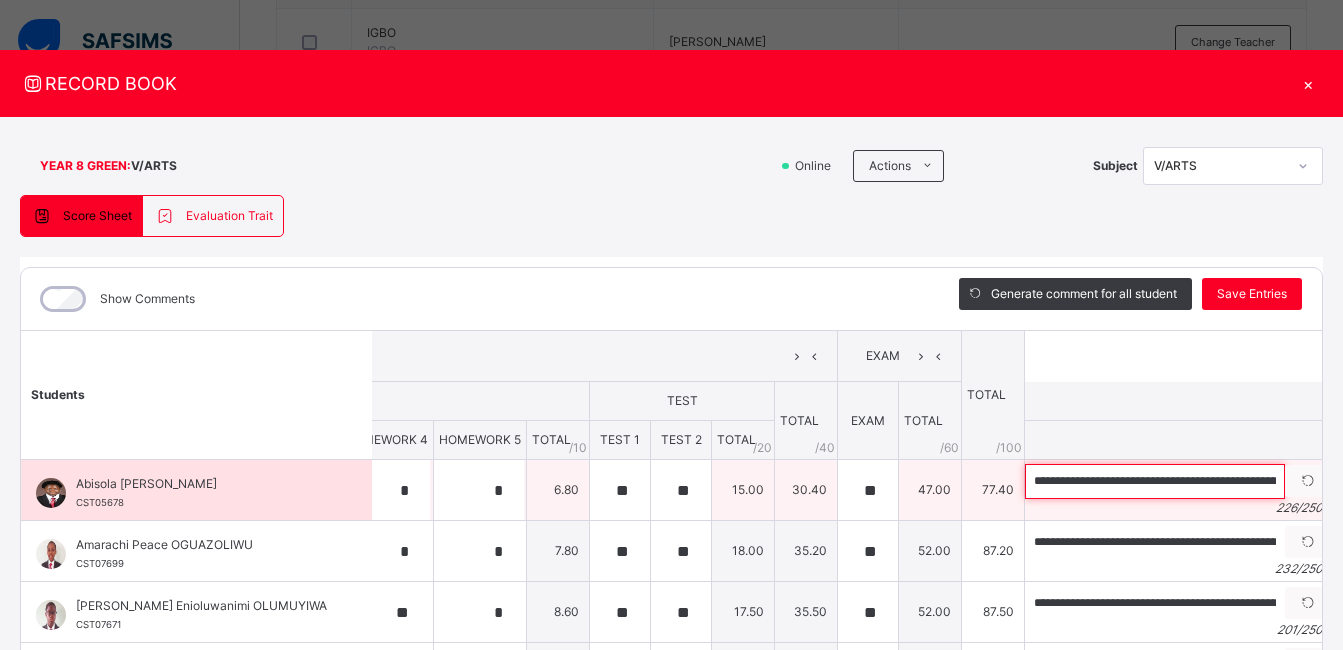 click on "**********" at bounding box center (1155, 481) 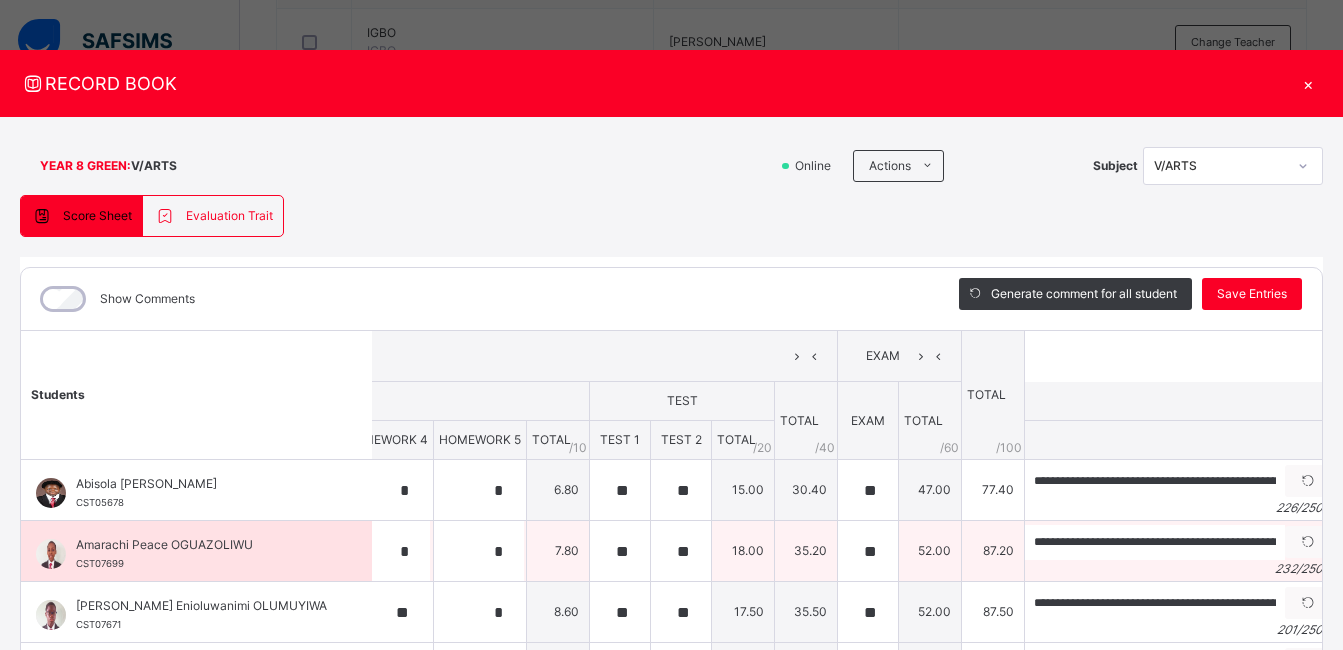 click on "232 / 250" at bounding box center [1178, 569] 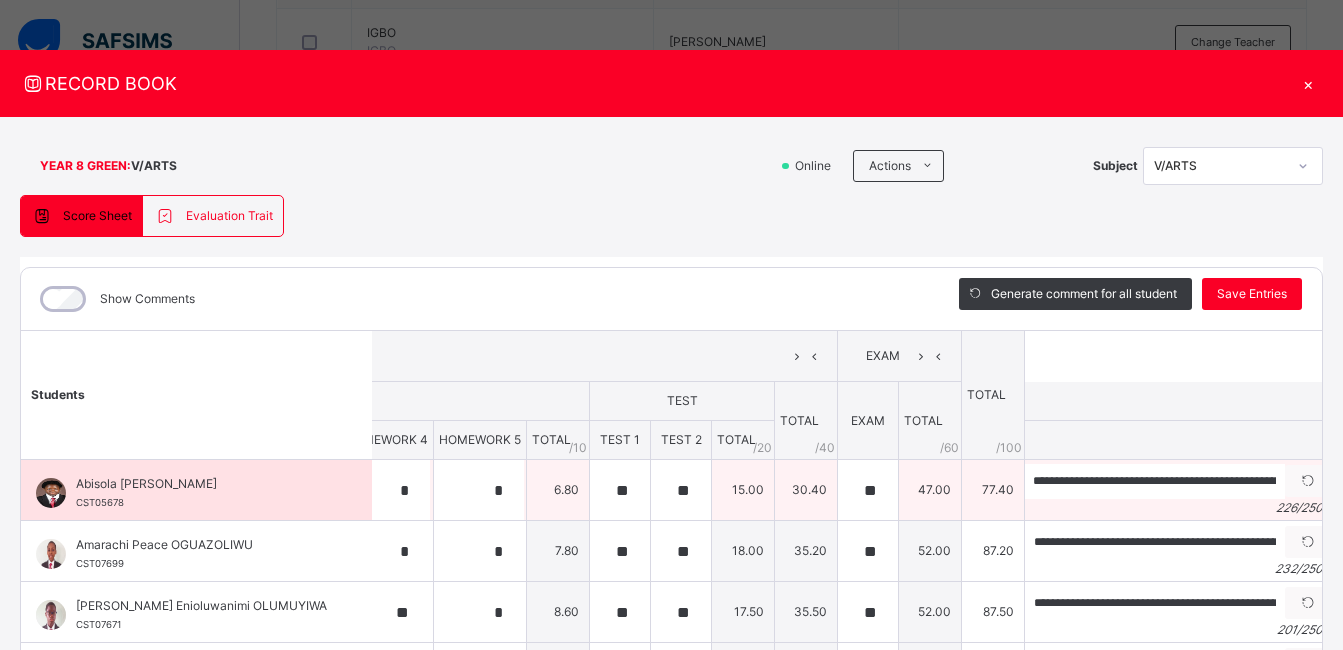 scroll, scrollTop: 0, scrollLeft: 0, axis: both 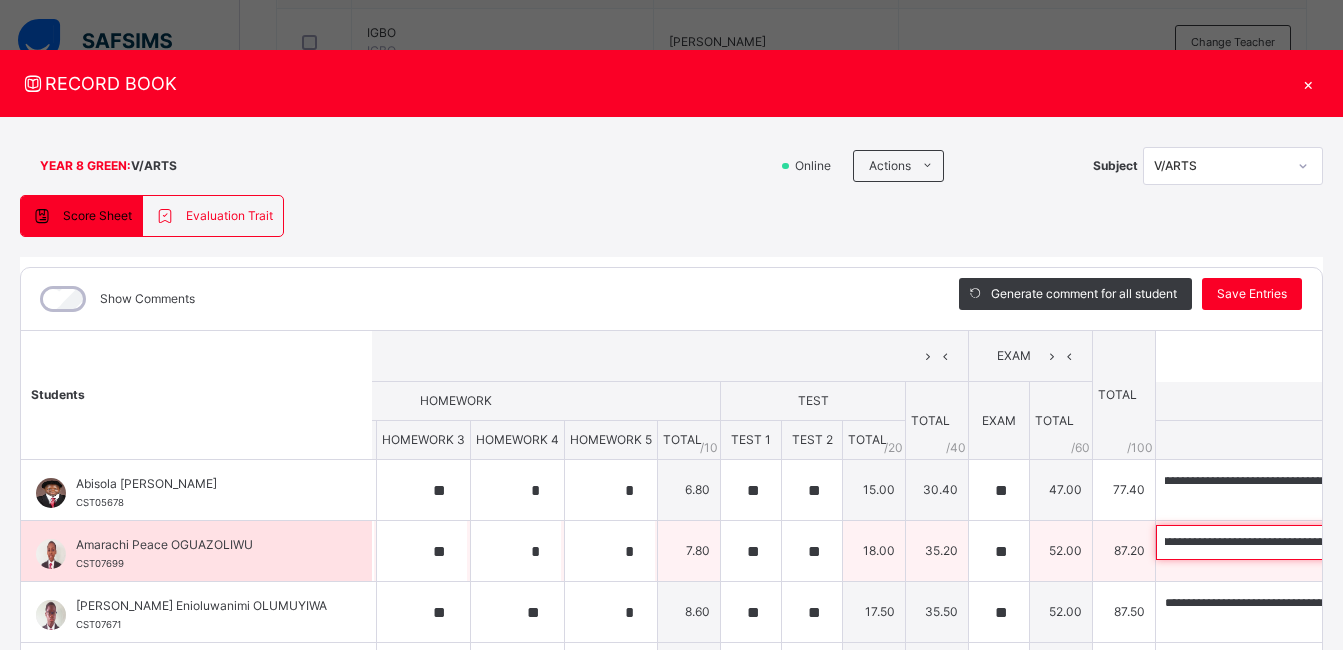 click on "**********" at bounding box center (1286, 542) 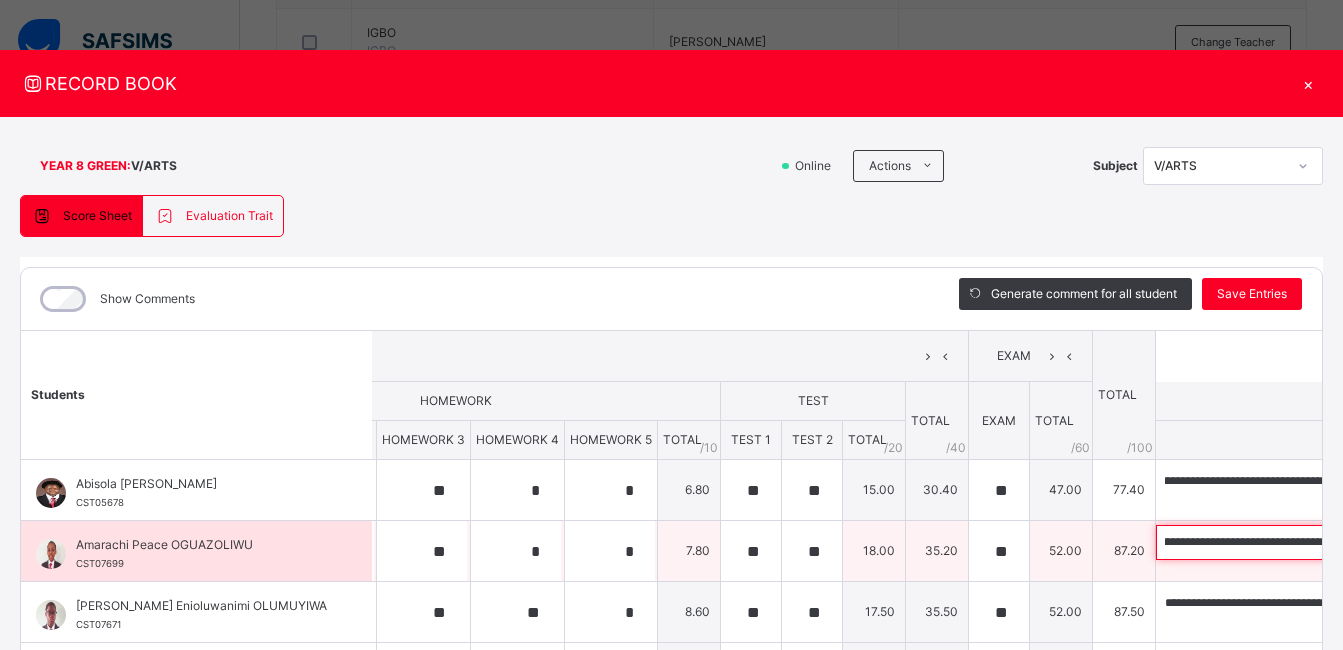 scroll, scrollTop: 0, scrollLeft: 1159, axis: horizontal 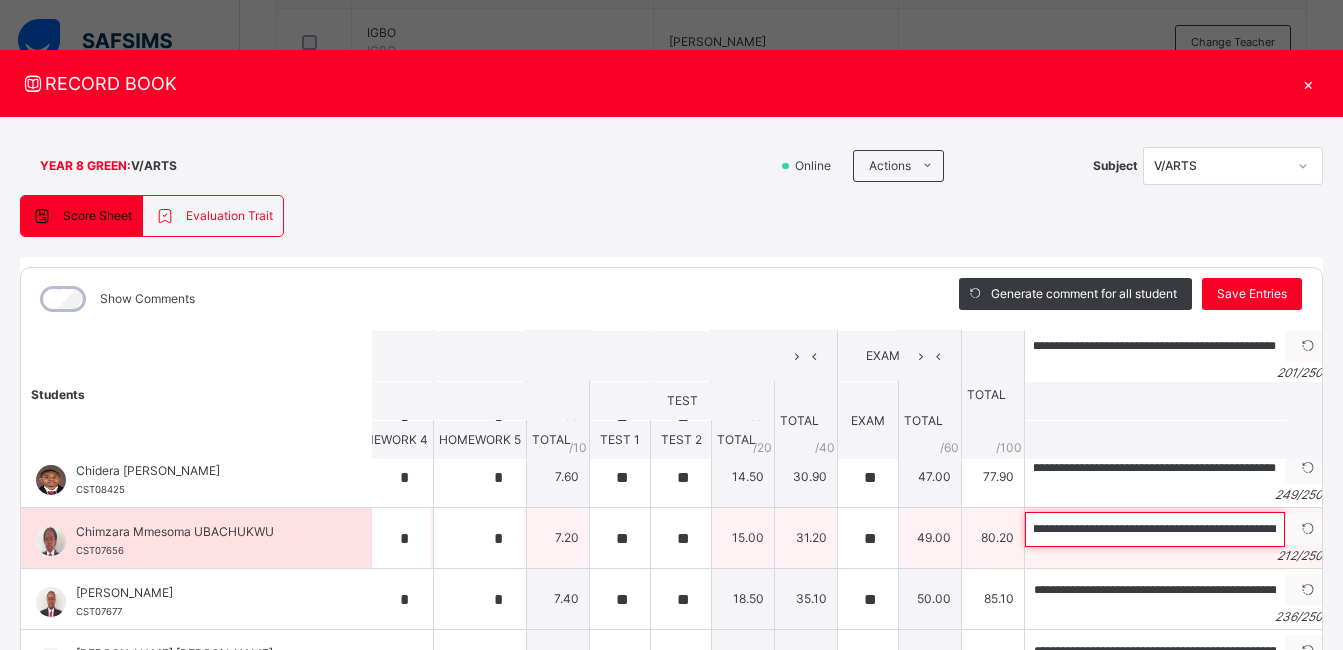 click on "**********" at bounding box center [1155, 529] 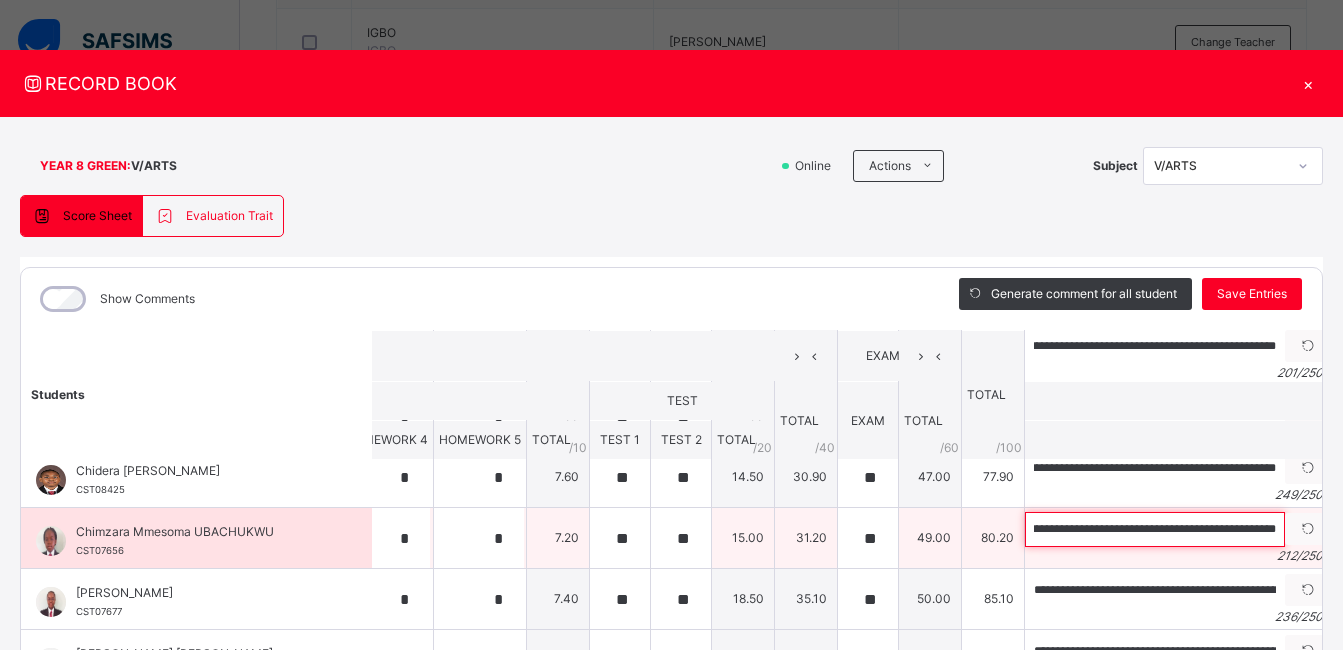 scroll, scrollTop: 0, scrollLeft: 981, axis: horizontal 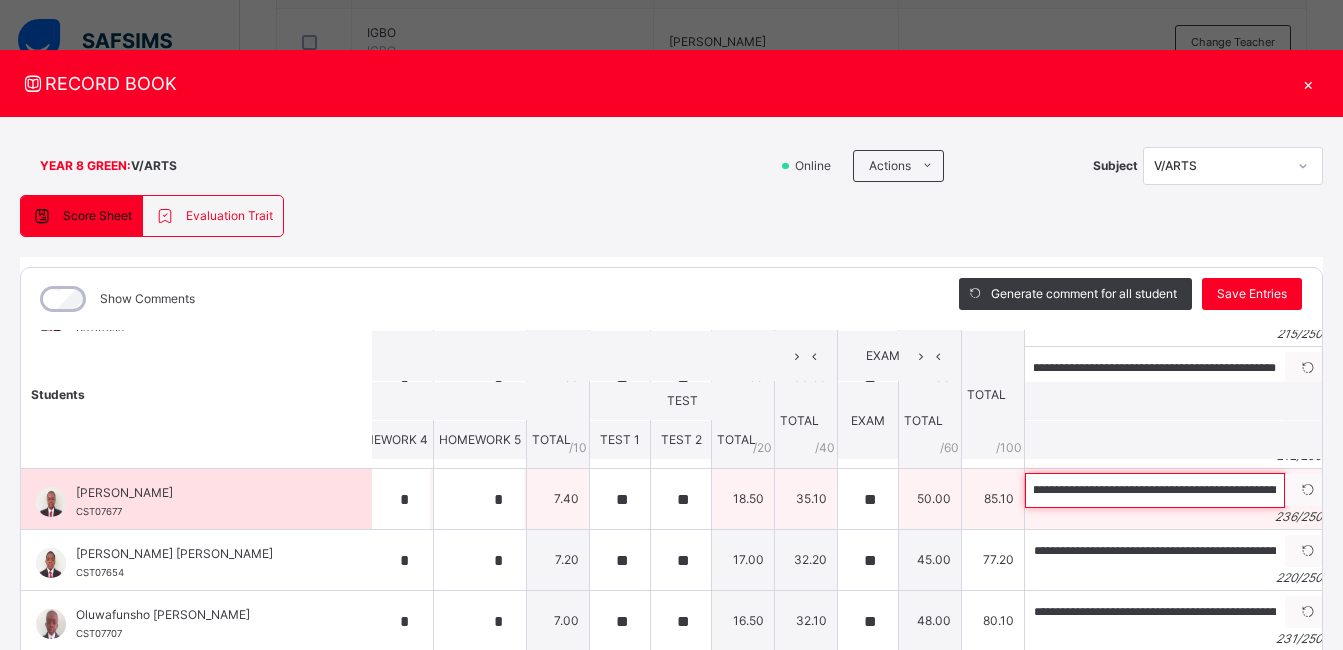 click on "**********" at bounding box center [1155, 490] 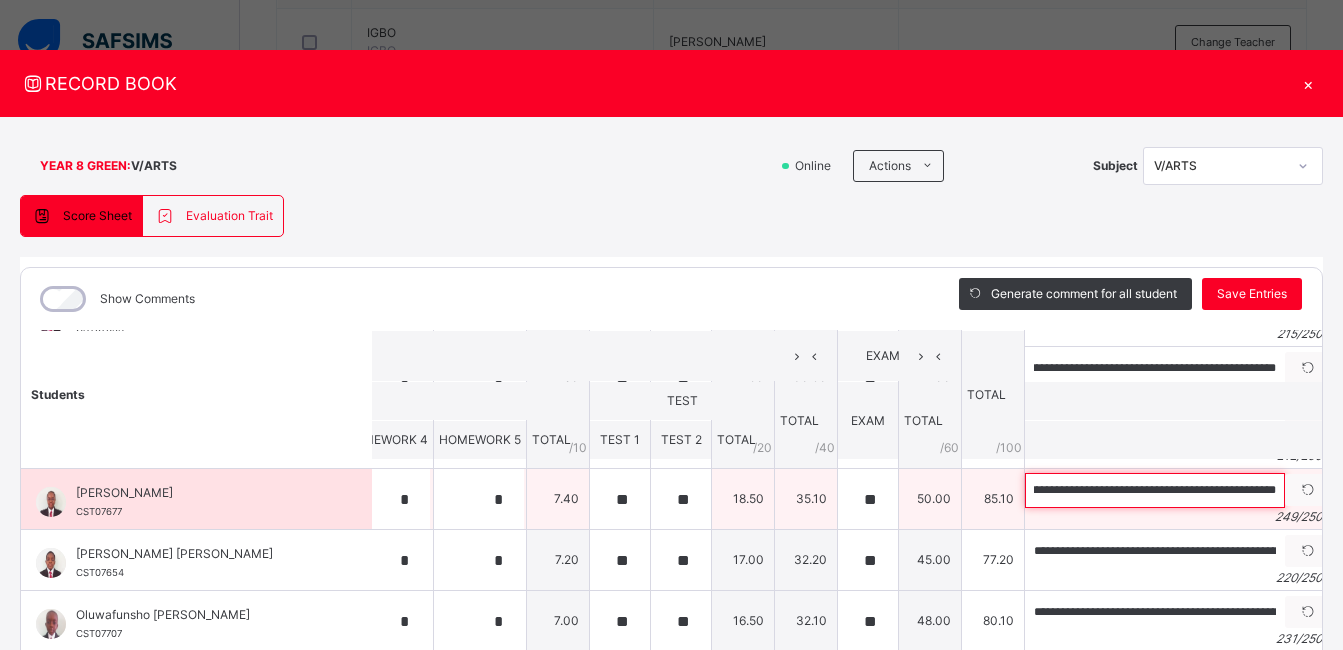 scroll, scrollTop: 0, scrollLeft: 1208, axis: horizontal 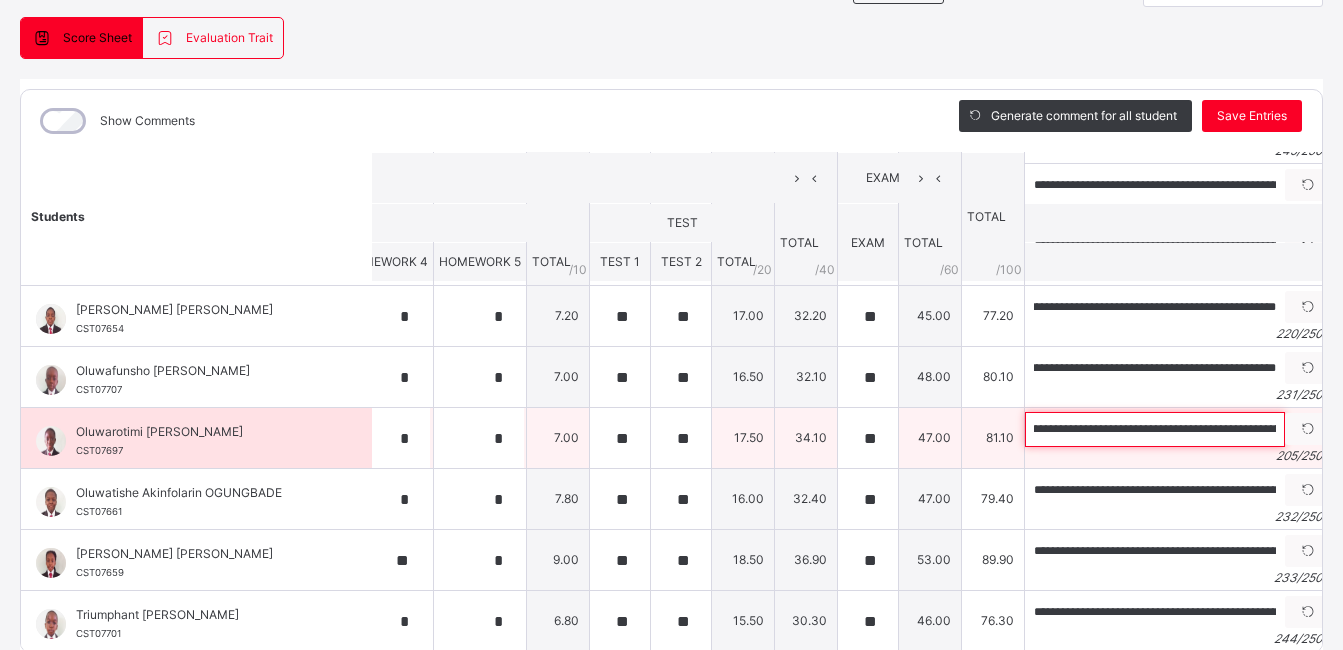 click on "**********" at bounding box center (1155, 429) 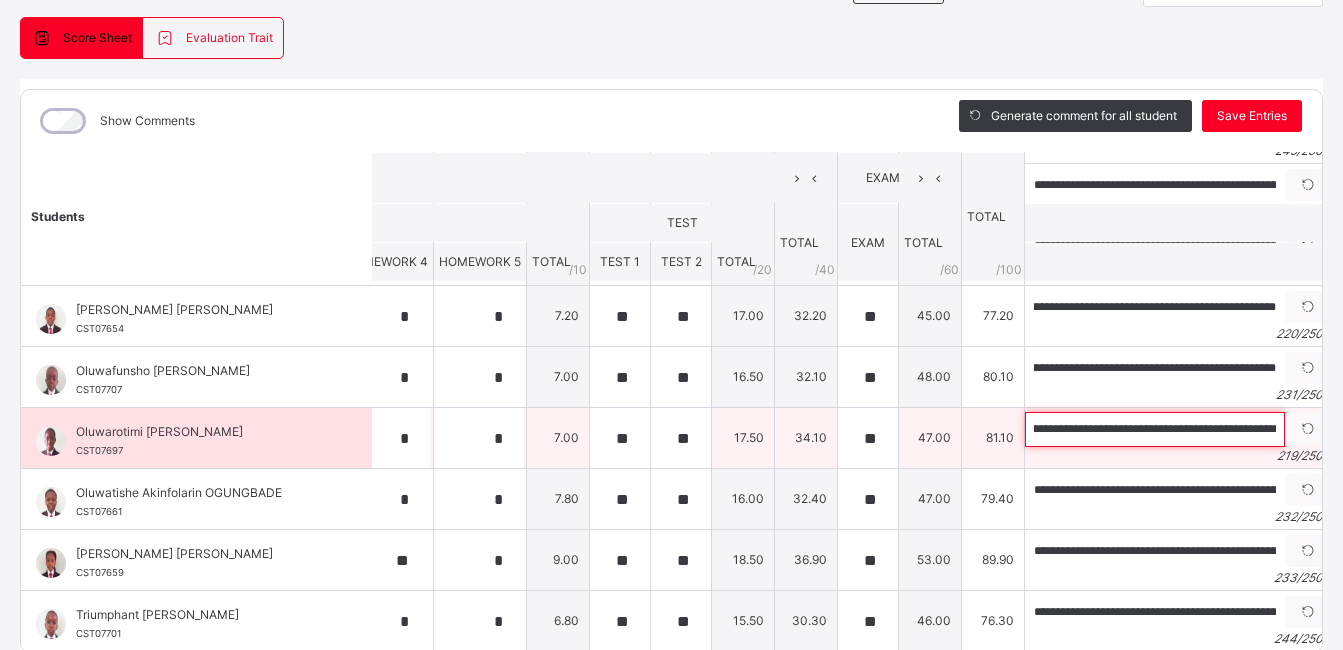 scroll, scrollTop: 0, scrollLeft: 213, axis: horizontal 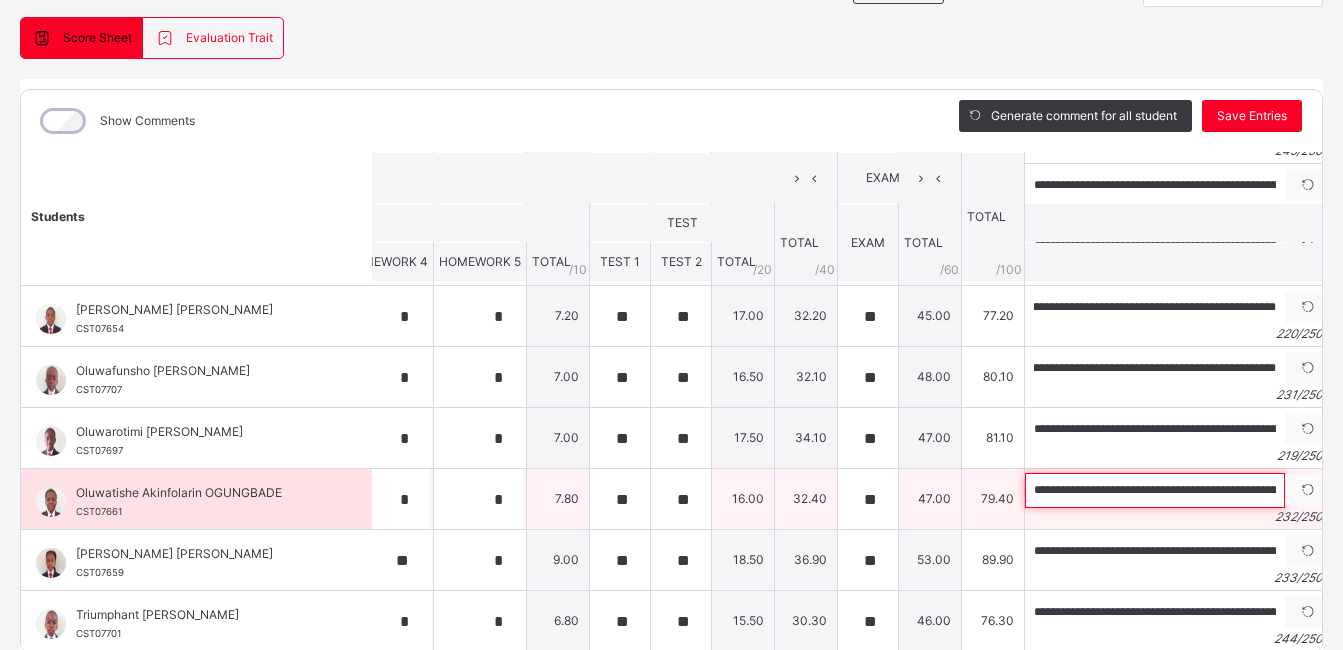 click on "**********" at bounding box center [1155, 490] 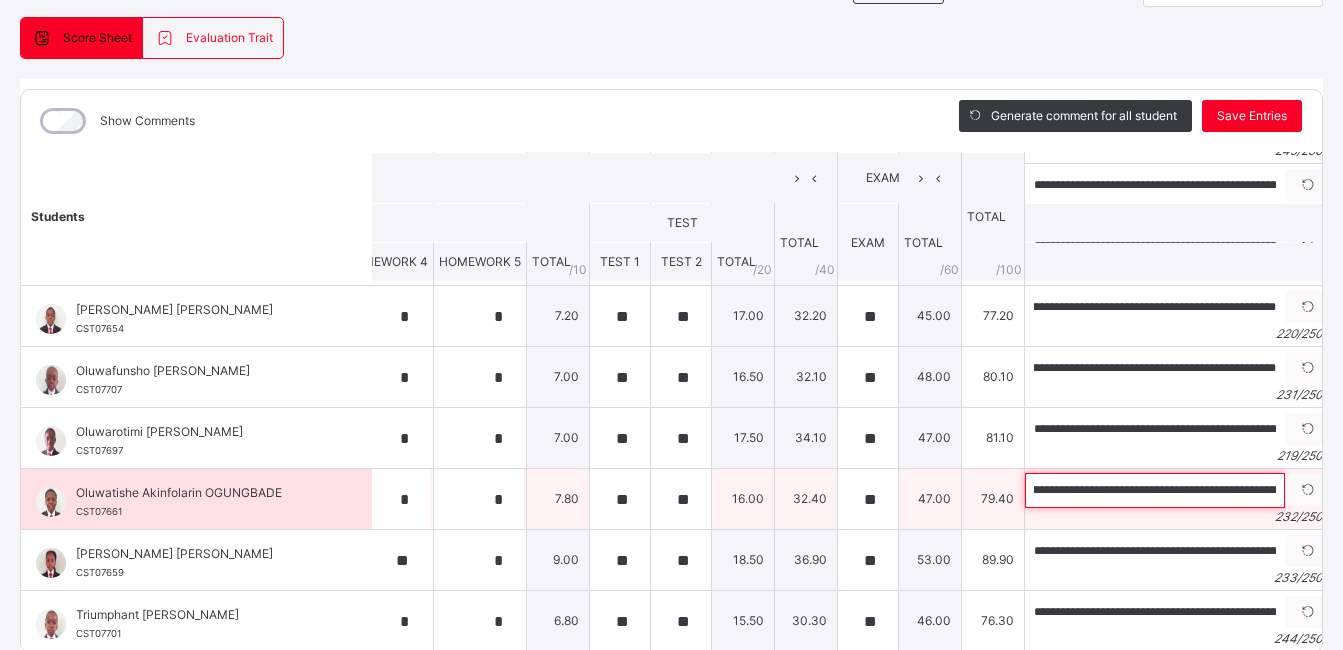 scroll, scrollTop: 0, scrollLeft: 0, axis: both 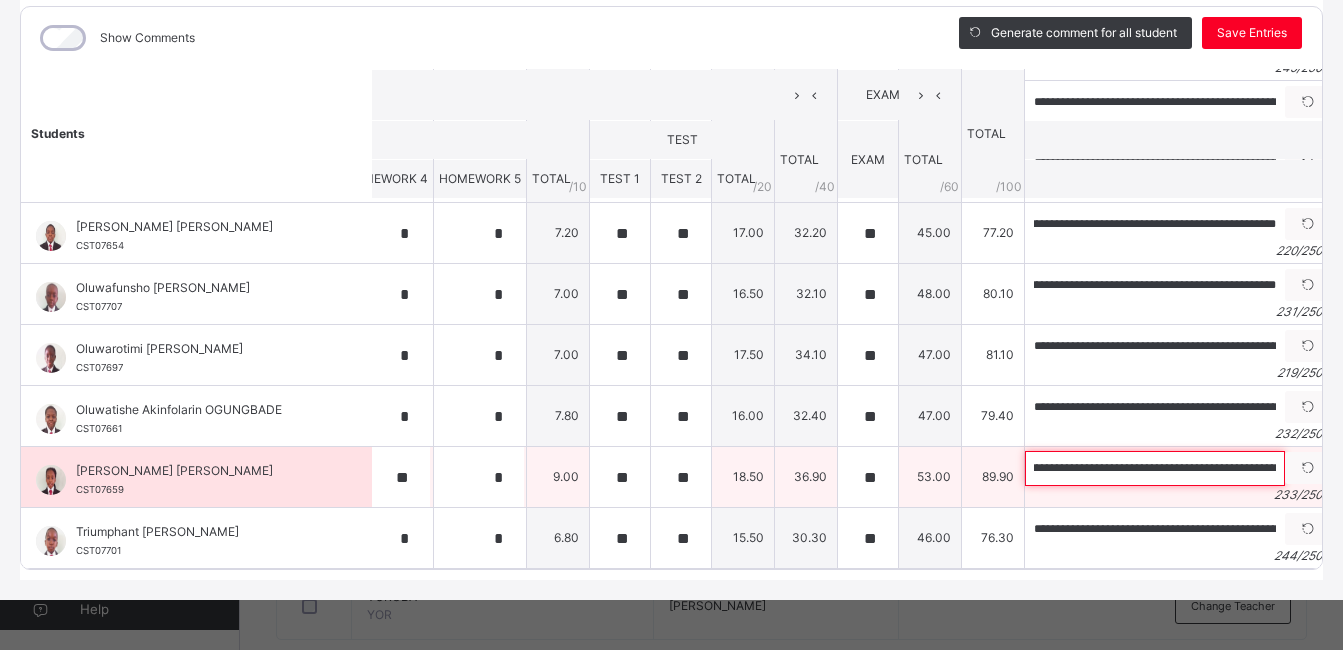 click on "**********" at bounding box center [1155, 468] 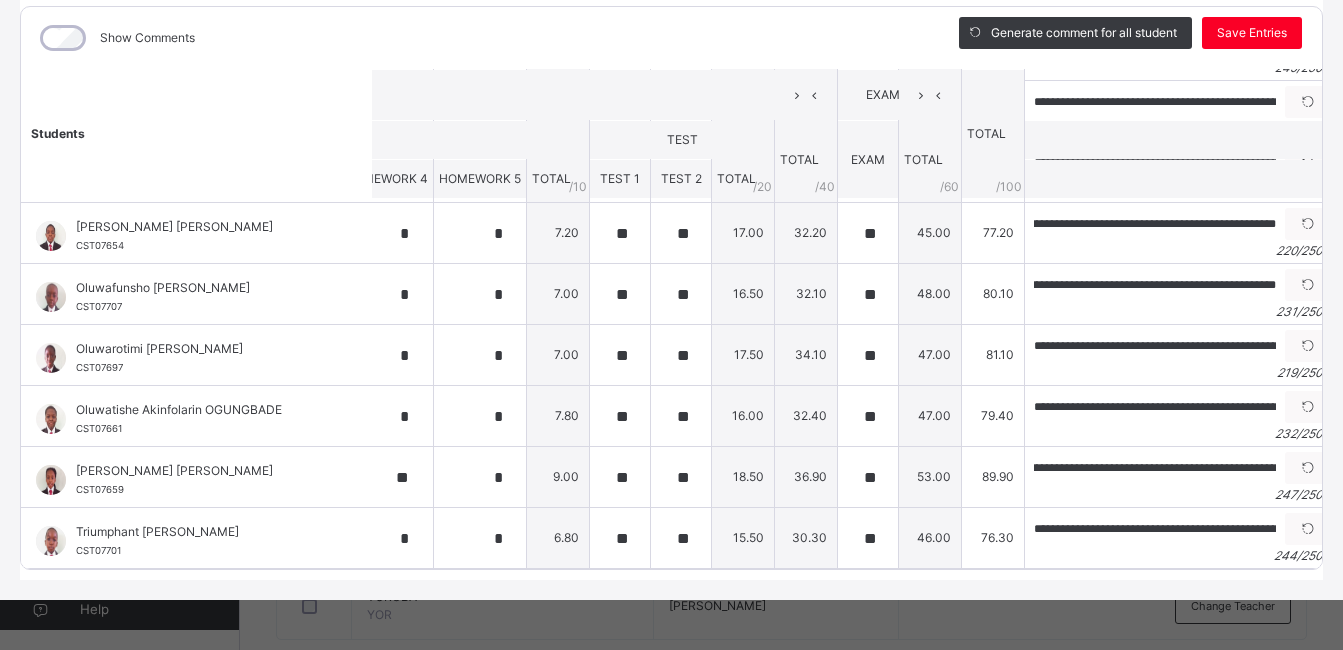 scroll, scrollTop: 0, scrollLeft: 0, axis: both 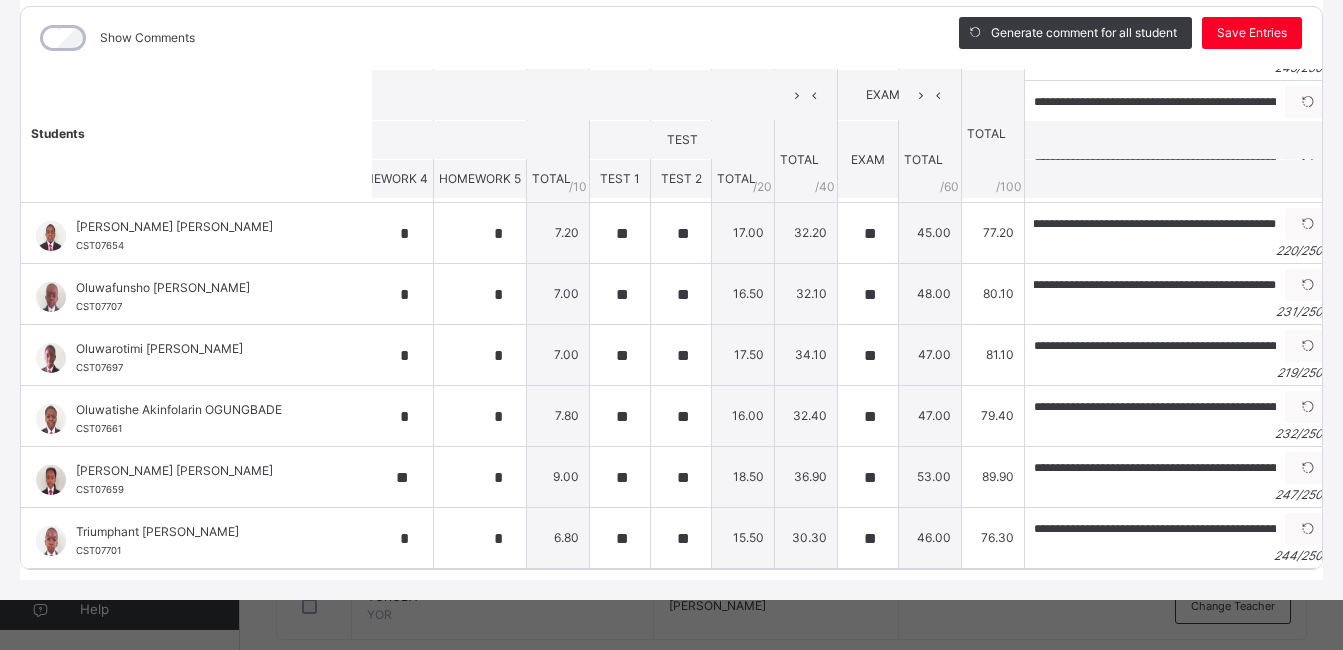 click on "**********" at bounding box center [671, 319] 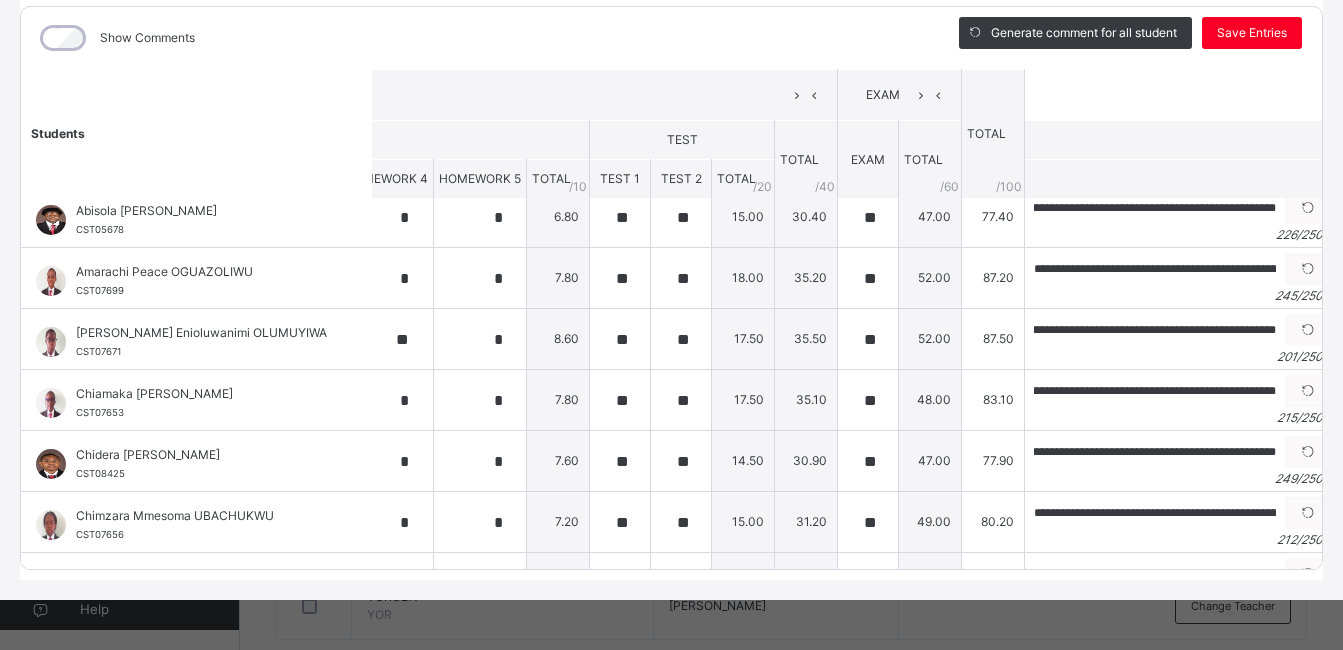 scroll, scrollTop: 0, scrollLeft: 866, axis: horizontal 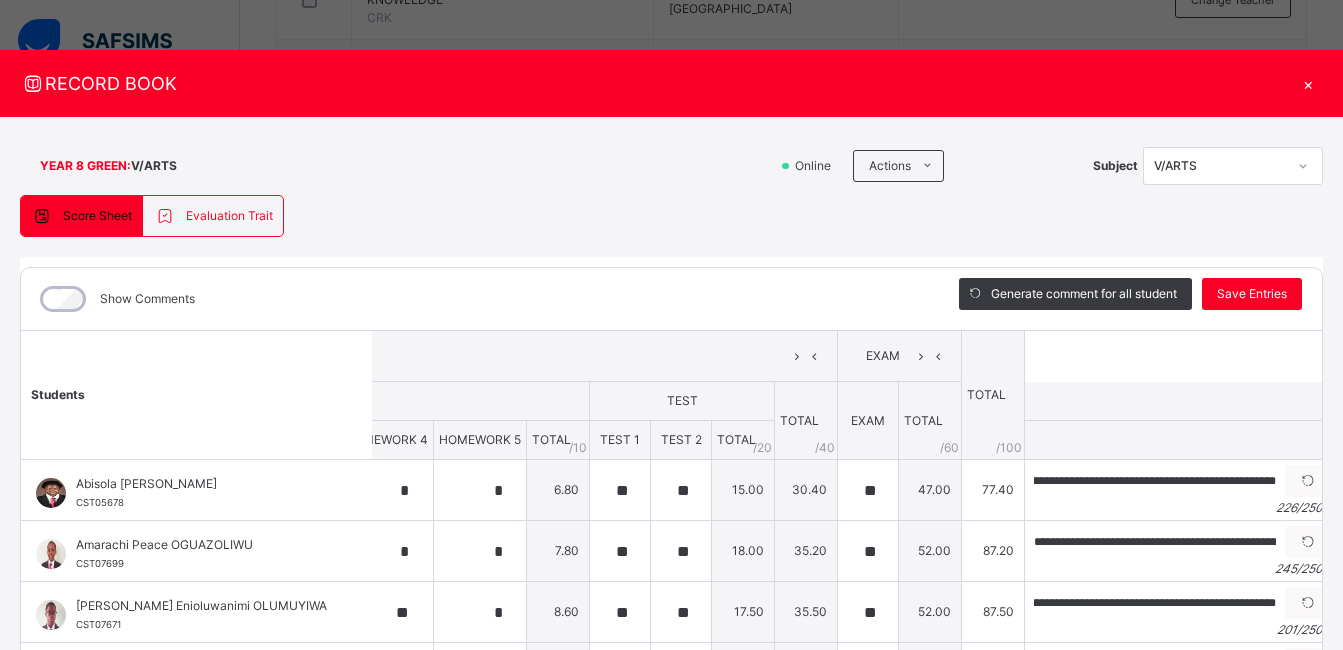 click on "×" at bounding box center [1308, 83] 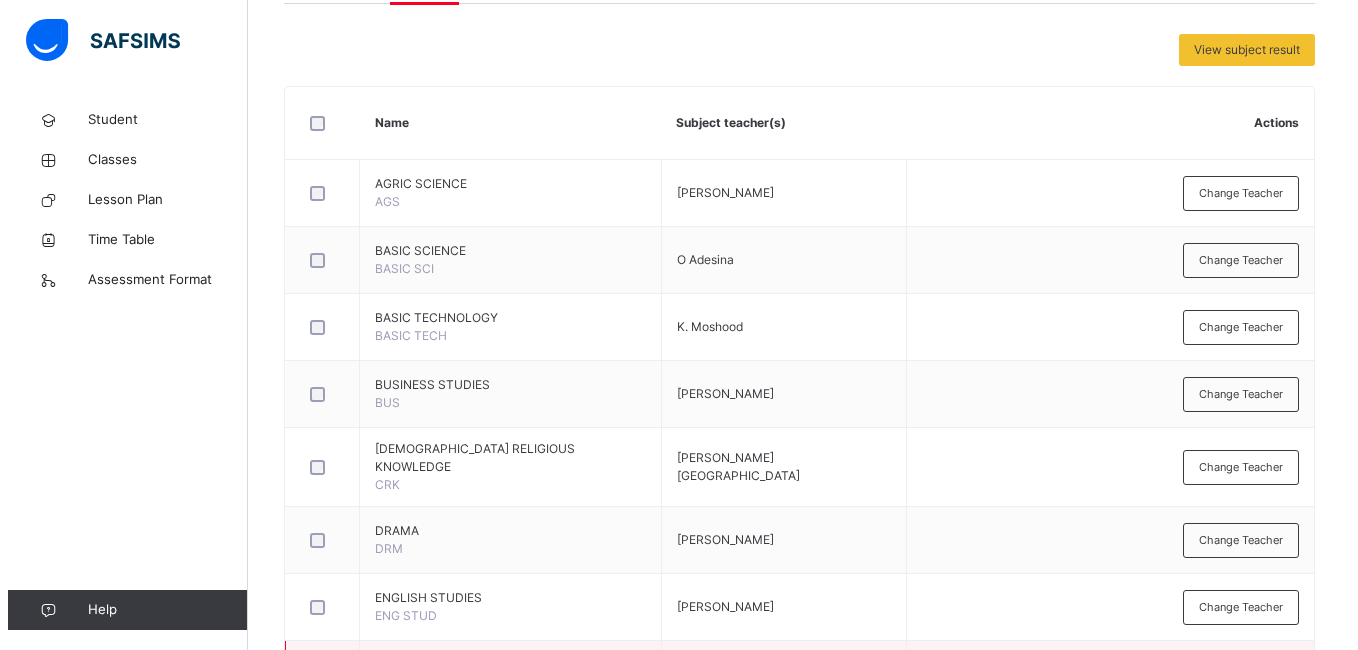 scroll, scrollTop: 0, scrollLeft: 0, axis: both 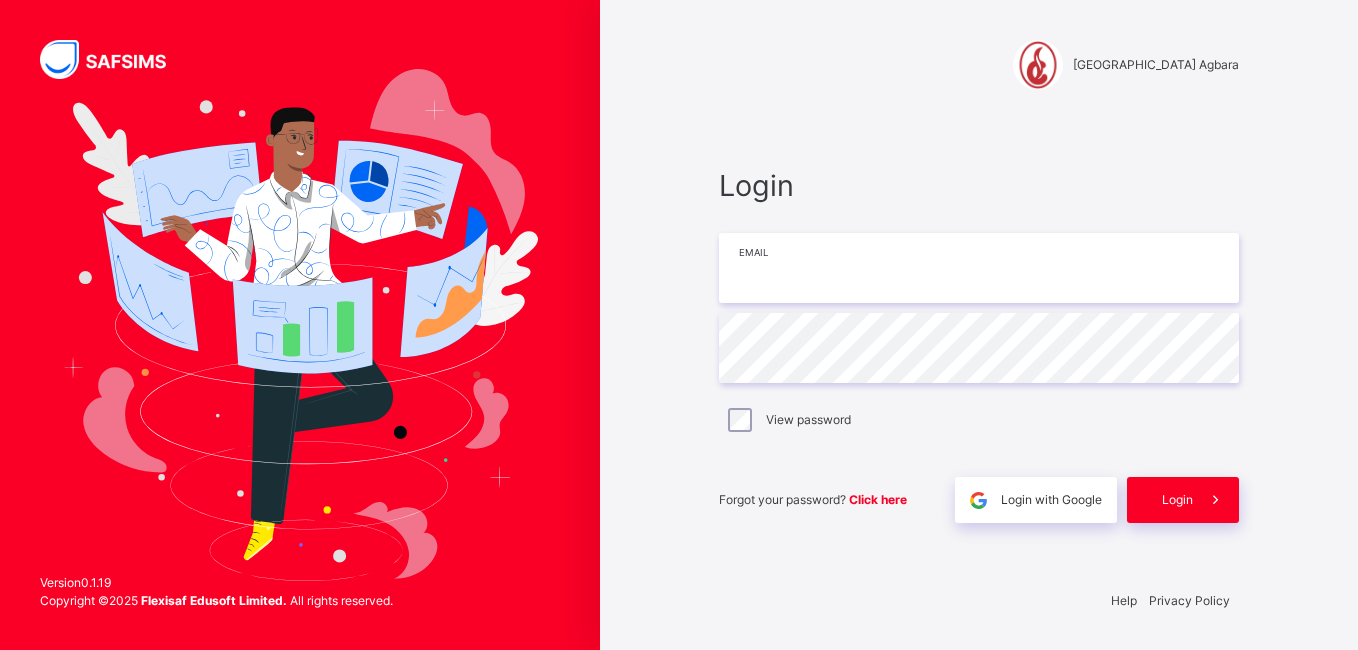 click at bounding box center (979, 268) 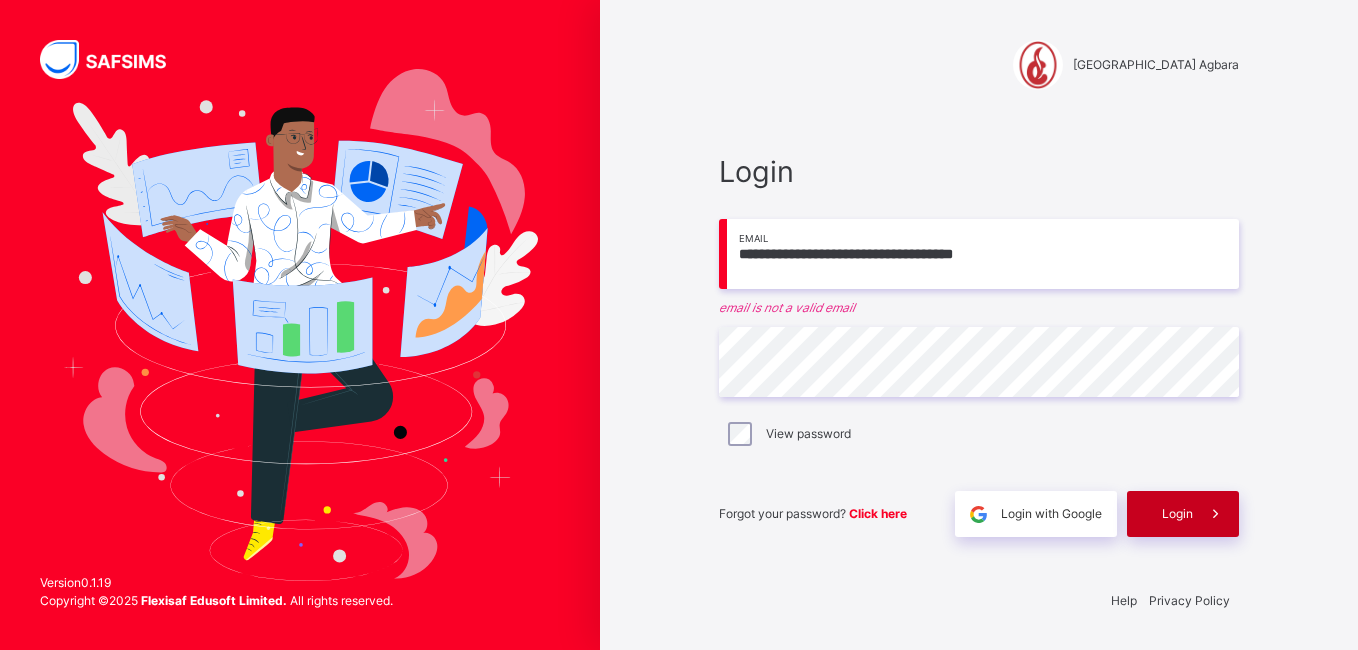 click on "Login" at bounding box center [1177, 514] 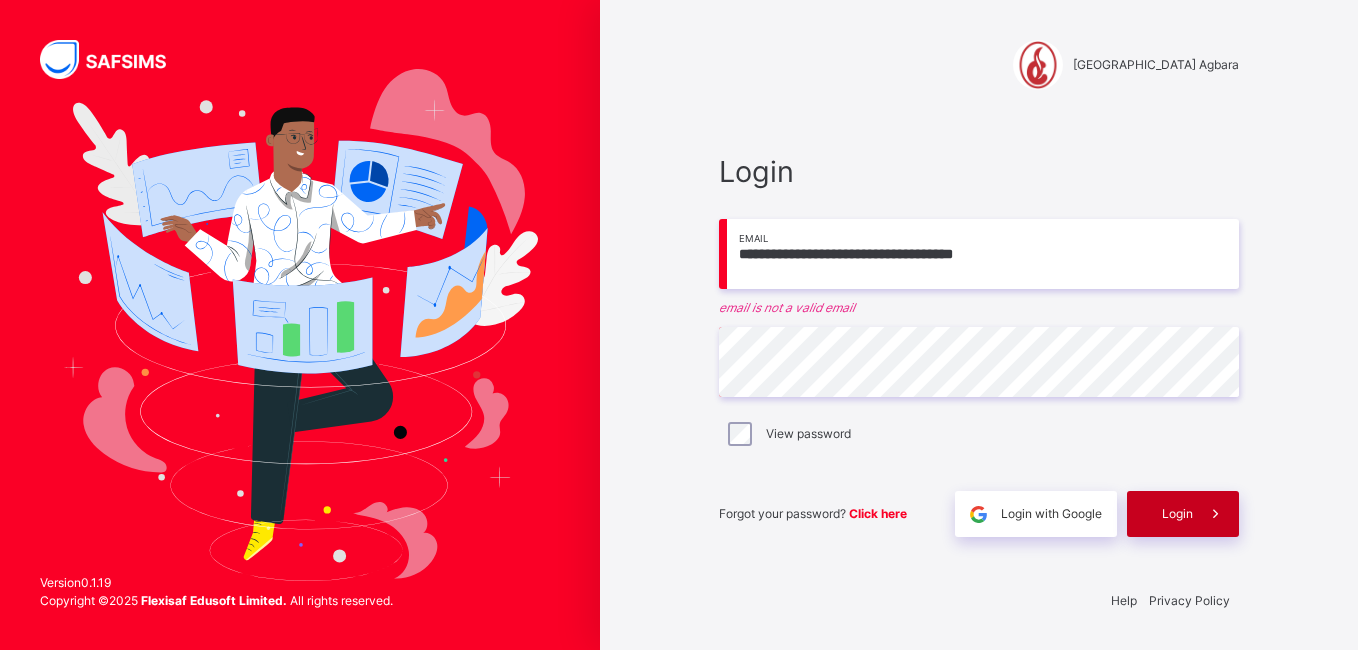 click at bounding box center [1216, 514] 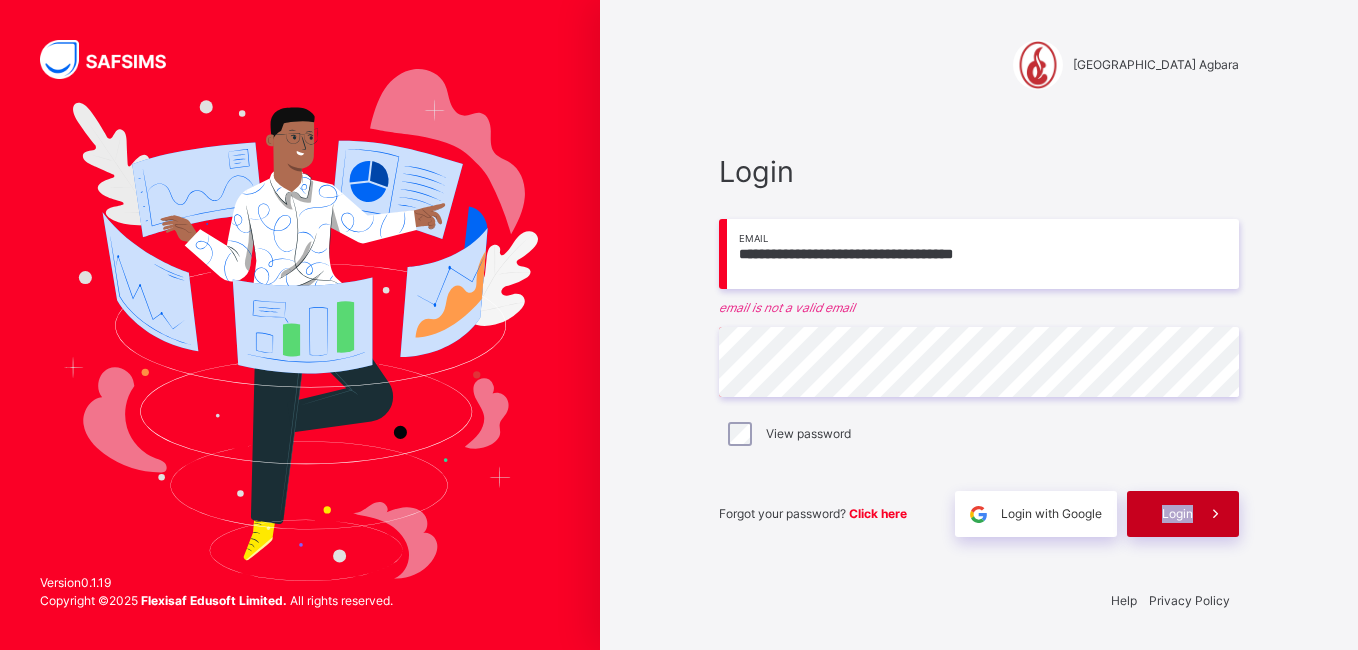 click on "Login" at bounding box center [1183, 514] 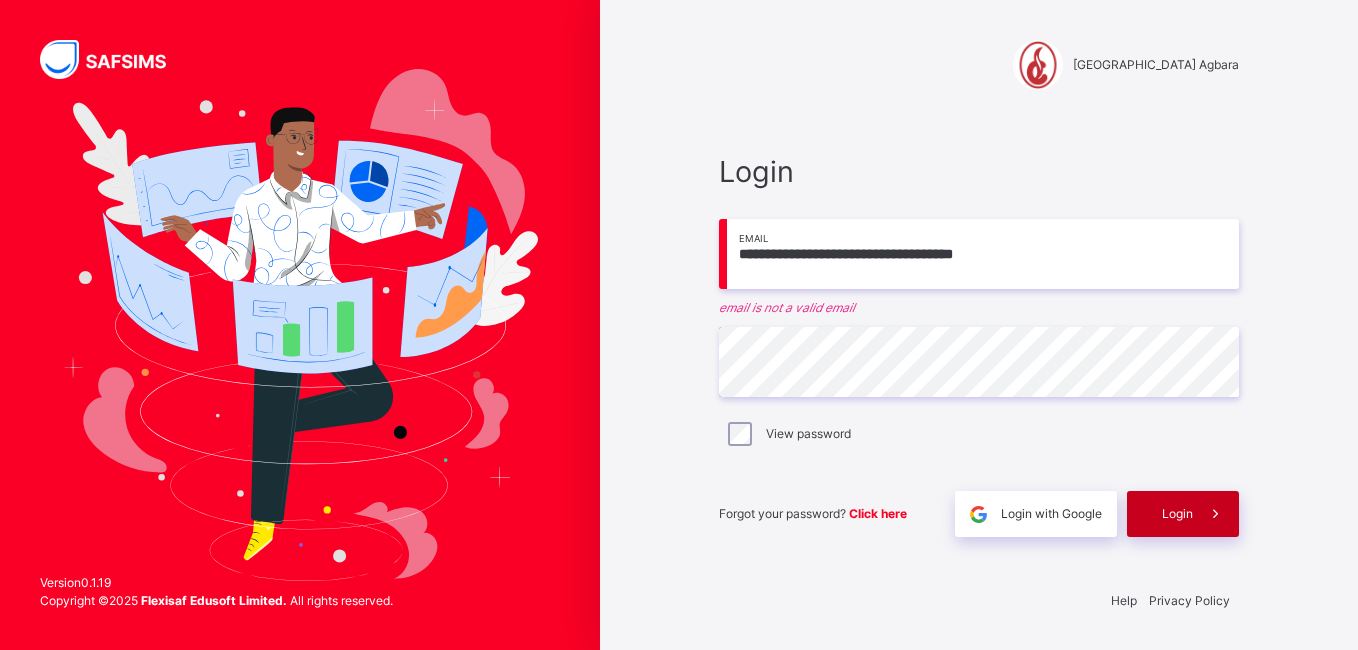 click at bounding box center (1215, 514) 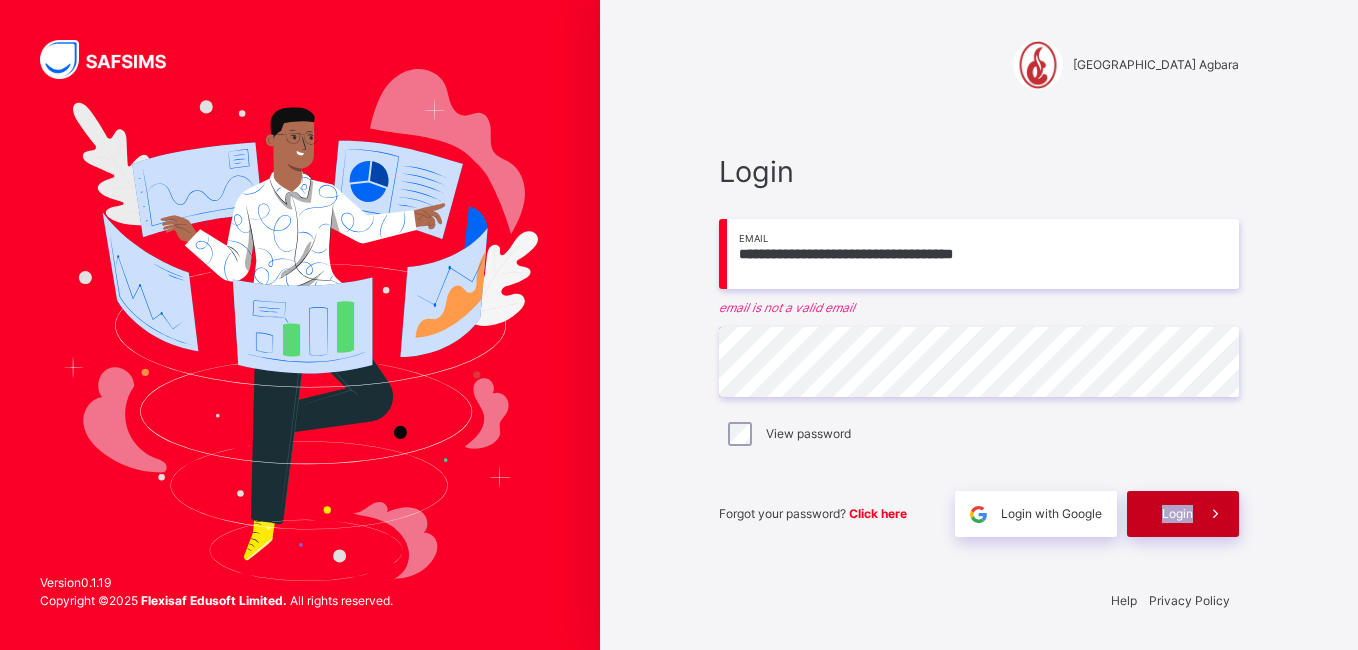 click on "Login" at bounding box center [1177, 514] 